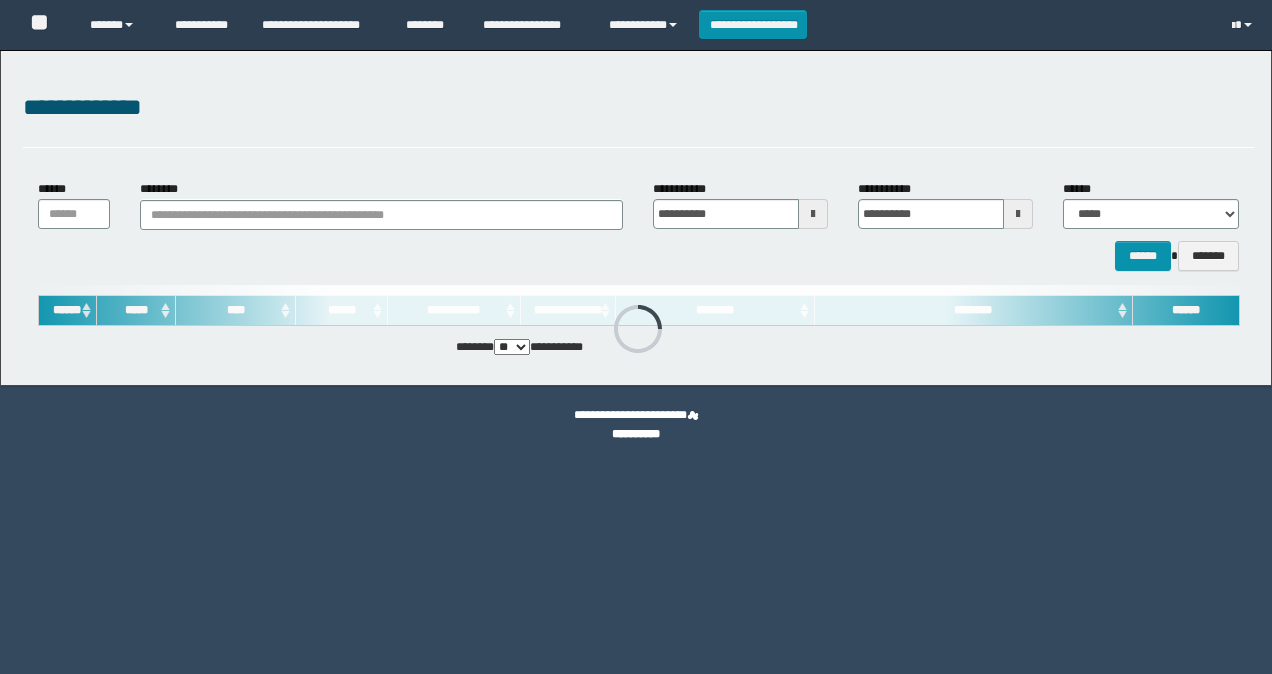 scroll, scrollTop: 0, scrollLeft: 0, axis: both 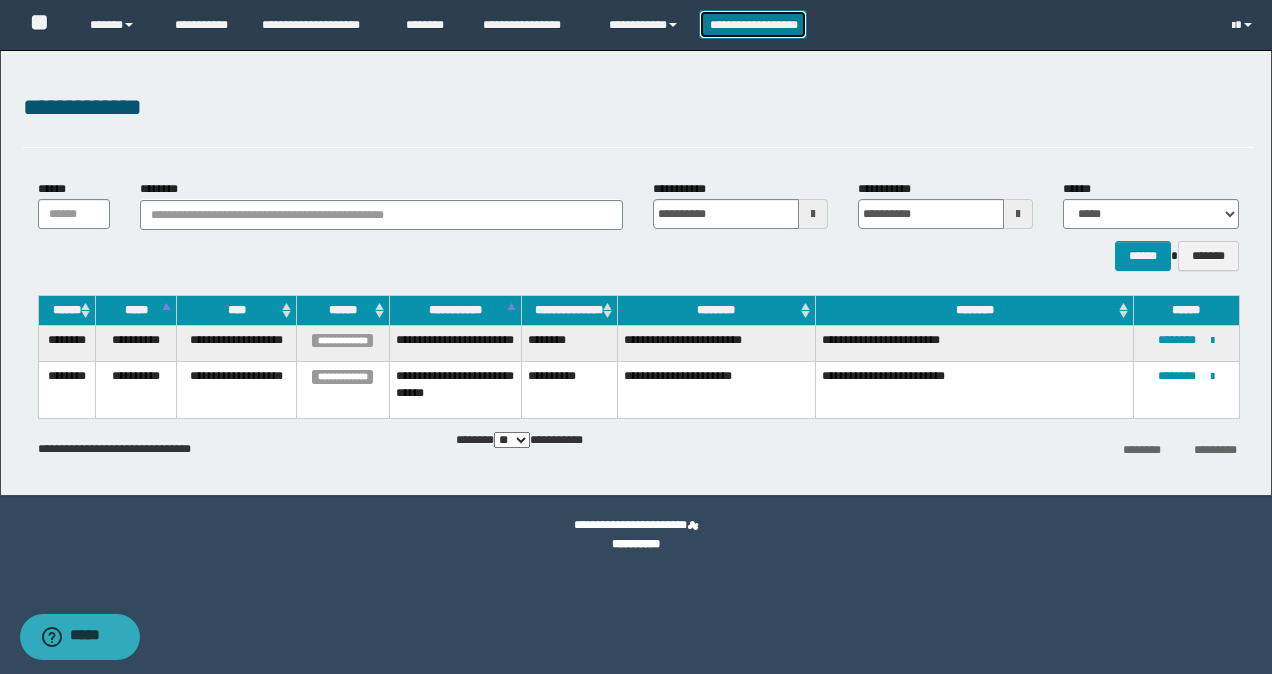 click on "**********" at bounding box center (753, 24) 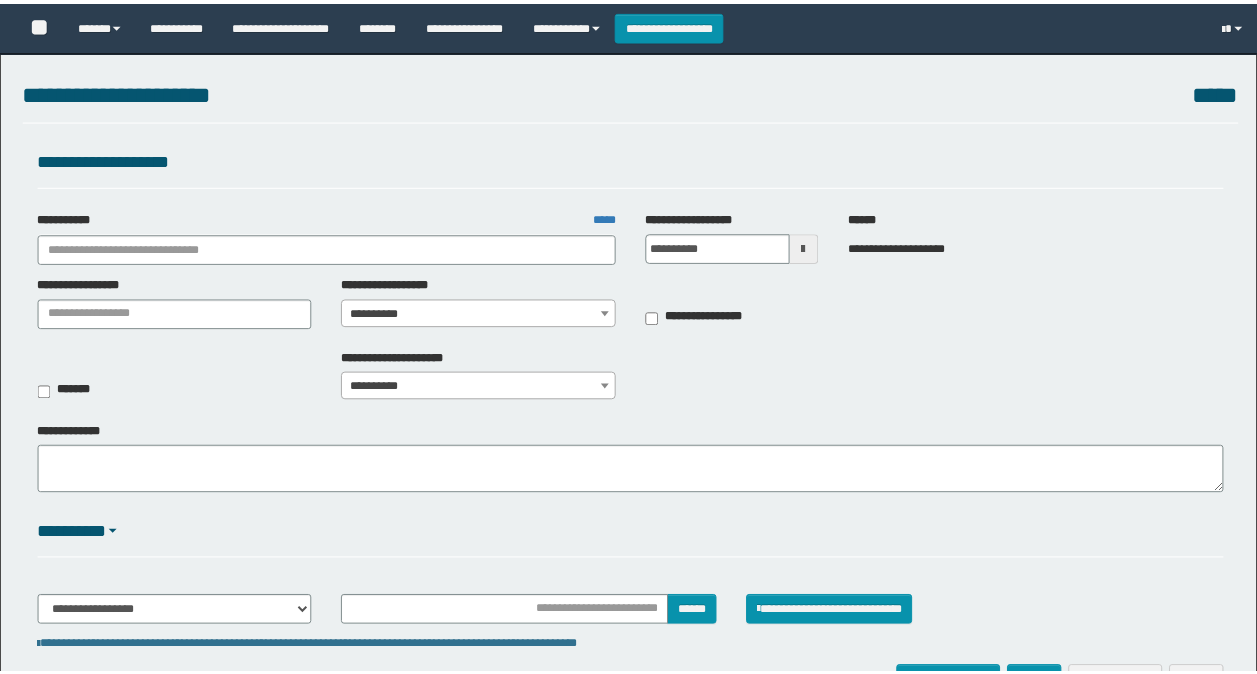 scroll, scrollTop: 0, scrollLeft: 0, axis: both 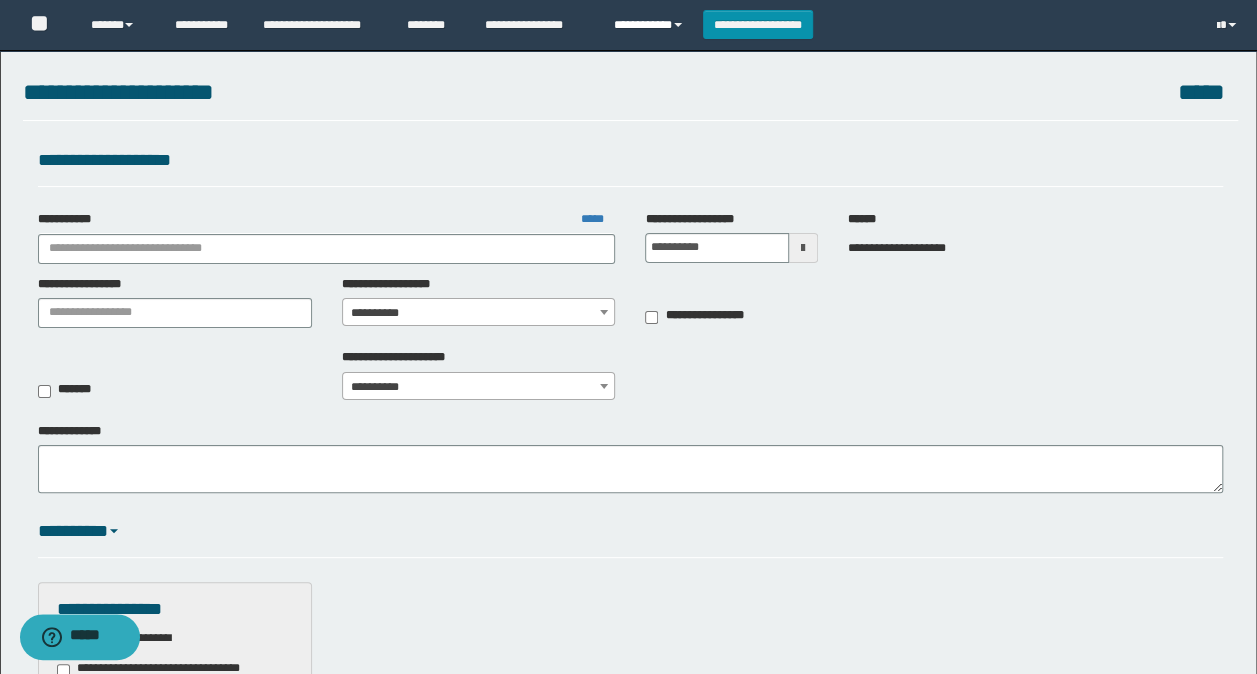 click on "**********" at bounding box center [651, 25] 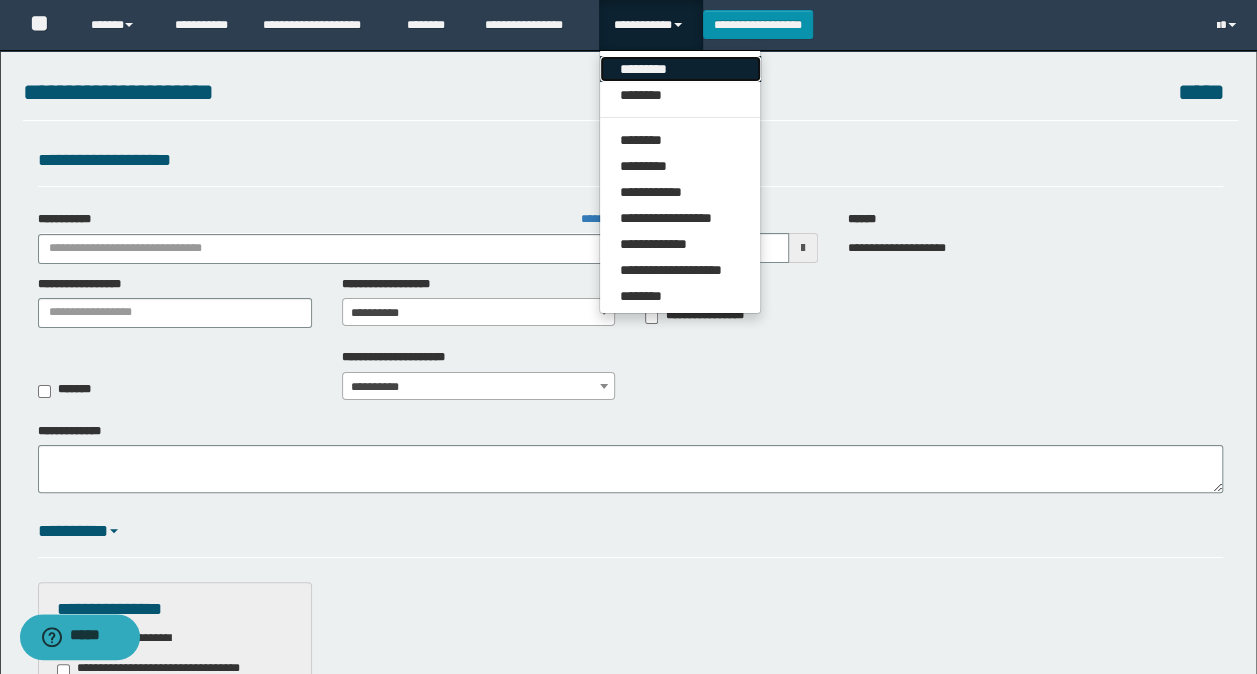 click on "*********" at bounding box center [680, 69] 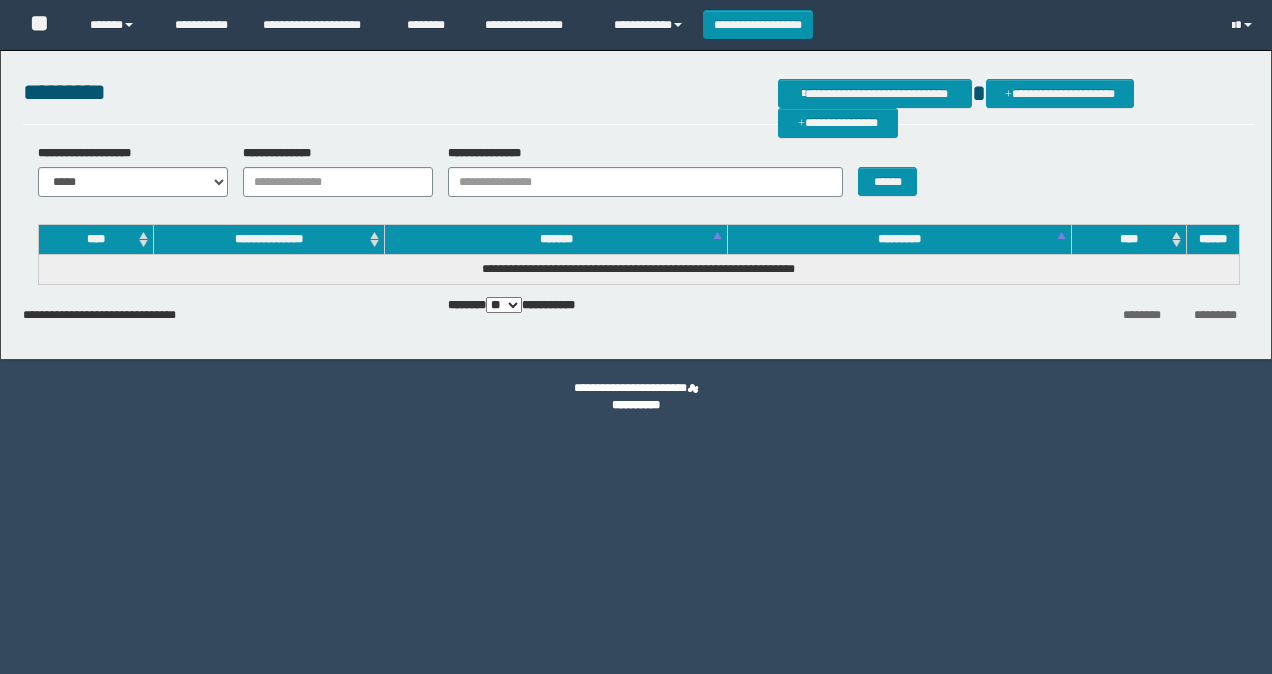 scroll, scrollTop: 0, scrollLeft: 0, axis: both 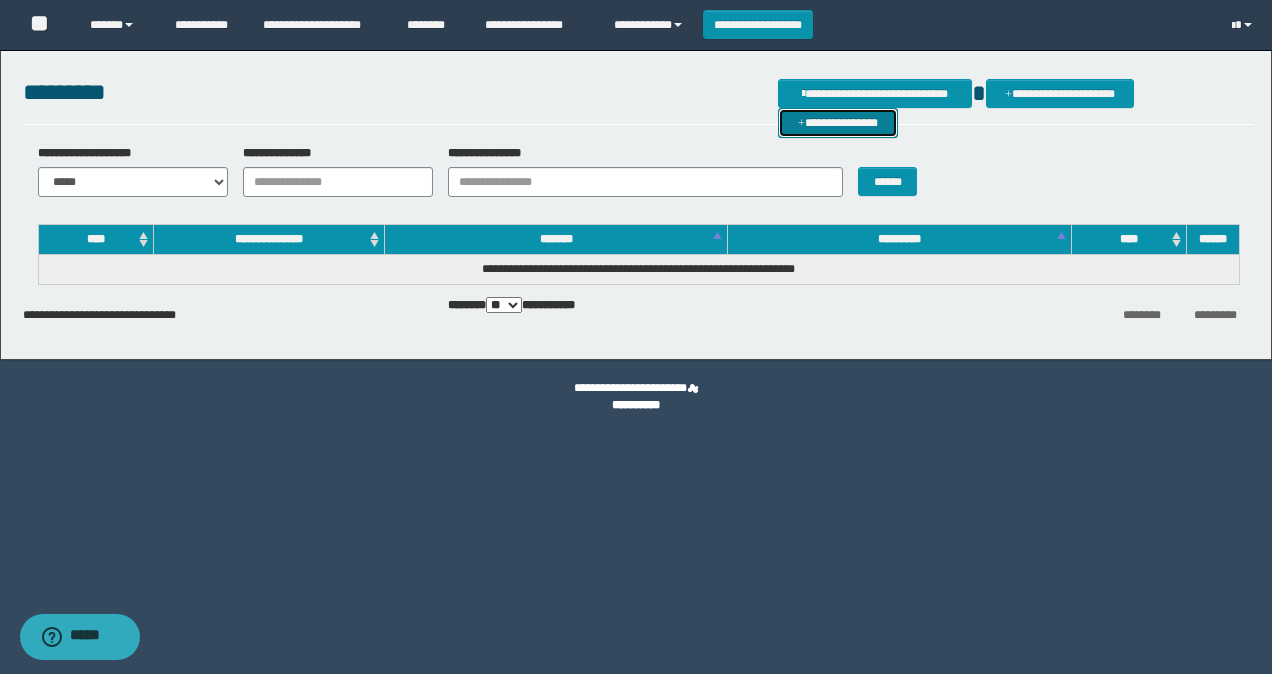 drag, startPoint x: 1186, startPoint y: 91, endPoint x: 1197, endPoint y: 86, distance: 12.083046 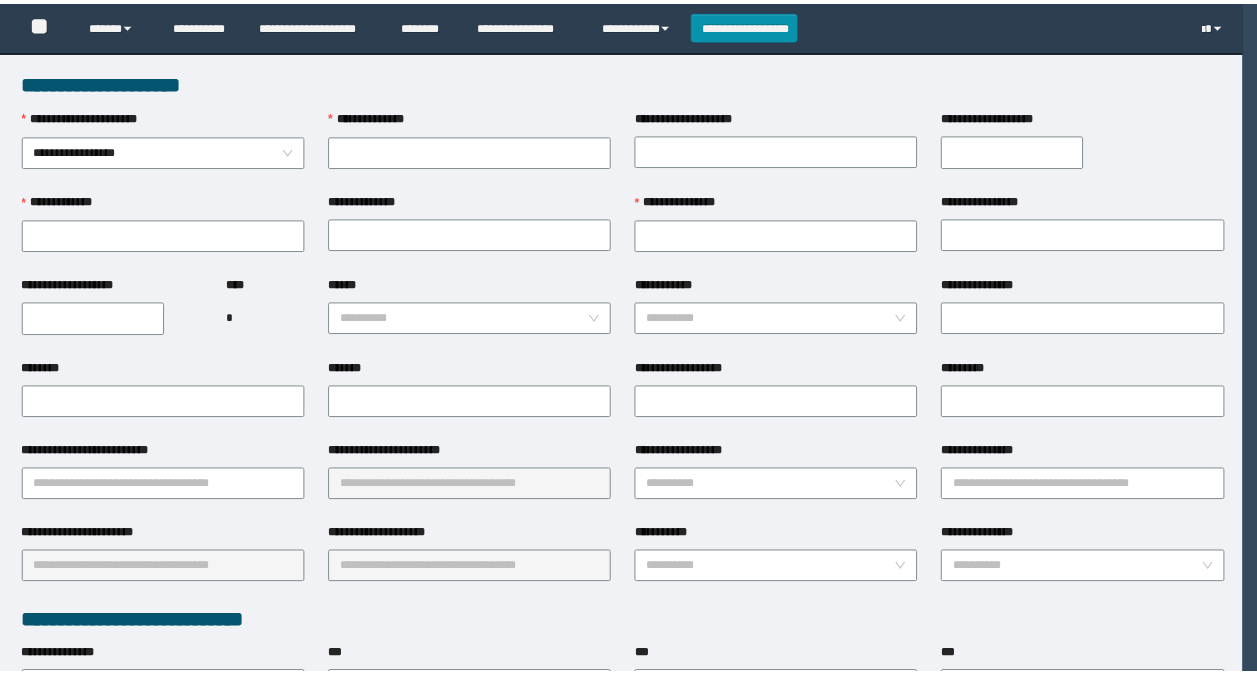 scroll, scrollTop: 0, scrollLeft: 0, axis: both 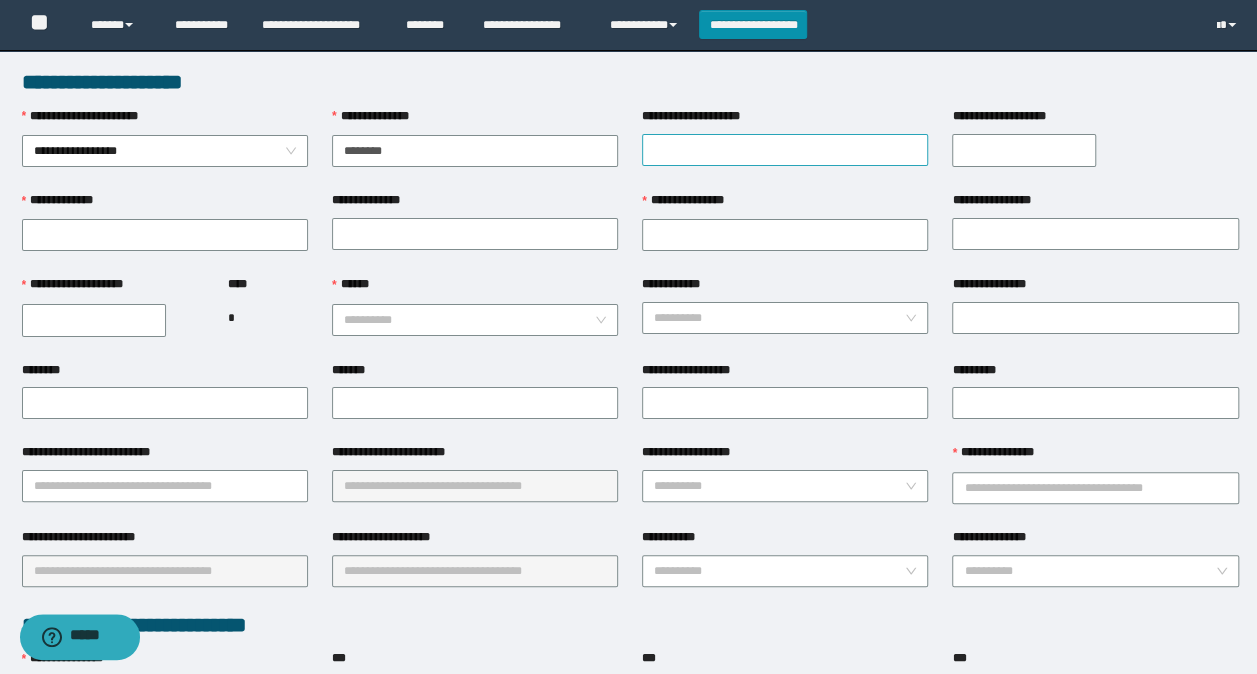 type on "********" 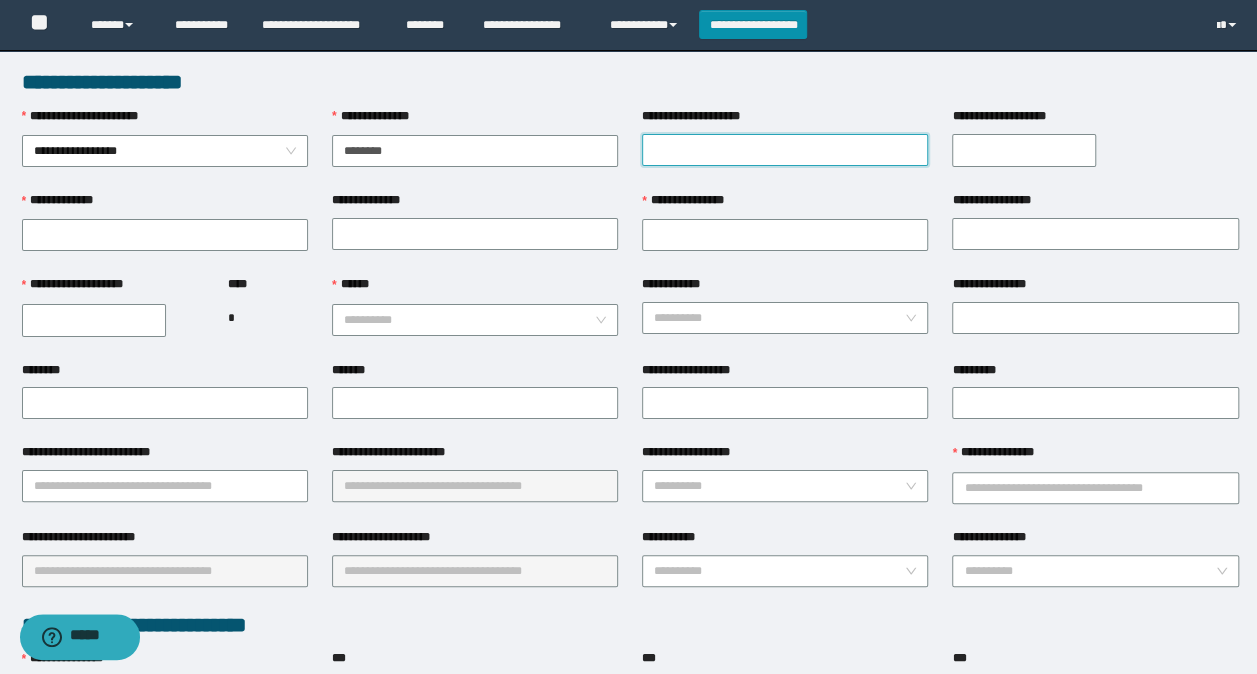click on "**********" at bounding box center (785, 150) 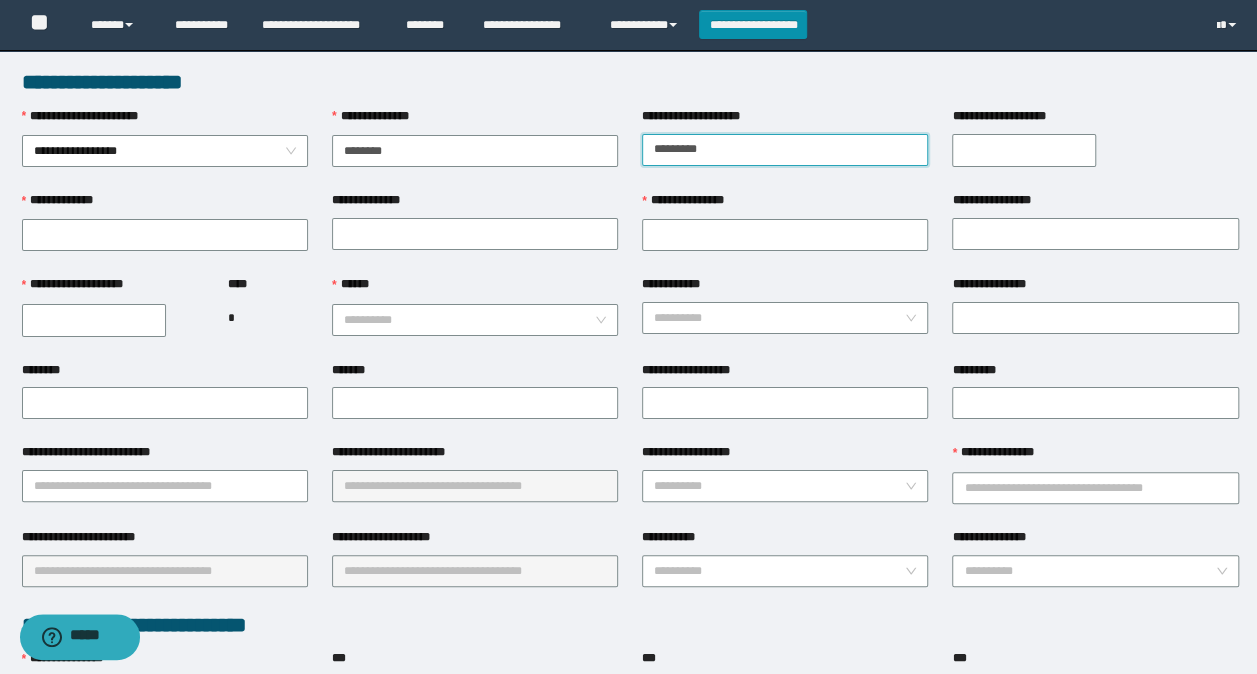 type on "*********" 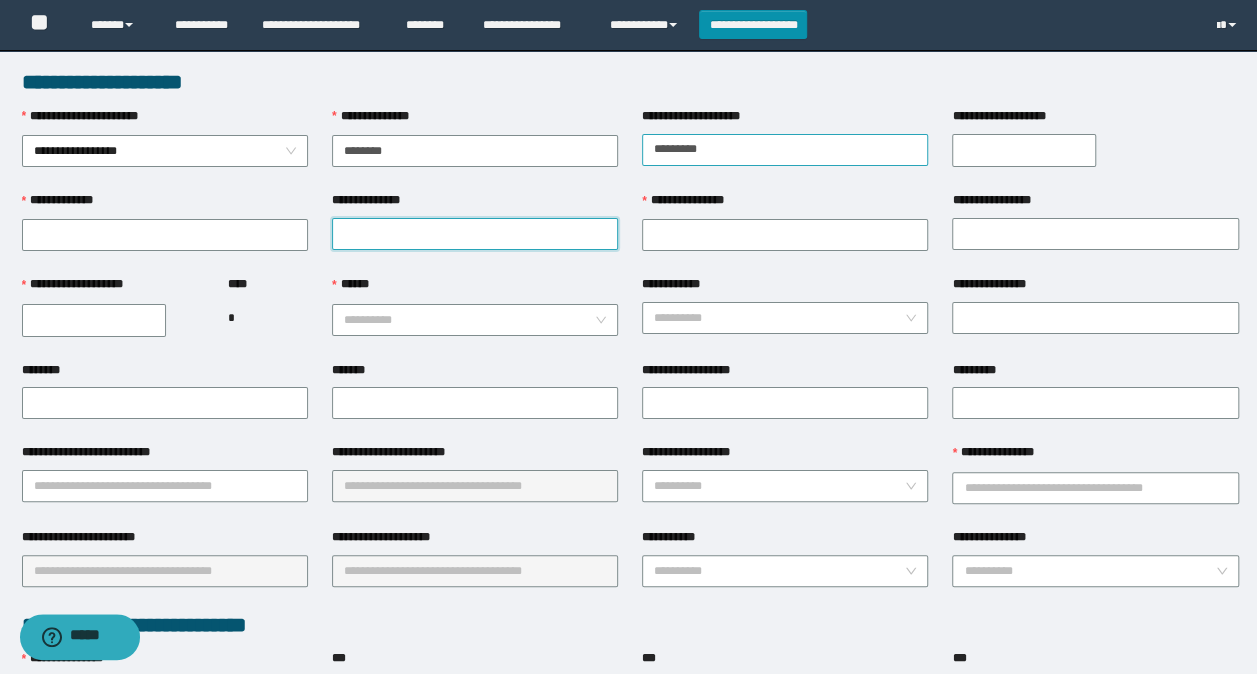 type on "*******" 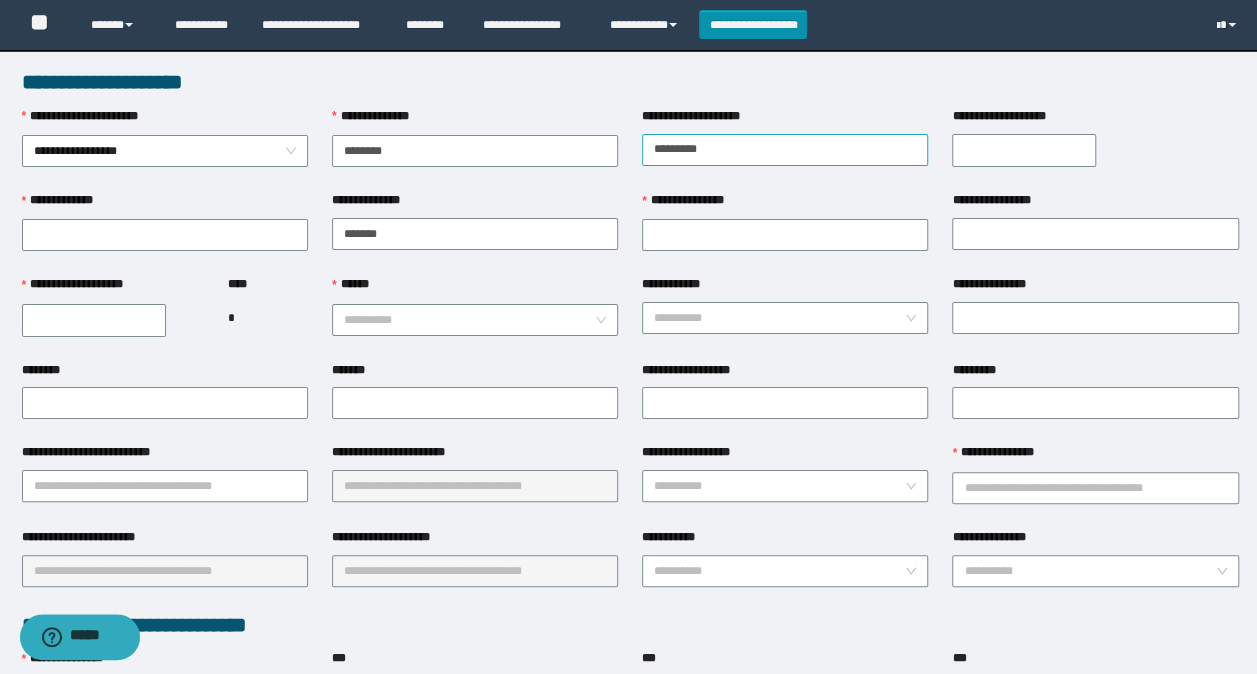 type on "********" 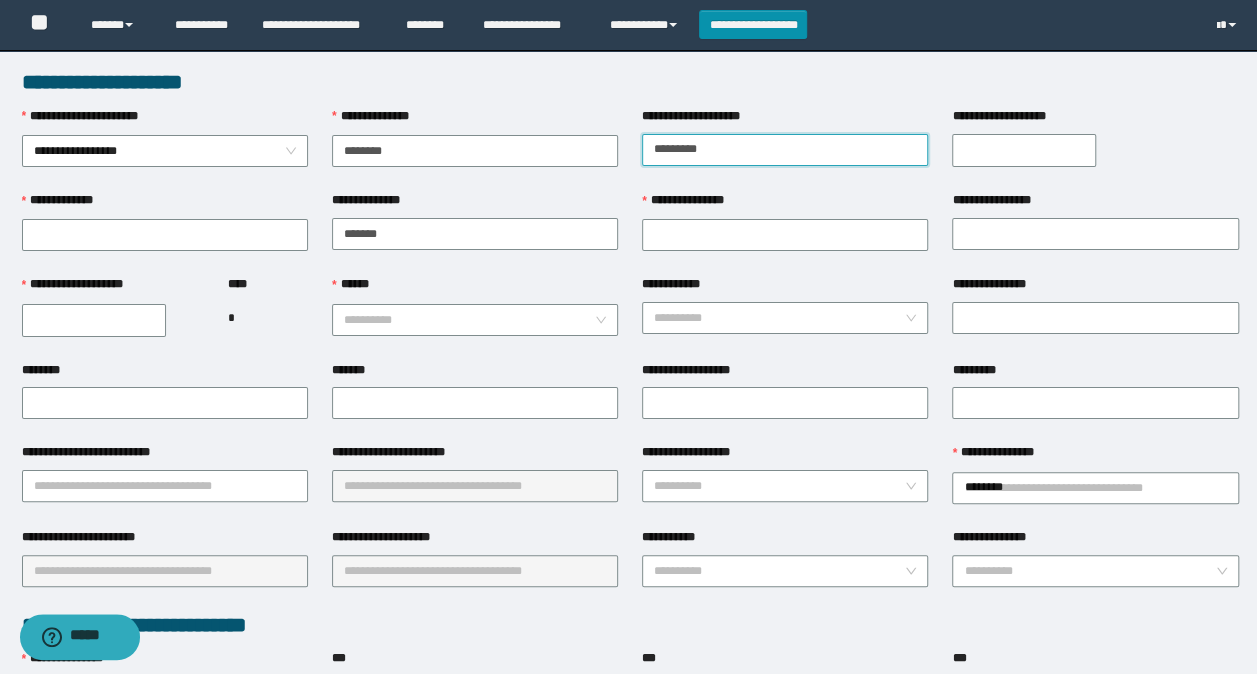 type on "*********" 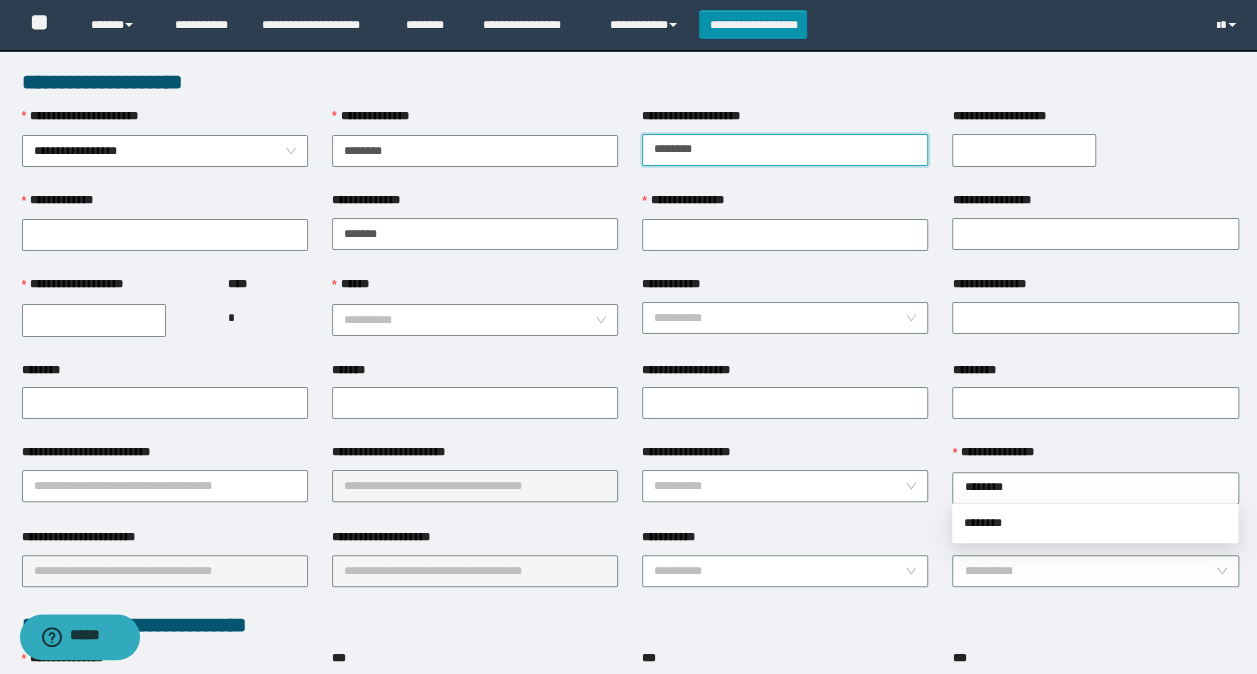 type on "********" 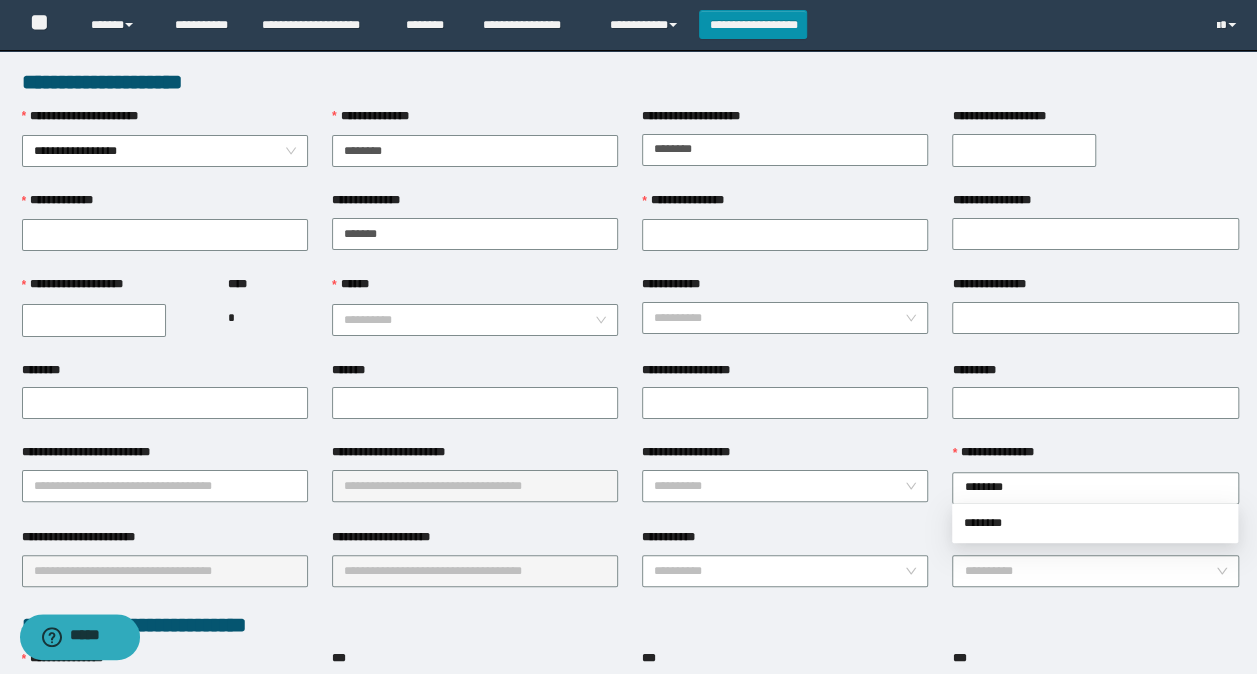 click on "**********" at bounding box center [165, 205] 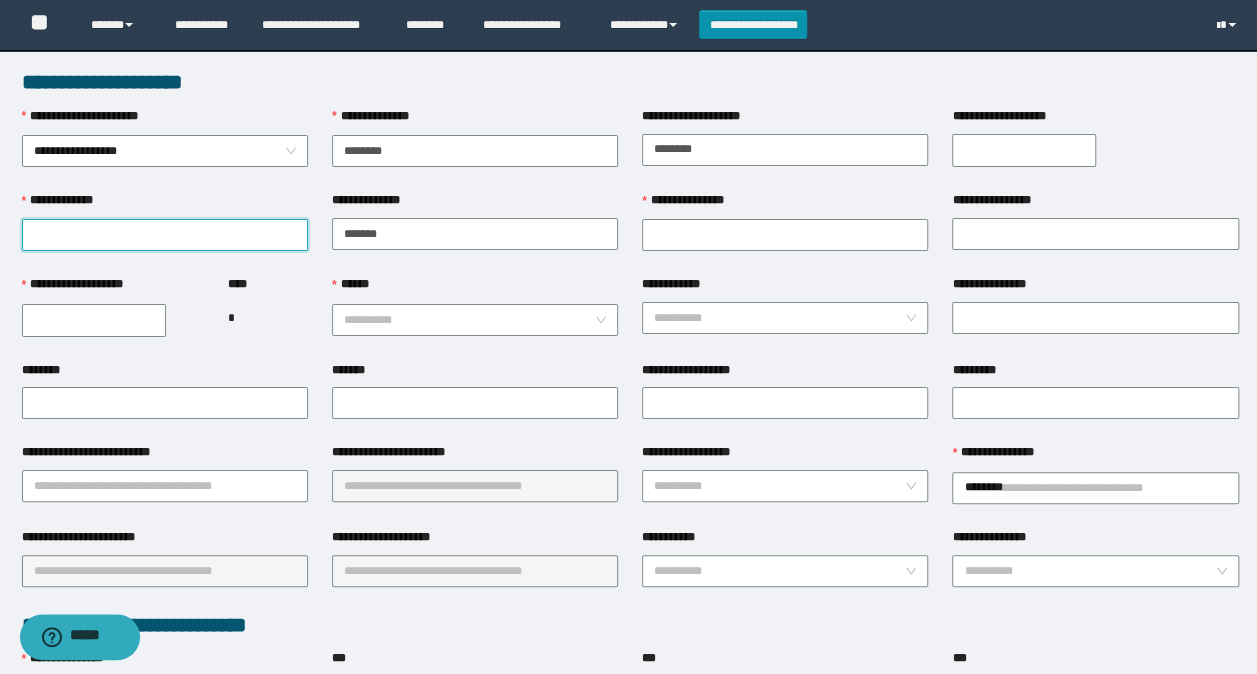 click on "**********" at bounding box center (165, 235) 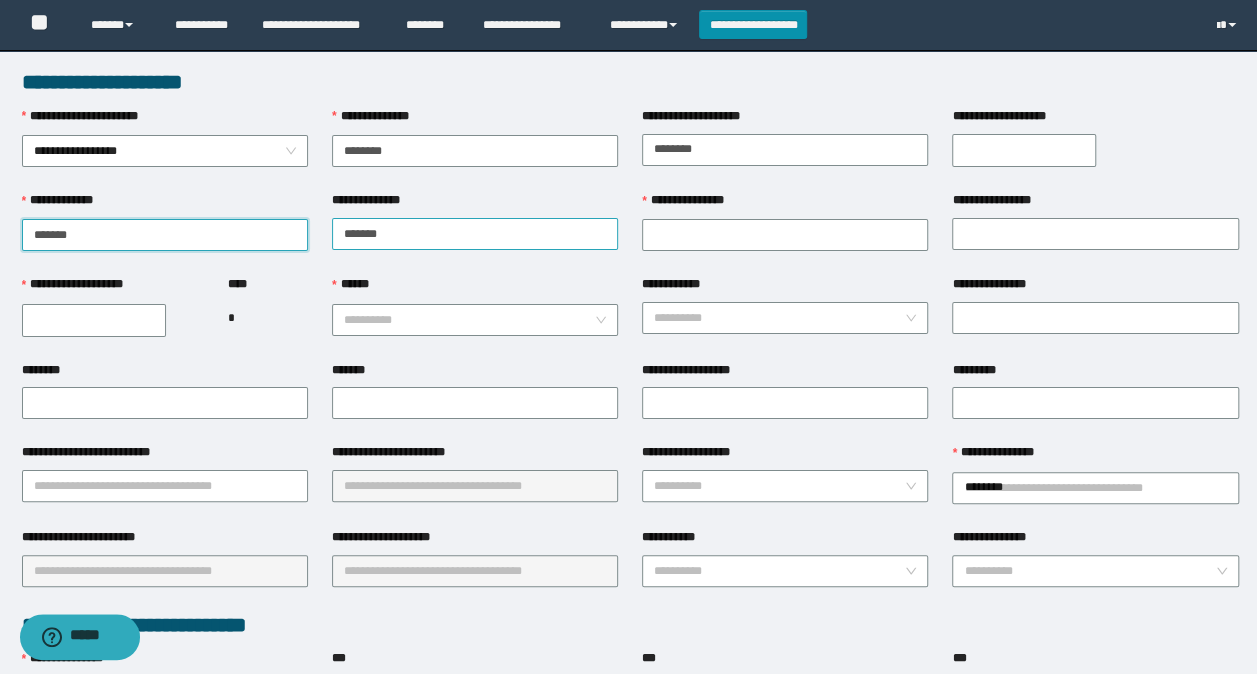type on "******" 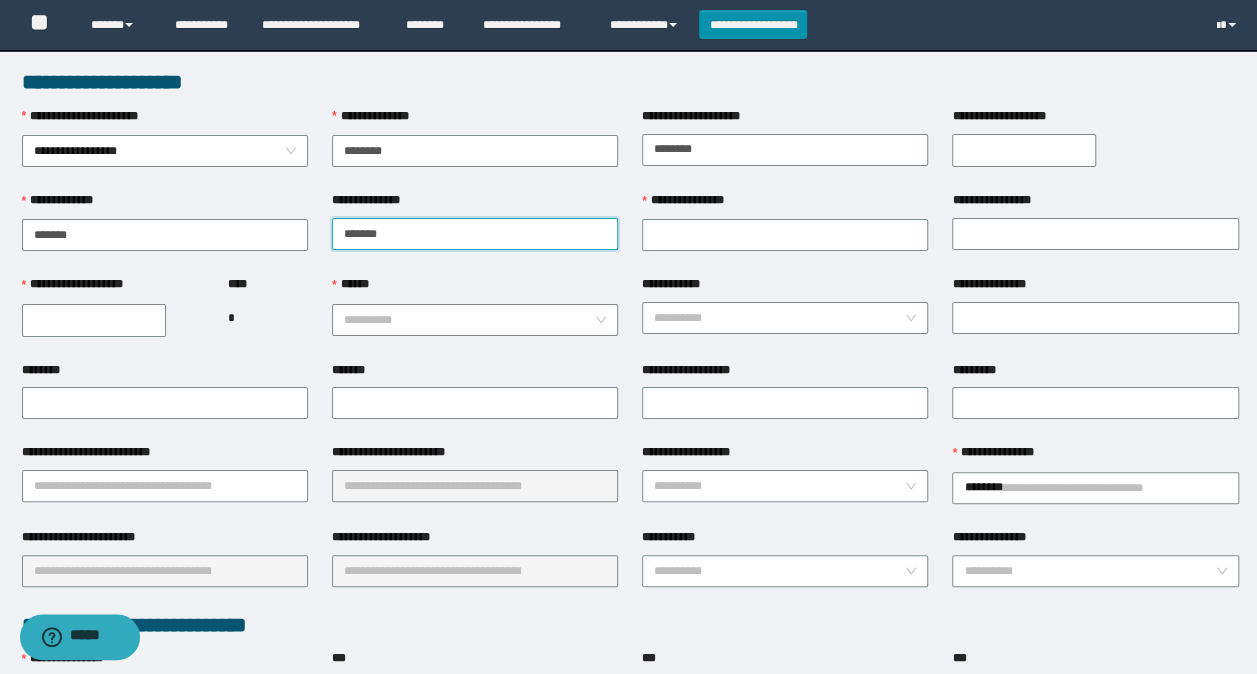 click on "*******" at bounding box center [475, 234] 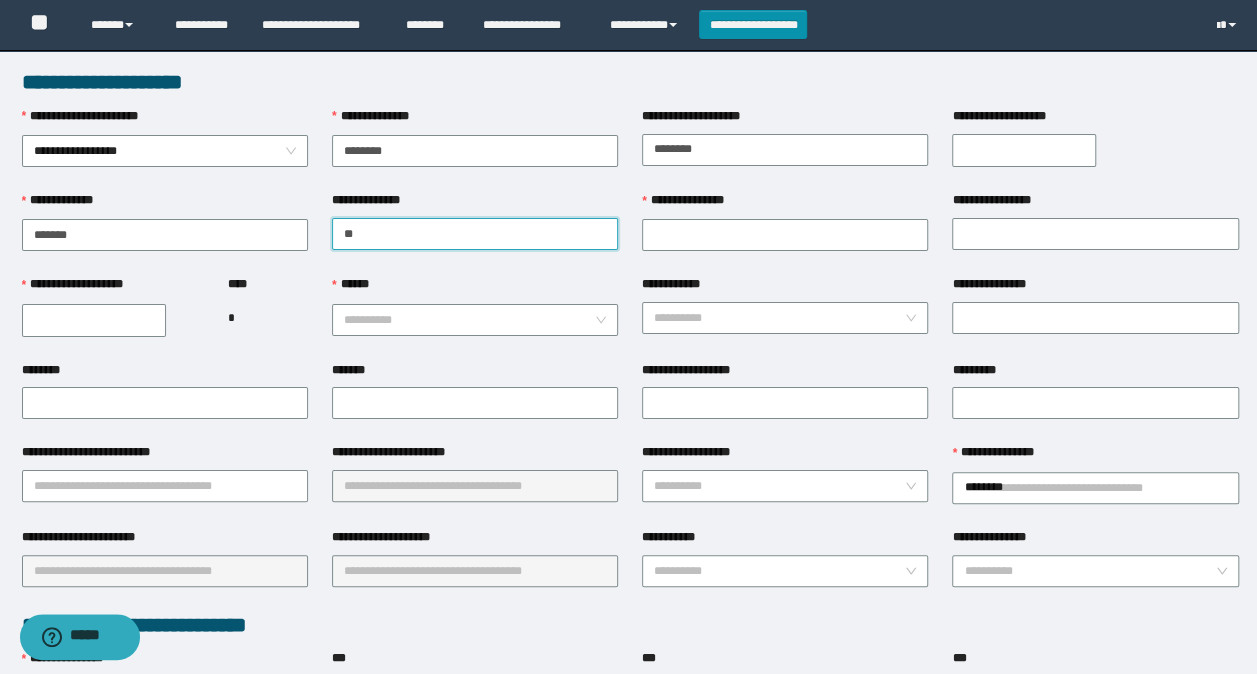 type on "*" 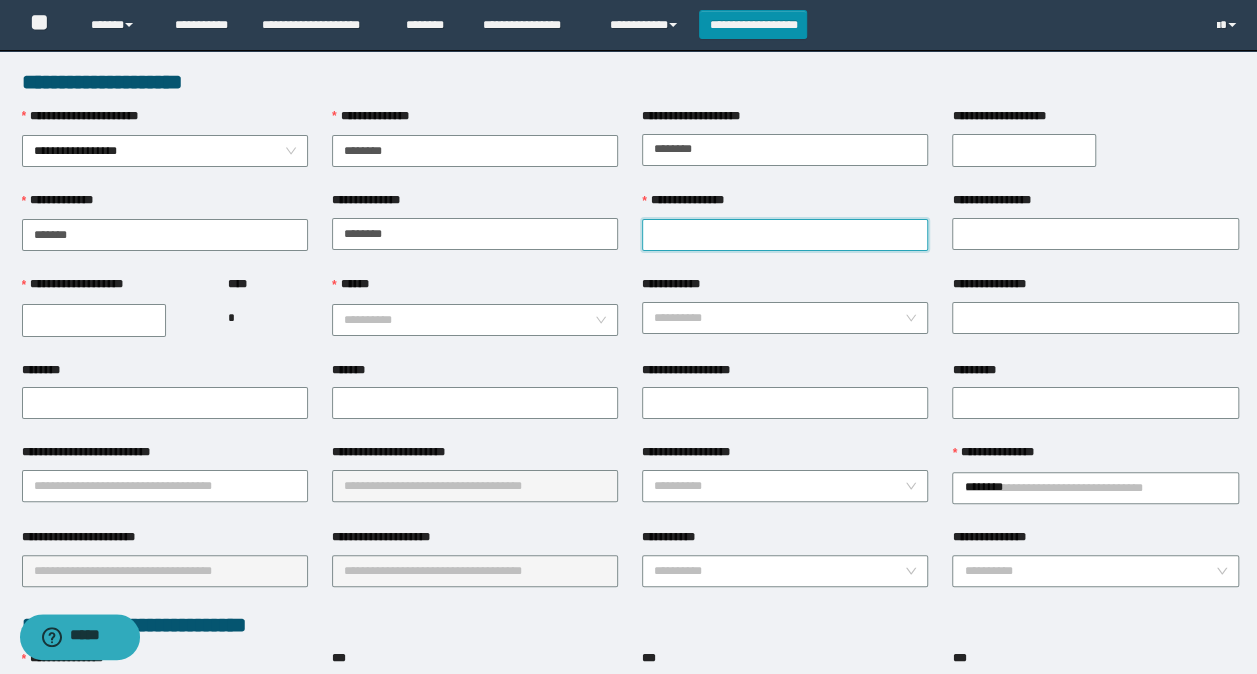 click on "**********" at bounding box center [785, 235] 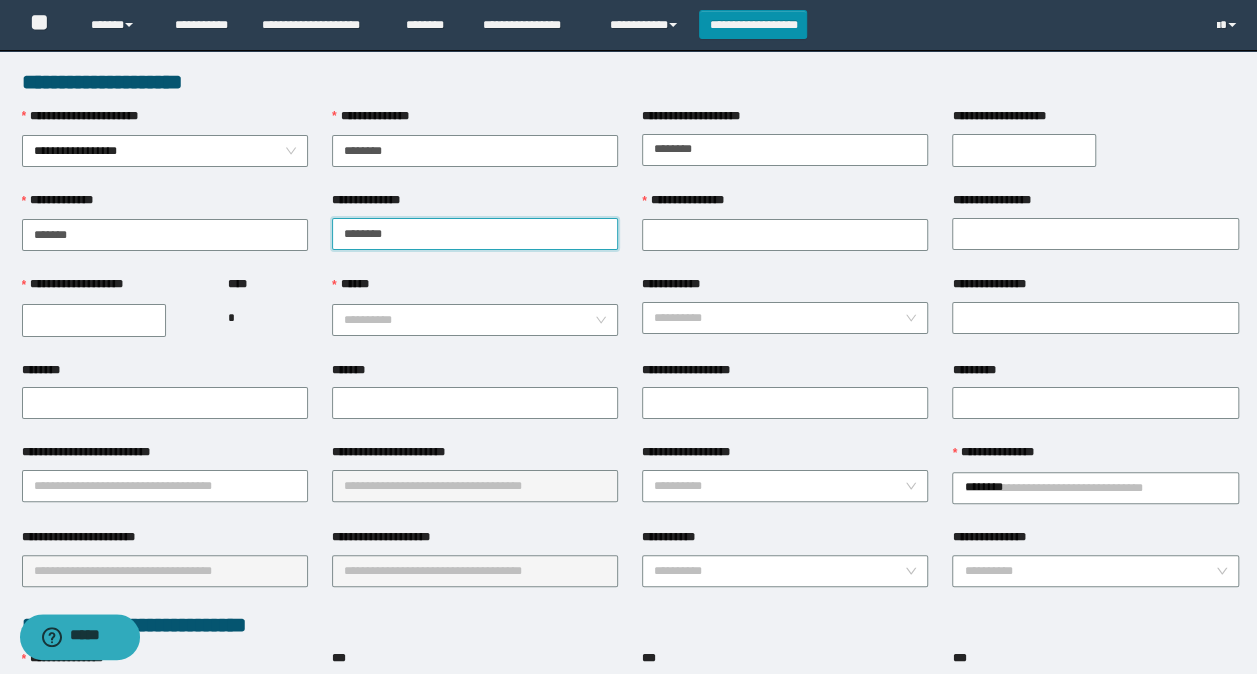 click on "********" at bounding box center [475, 234] 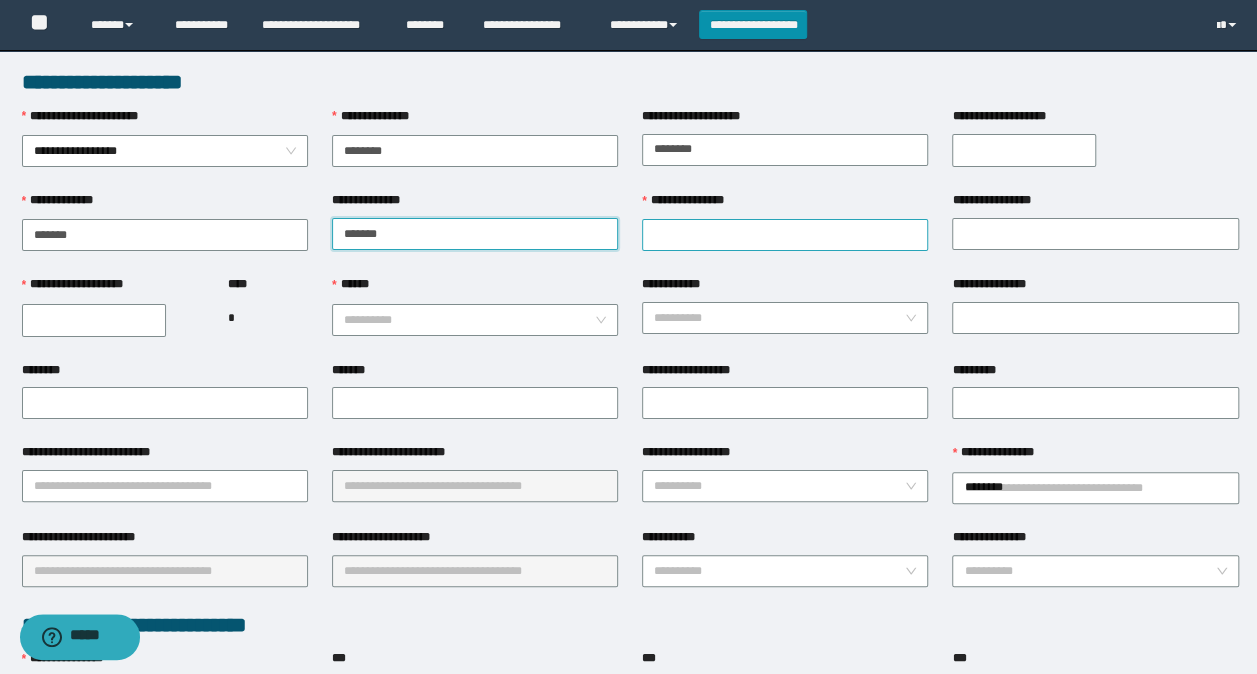 type on "*******" 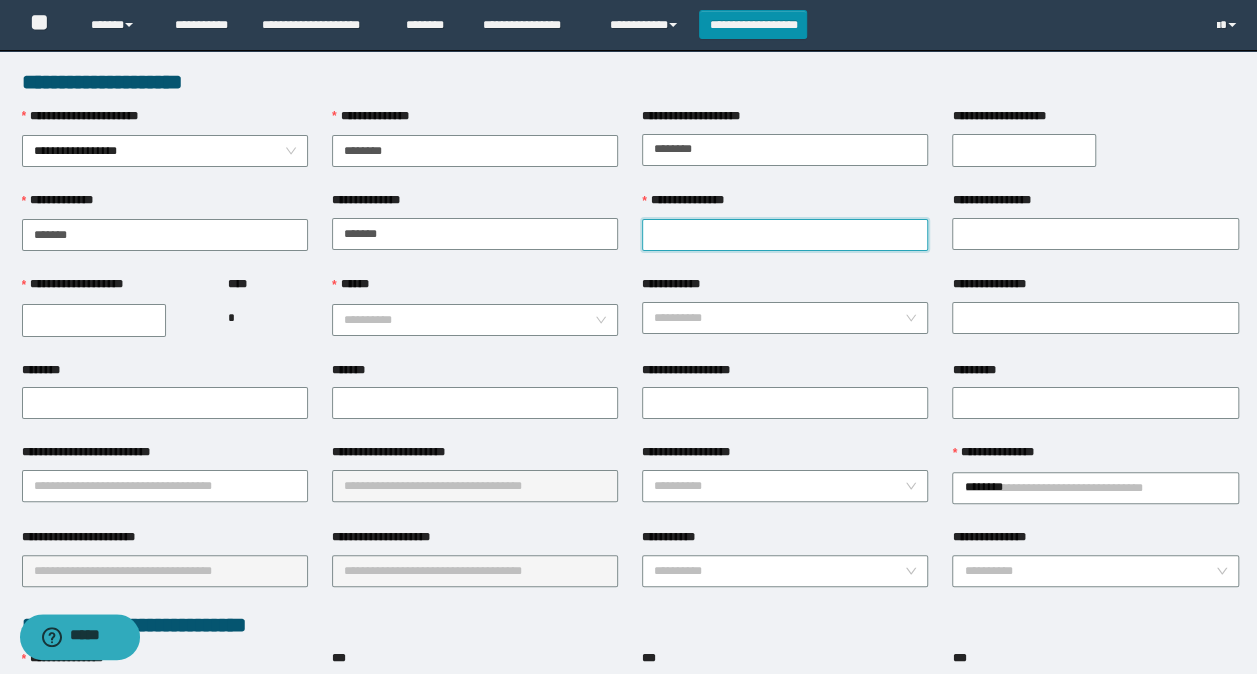 drag, startPoint x: 689, startPoint y: 222, endPoint x: 685, endPoint y: 232, distance: 10.770329 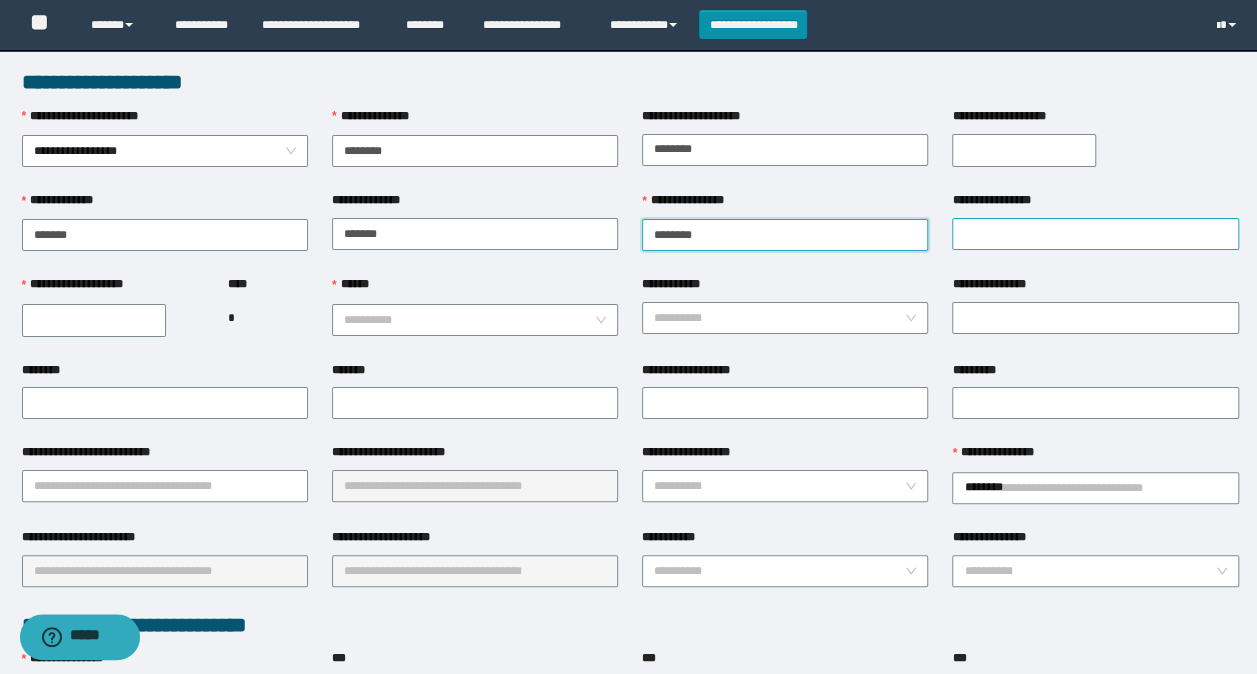 type on "********" 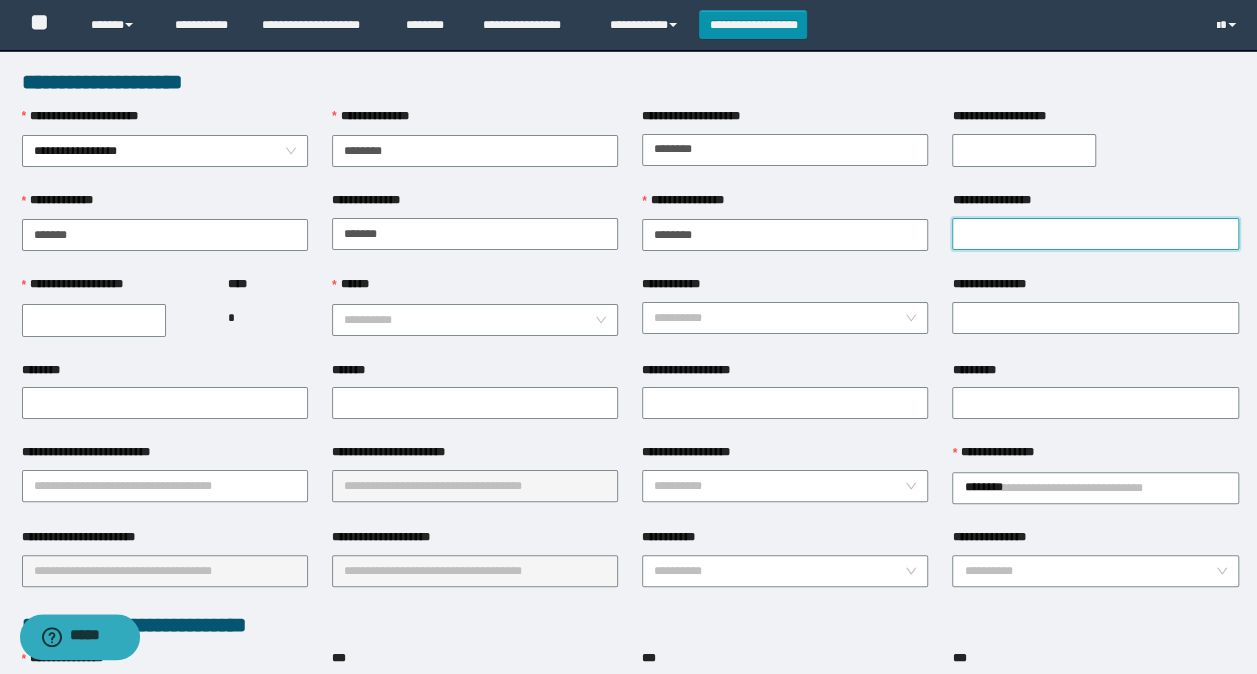 click on "**********" at bounding box center [1095, 234] 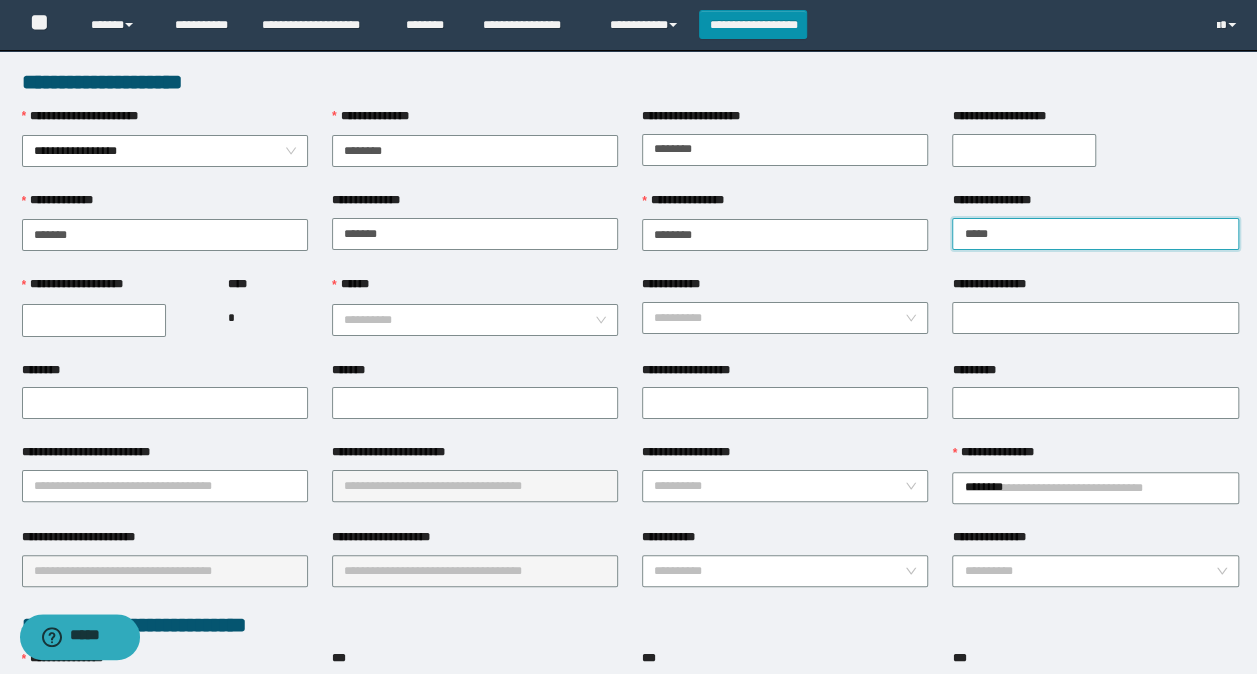 type on "*****" 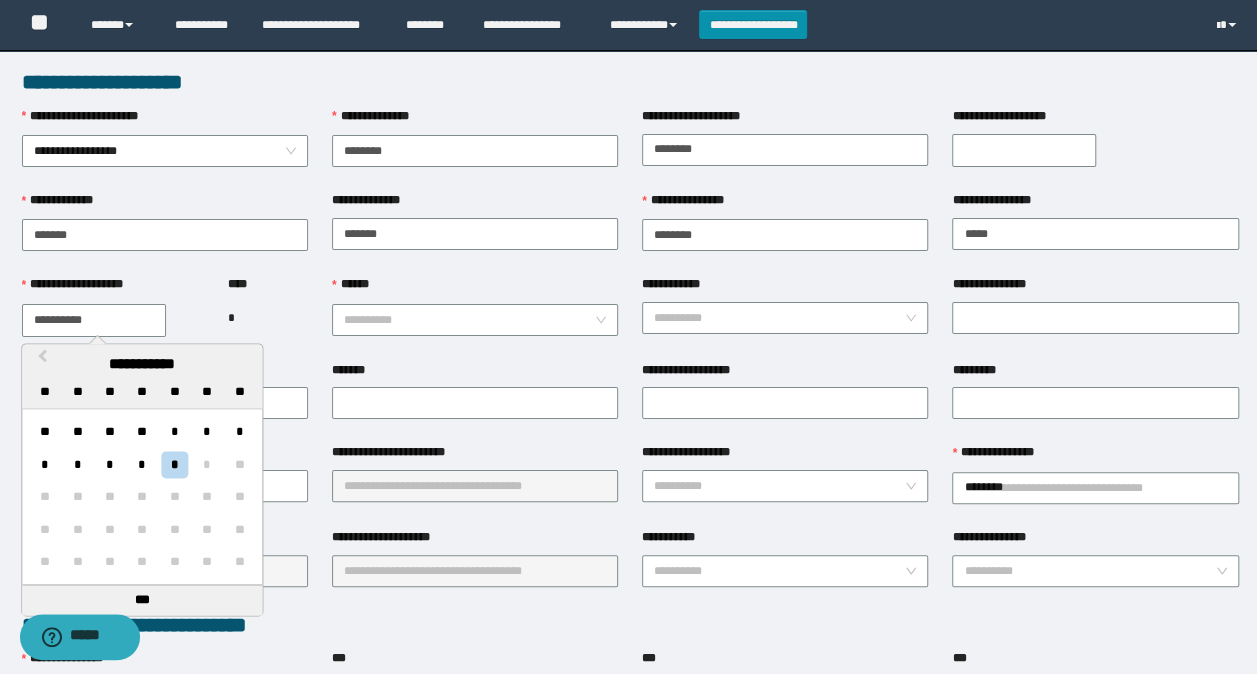 click on "**********" at bounding box center (94, 320) 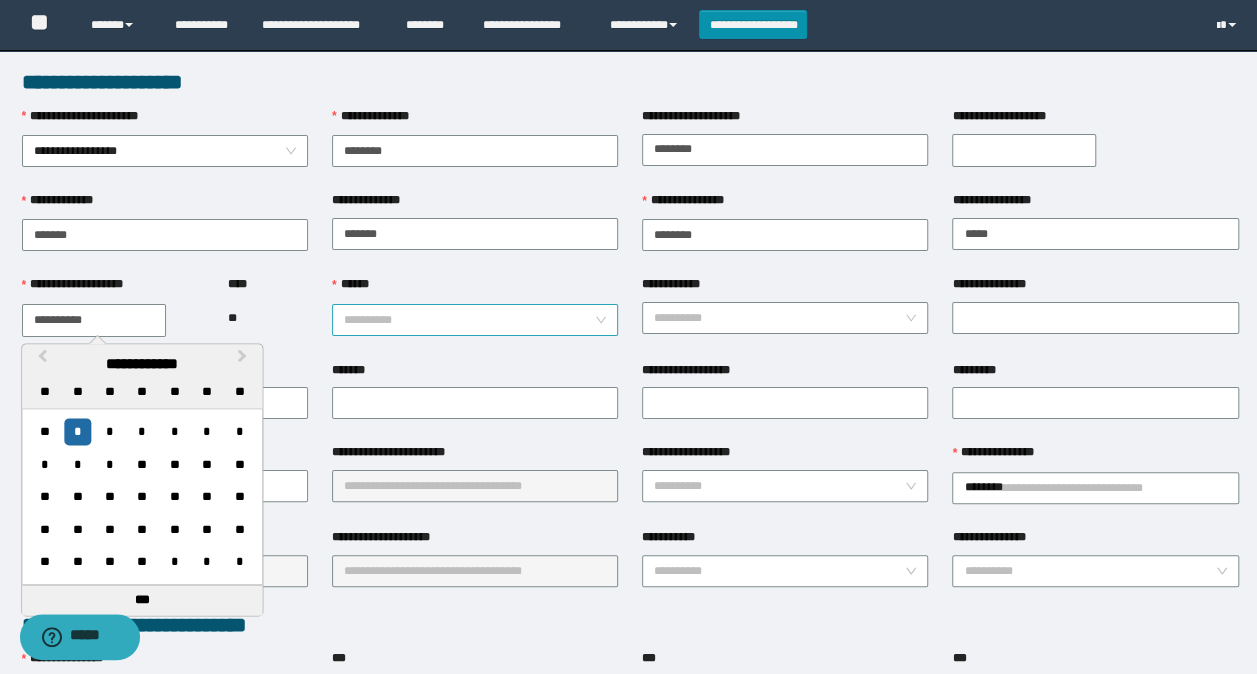 type on "**********" 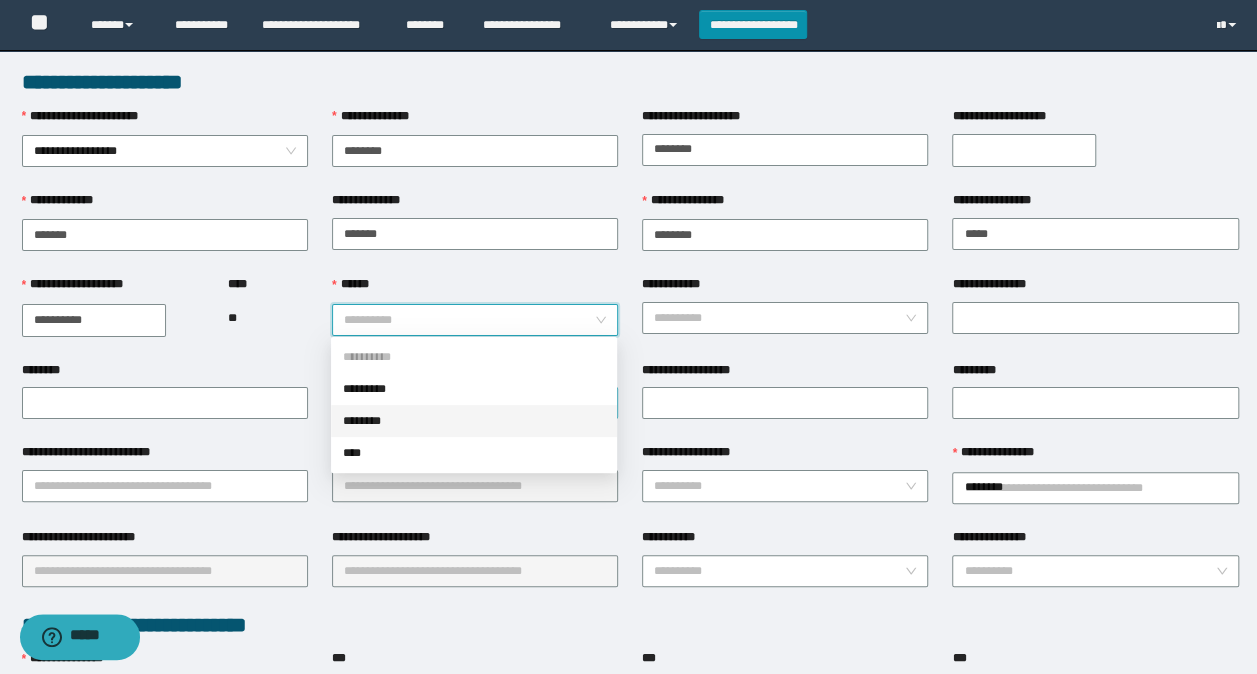 click on "********" at bounding box center [474, 421] 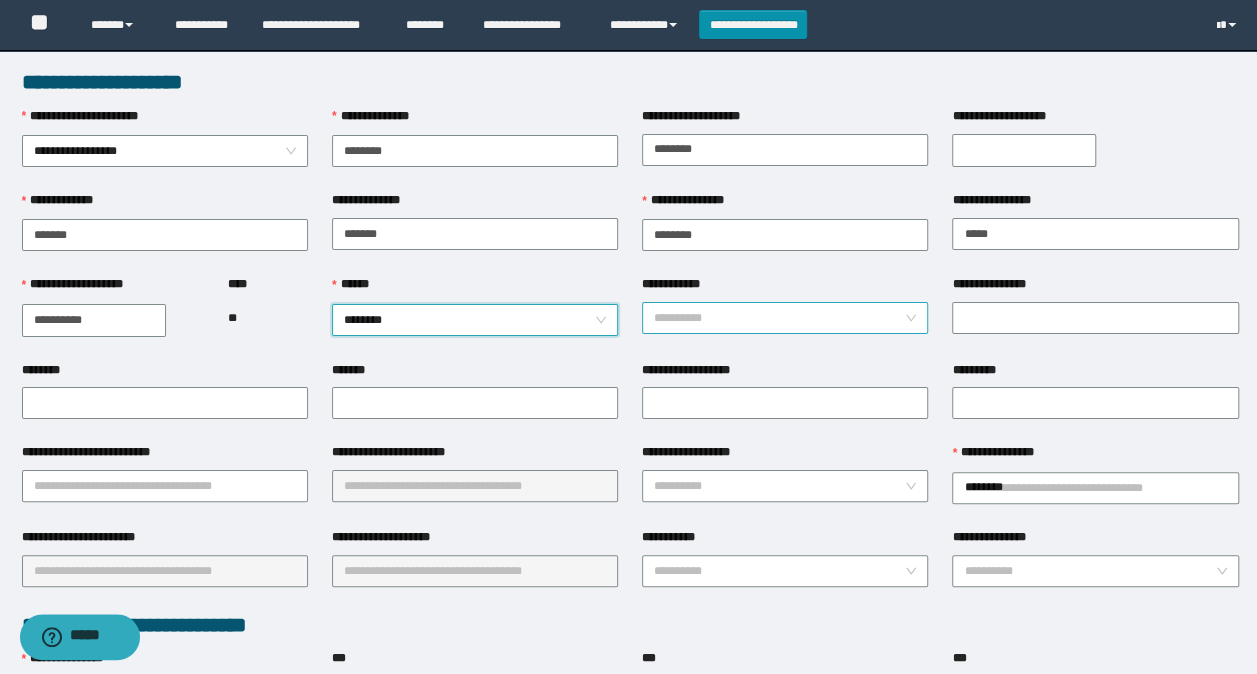 click on "**********" at bounding box center (779, 318) 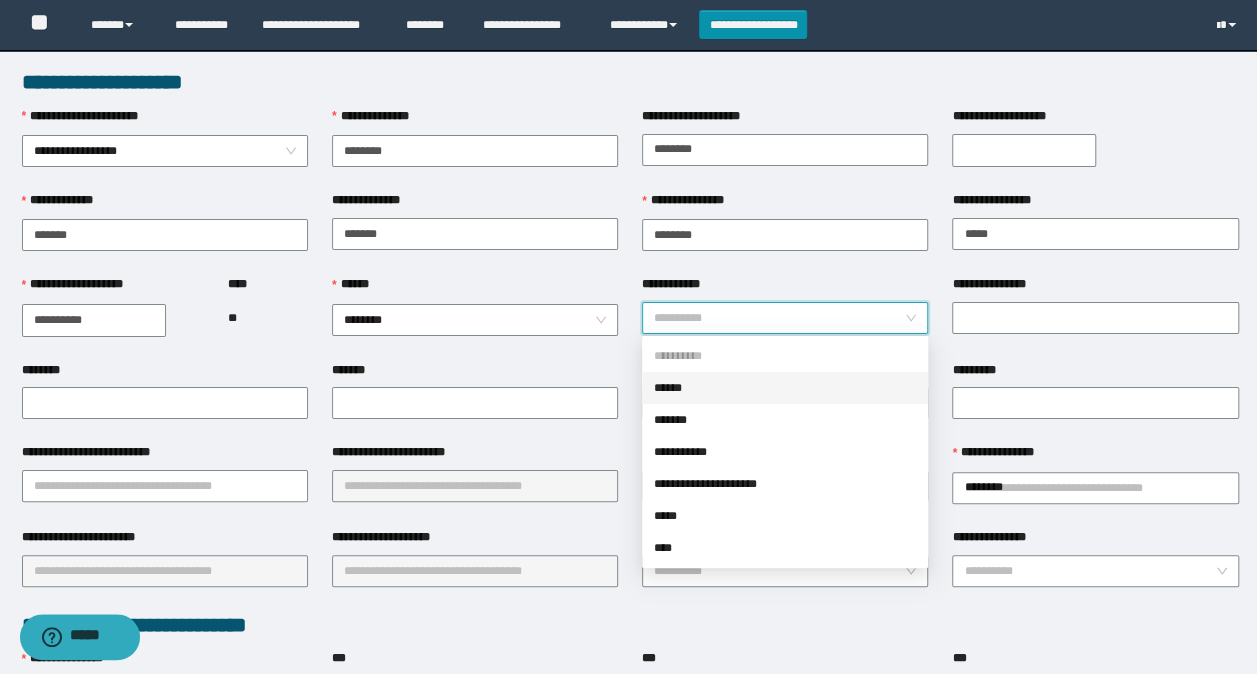 drag, startPoint x: 686, startPoint y: 382, endPoint x: 712, endPoint y: 376, distance: 26.683329 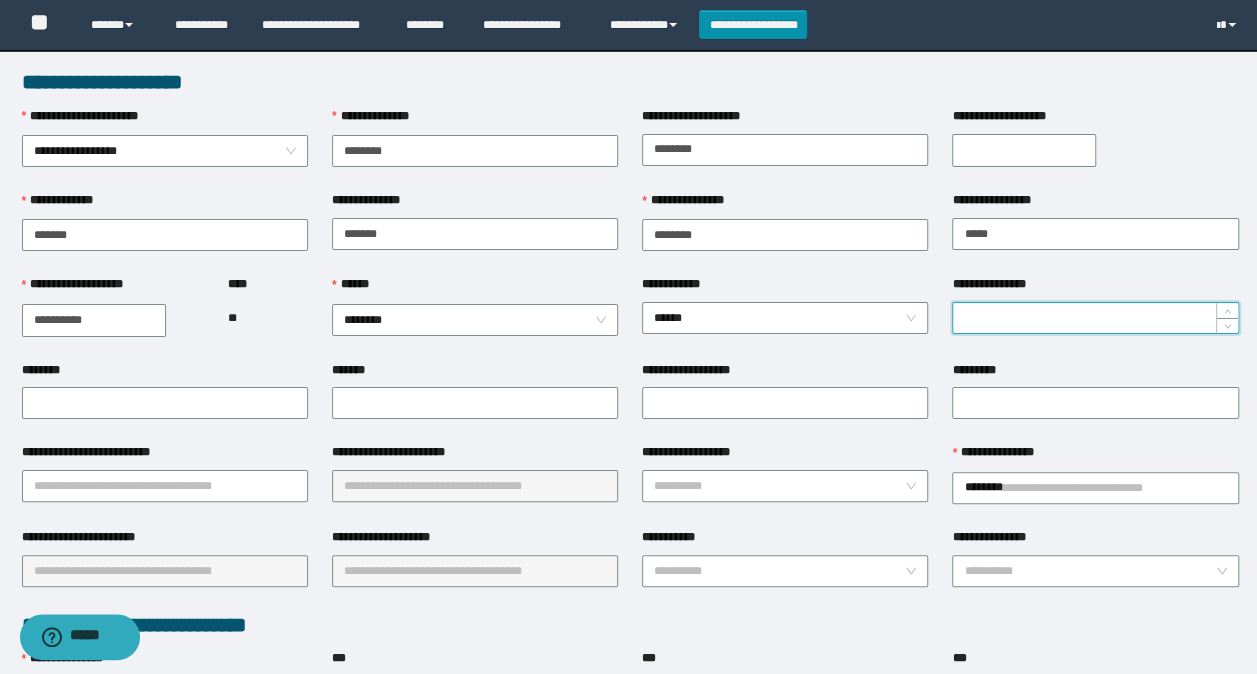 click on "**********" at bounding box center [1095, 318] 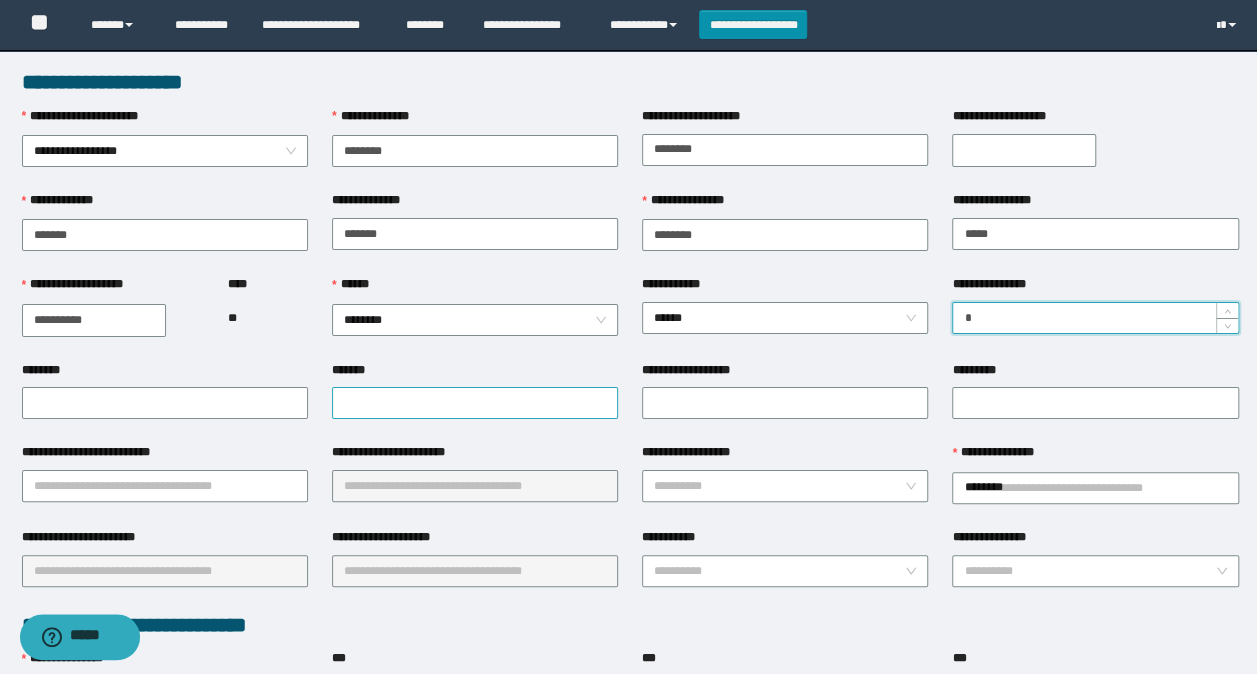 type on "*" 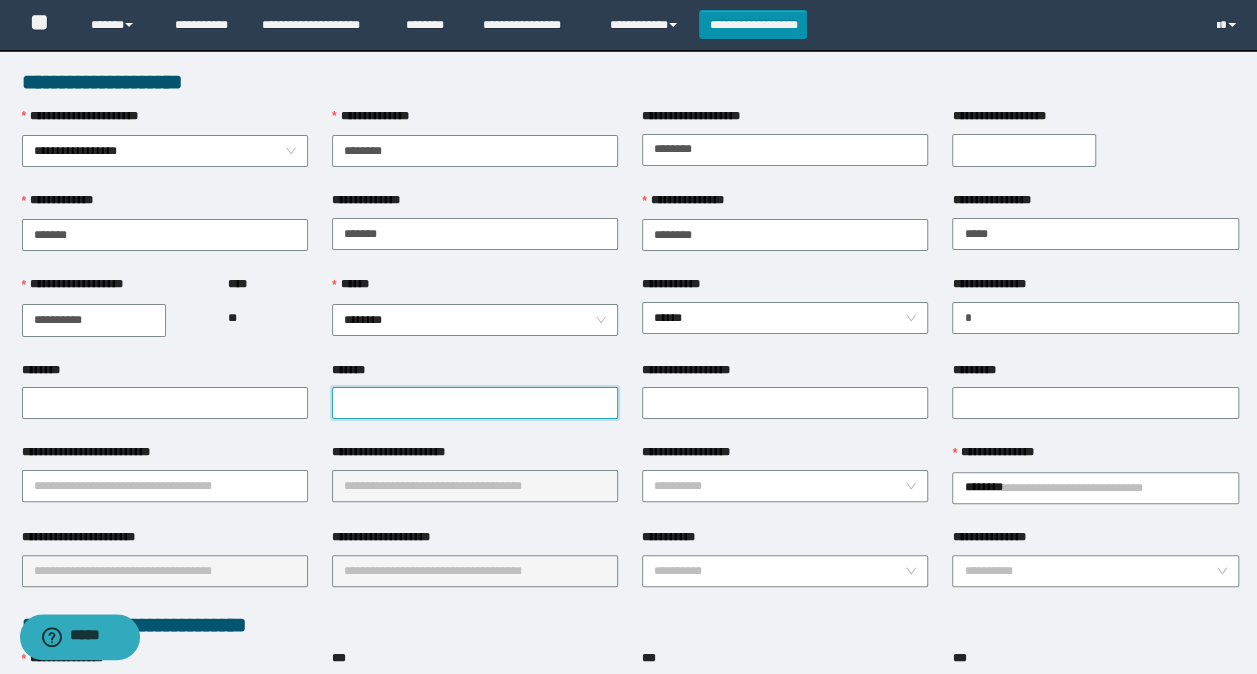 drag, startPoint x: 397, startPoint y: 402, endPoint x: 604, endPoint y: 402, distance: 207 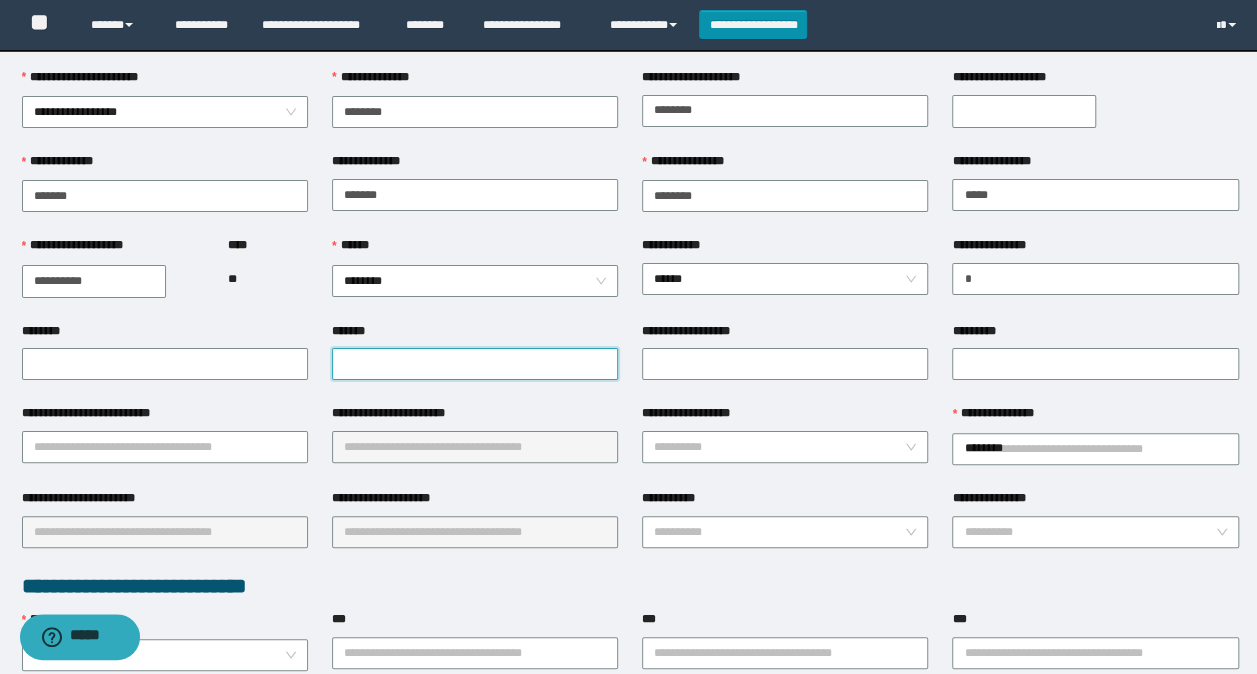 scroll, scrollTop: 100, scrollLeft: 0, axis: vertical 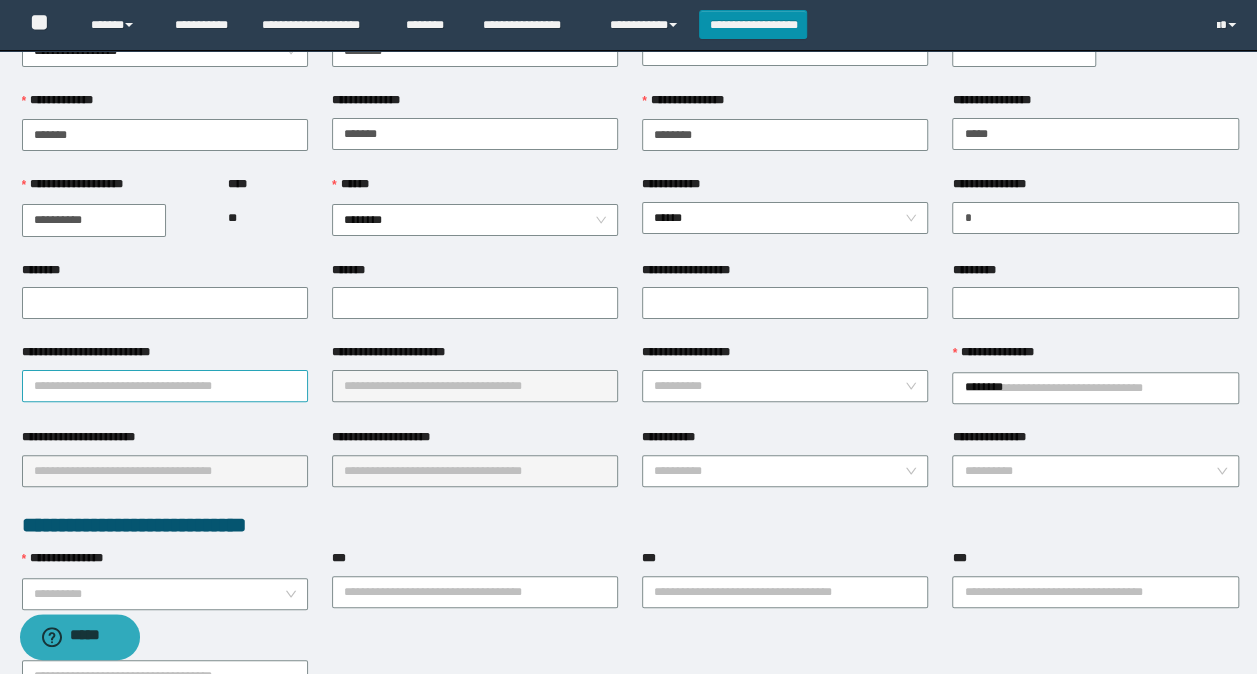 click on "**********" at bounding box center (165, 386) 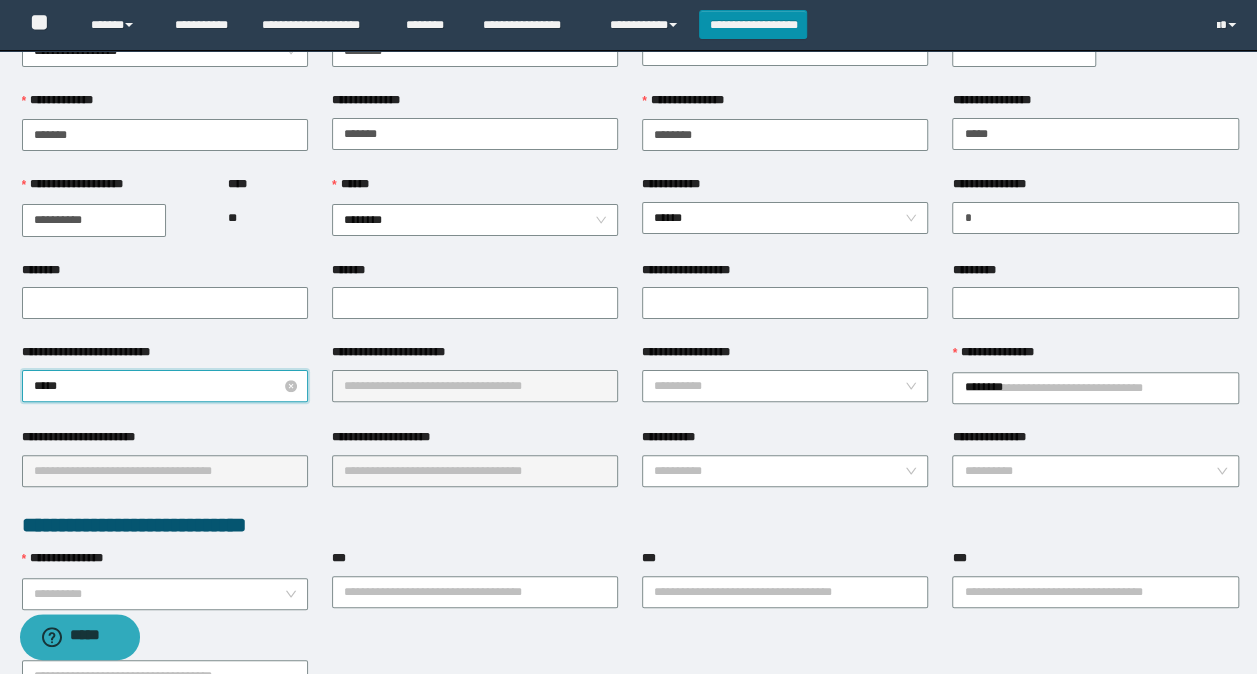 type on "******" 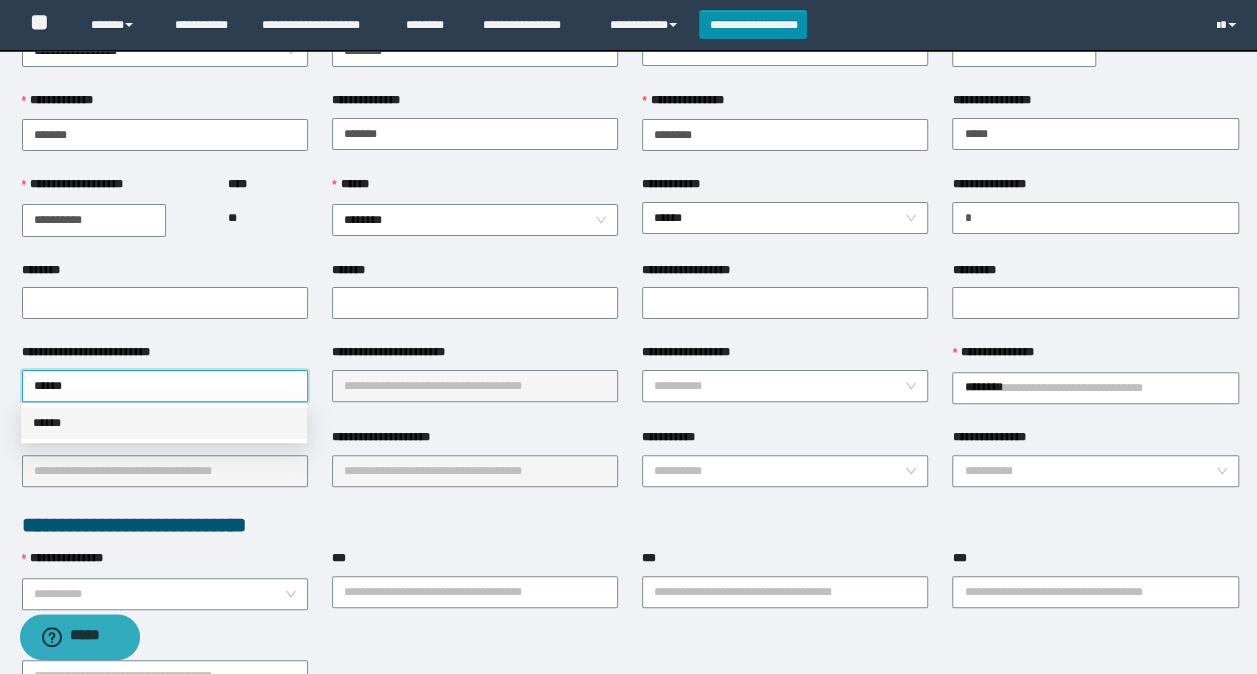 click on "******" at bounding box center (164, 423) 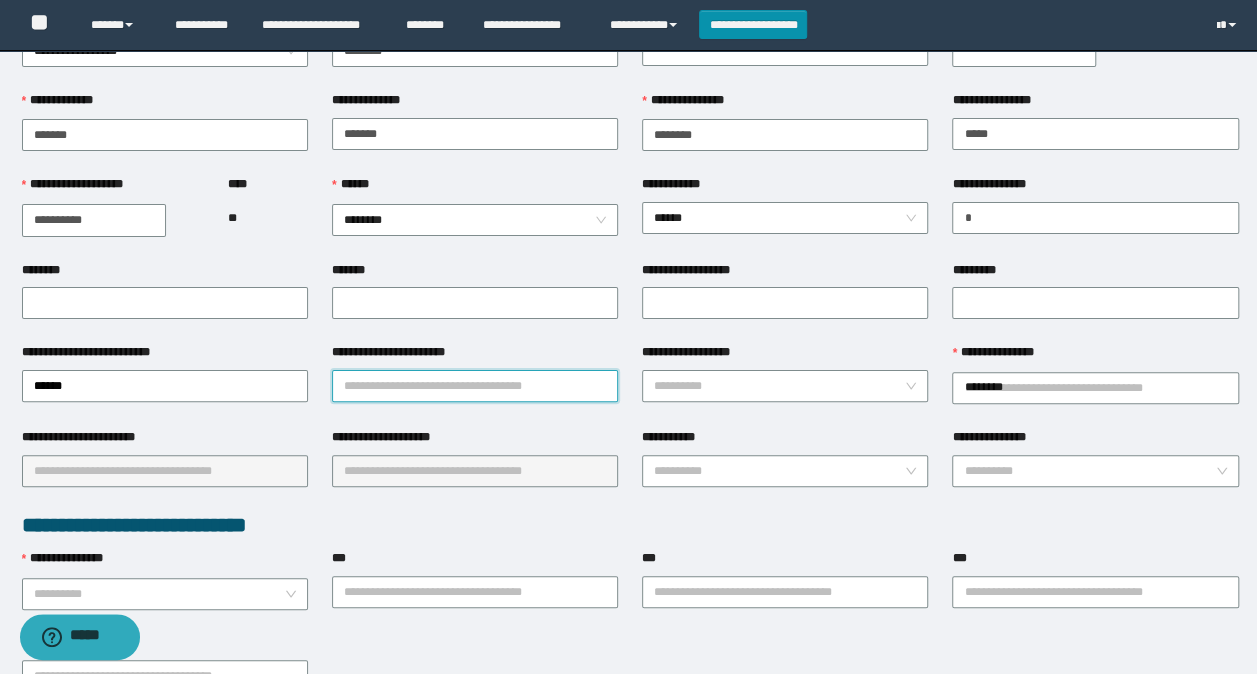 click on "**********" at bounding box center (475, 386) 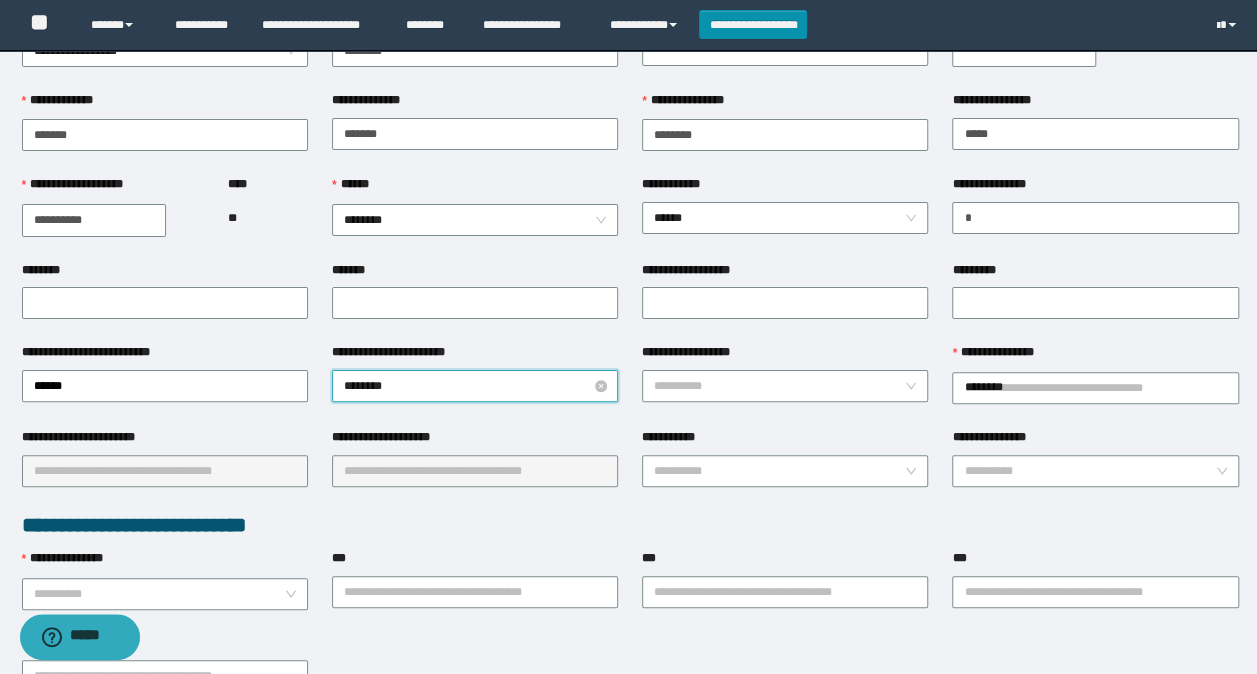 type on "*********" 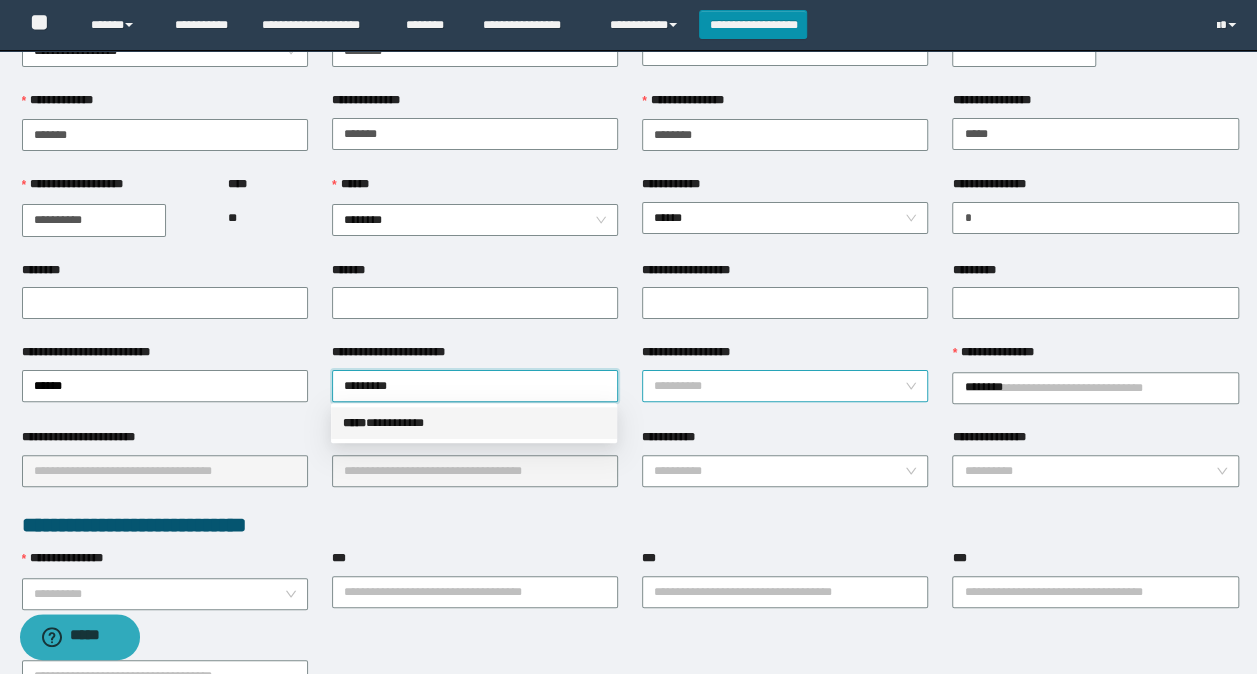 drag, startPoint x: 429, startPoint y: 427, endPoint x: 696, endPoint y: 380, distance: 271.10513 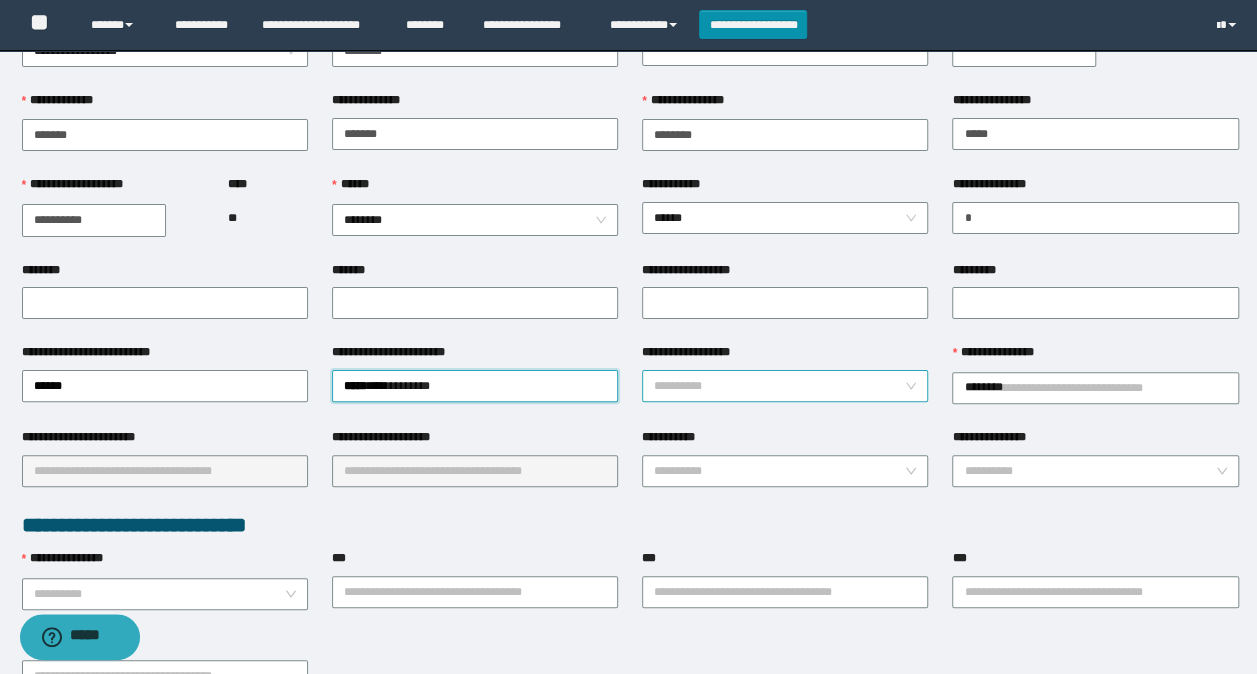 click on "**********" at bounding box center [779, 386] 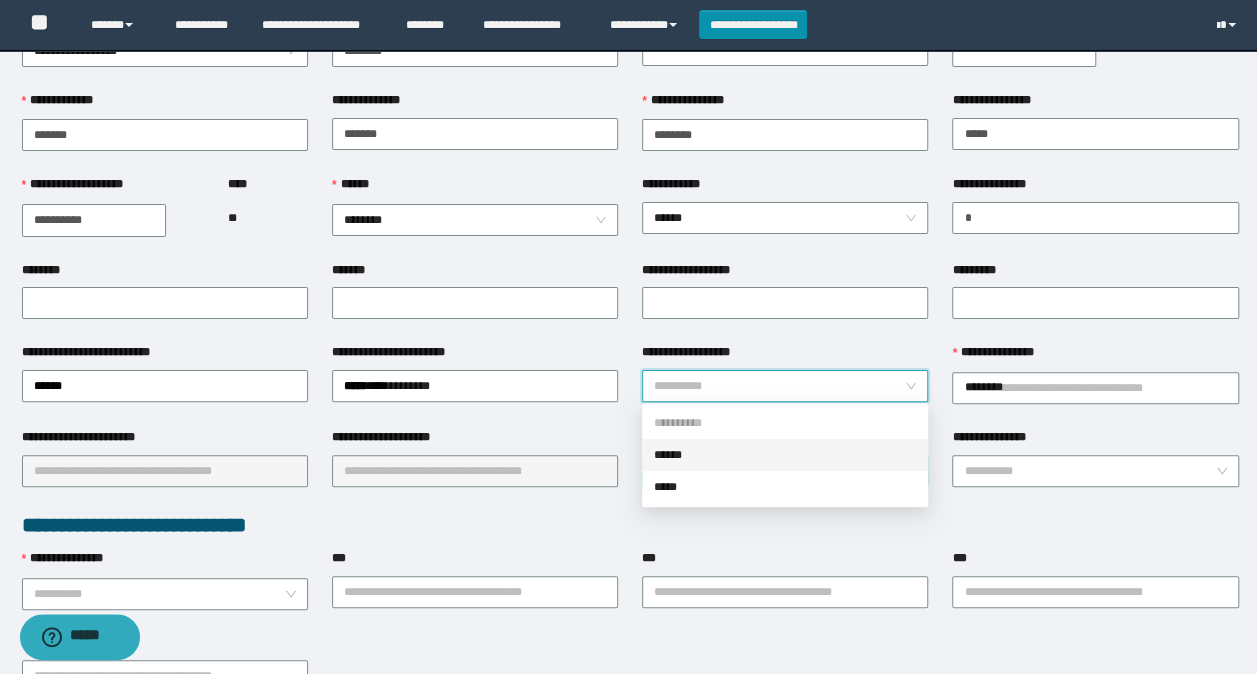 click on "******" at bounding box center [785, 455] 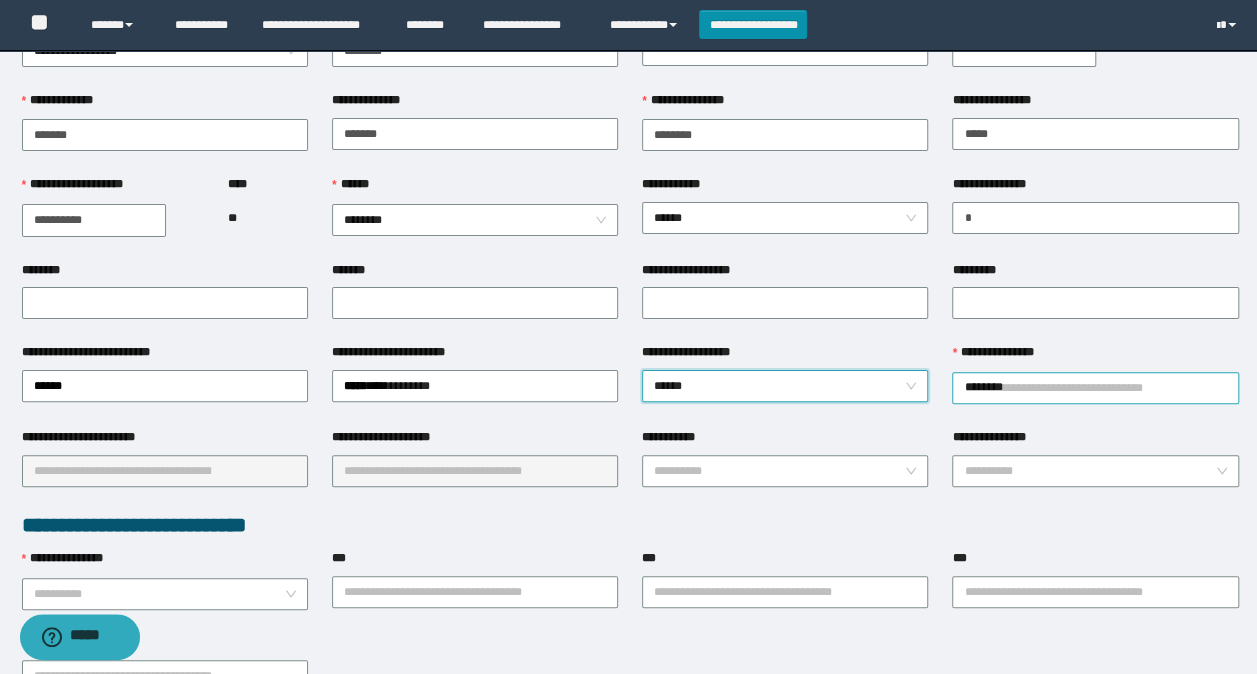 click on "********" at bounding box center [1095, 388] 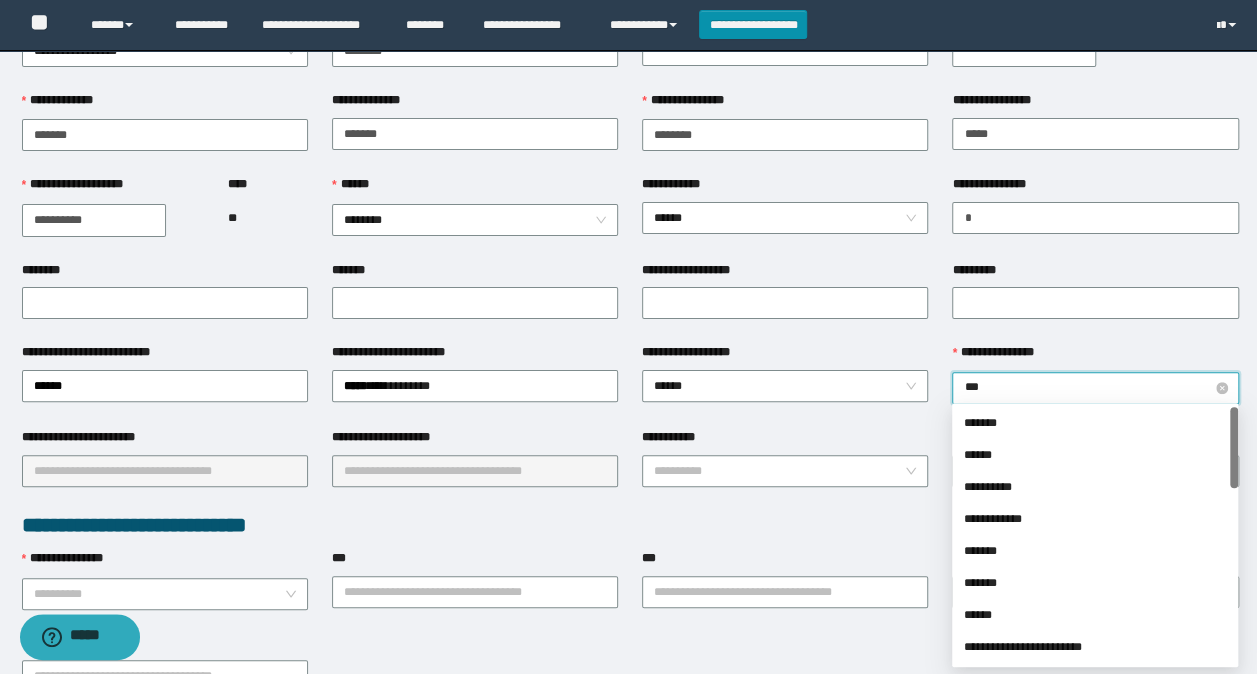 type on "****" 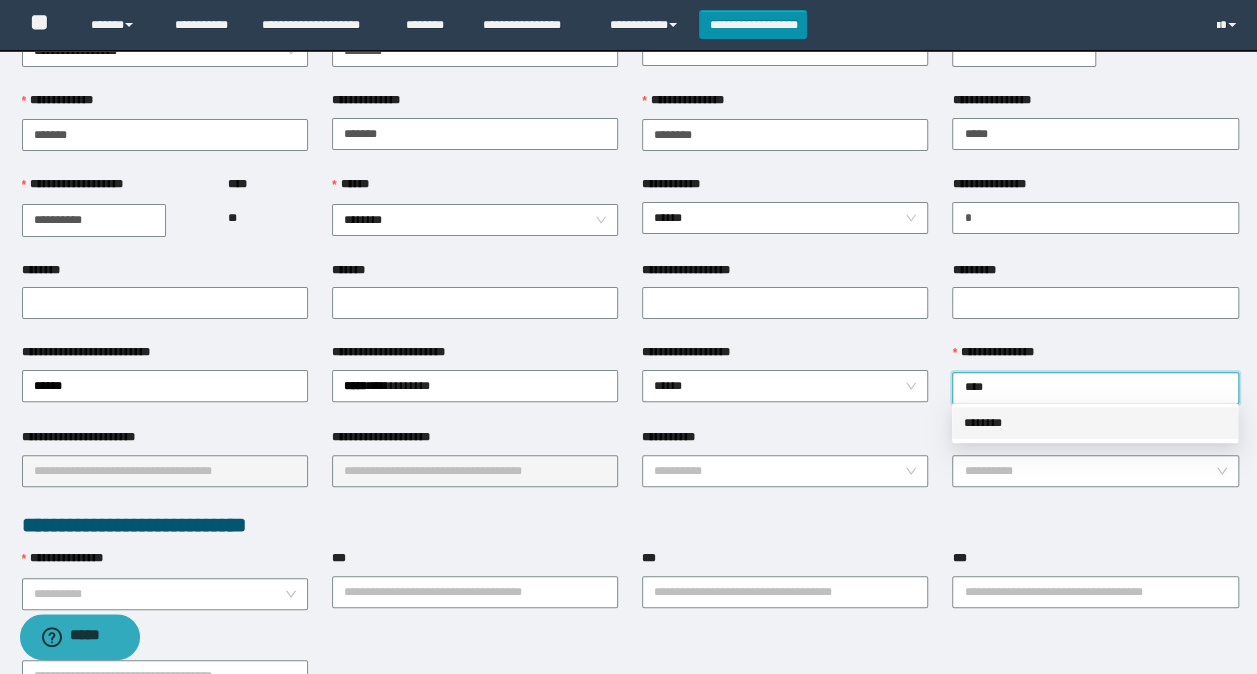 click on "********" at bounding box center (1095, 423) 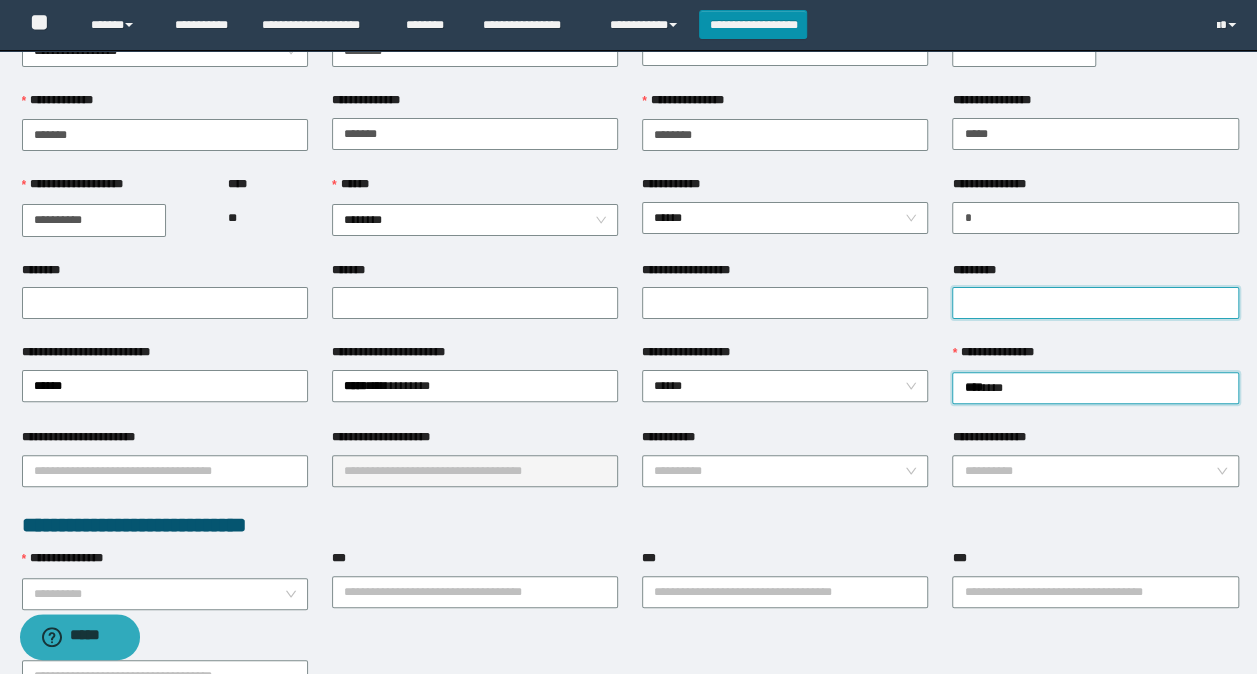click on "*********" at bounding box center (1095, 303) 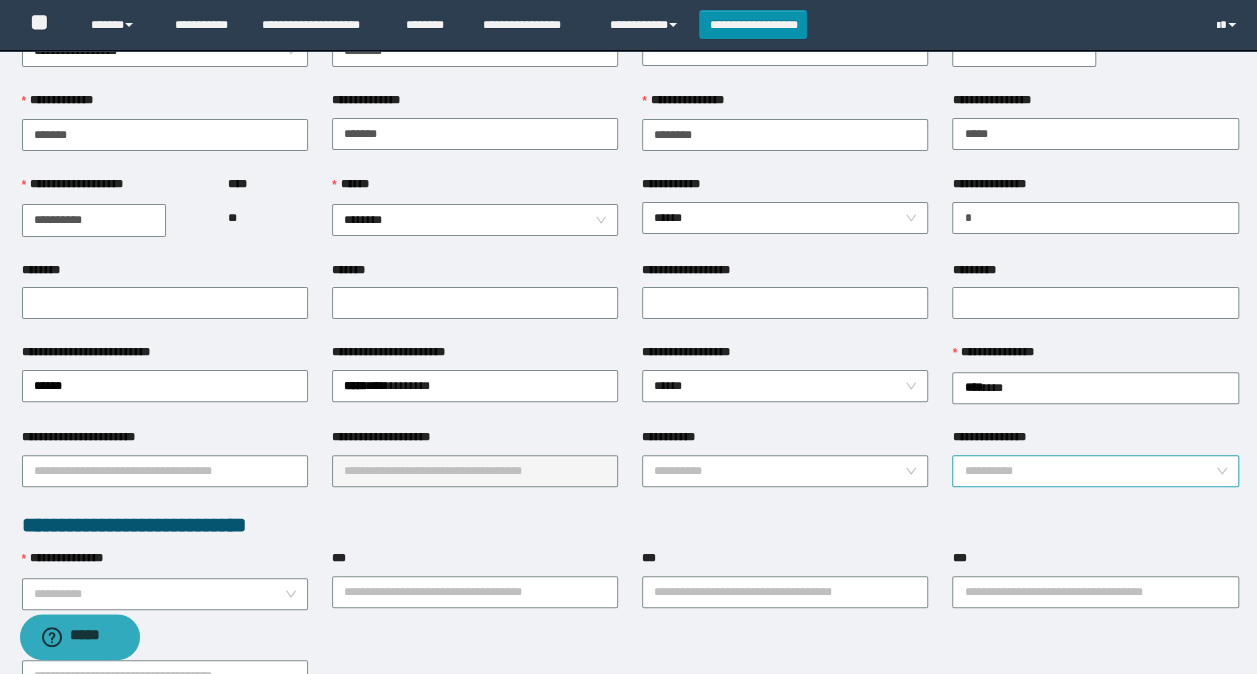 click on "**********" at bounding box center [1089, 471] 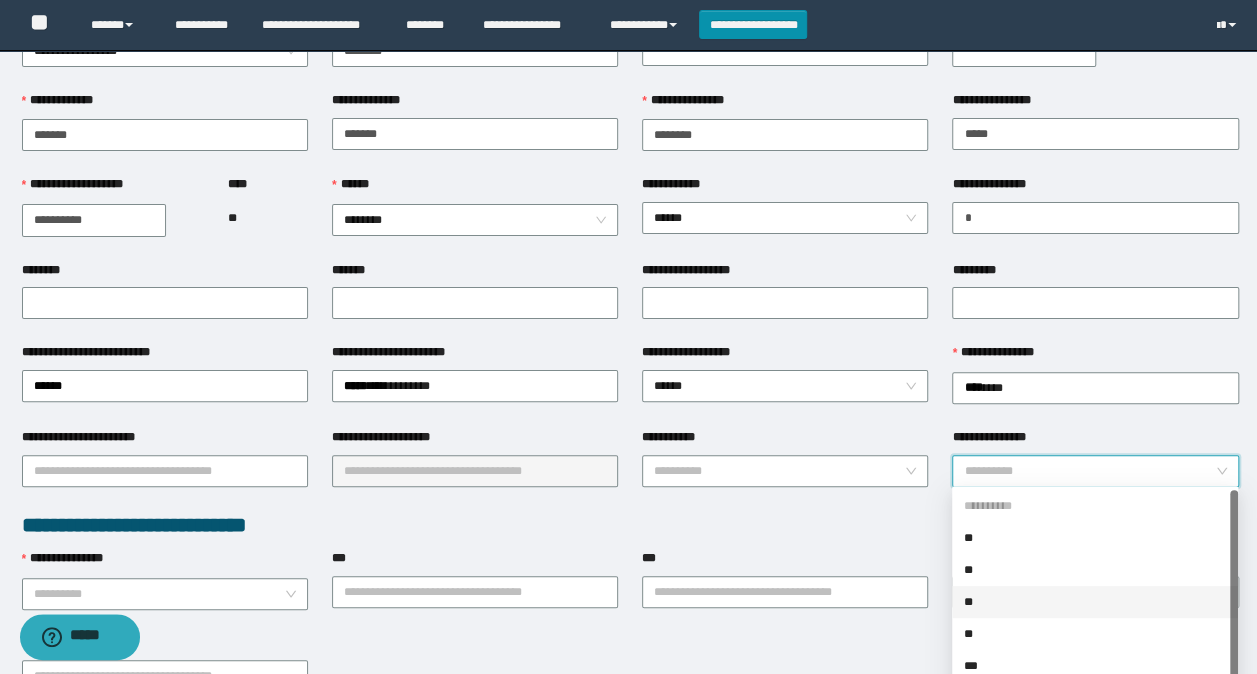 scroll, scrollTop: 32, scrollLeft: 0, axis: vertical 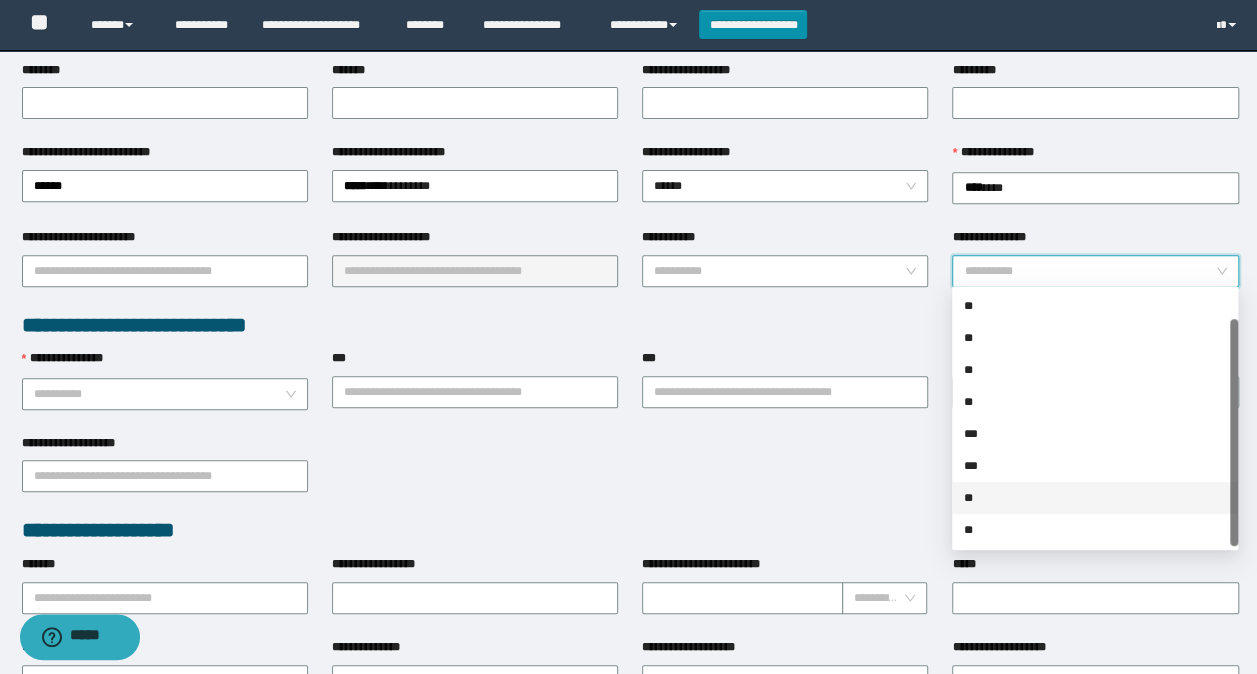 click on "**" at bounding box center (1095, 498) 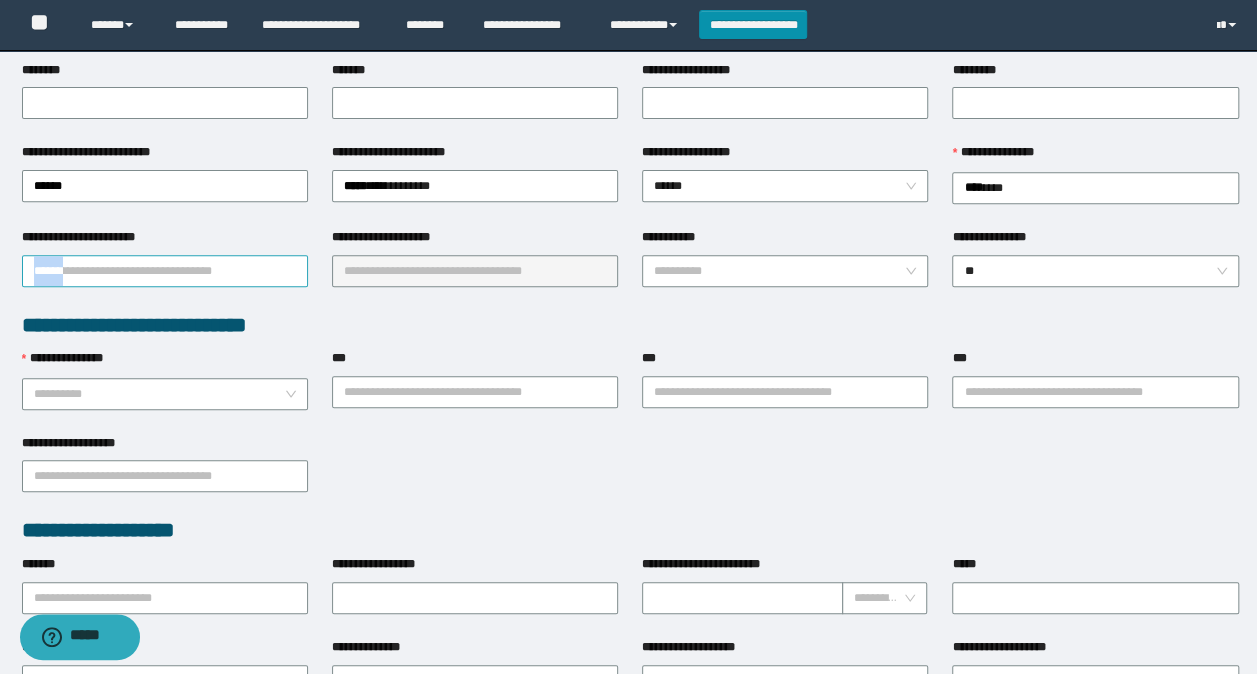click on "**********" at bounding box center (165, 257) 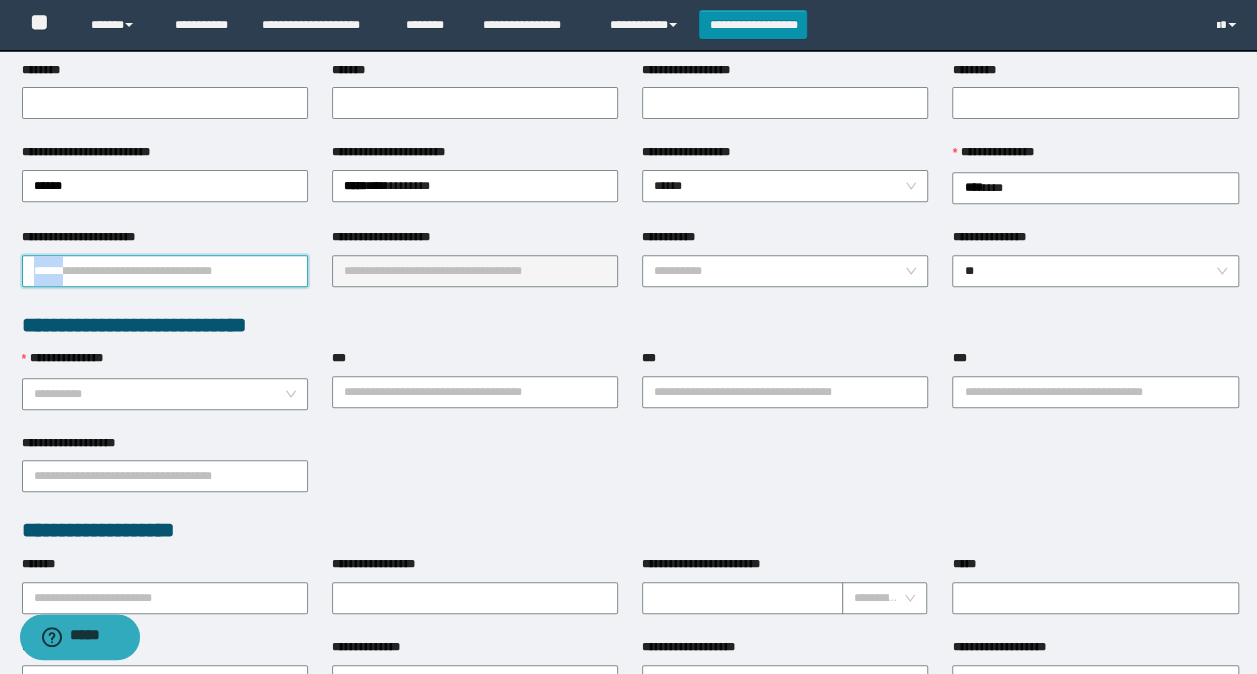 click on "**********" at bounding box center [165, 271] 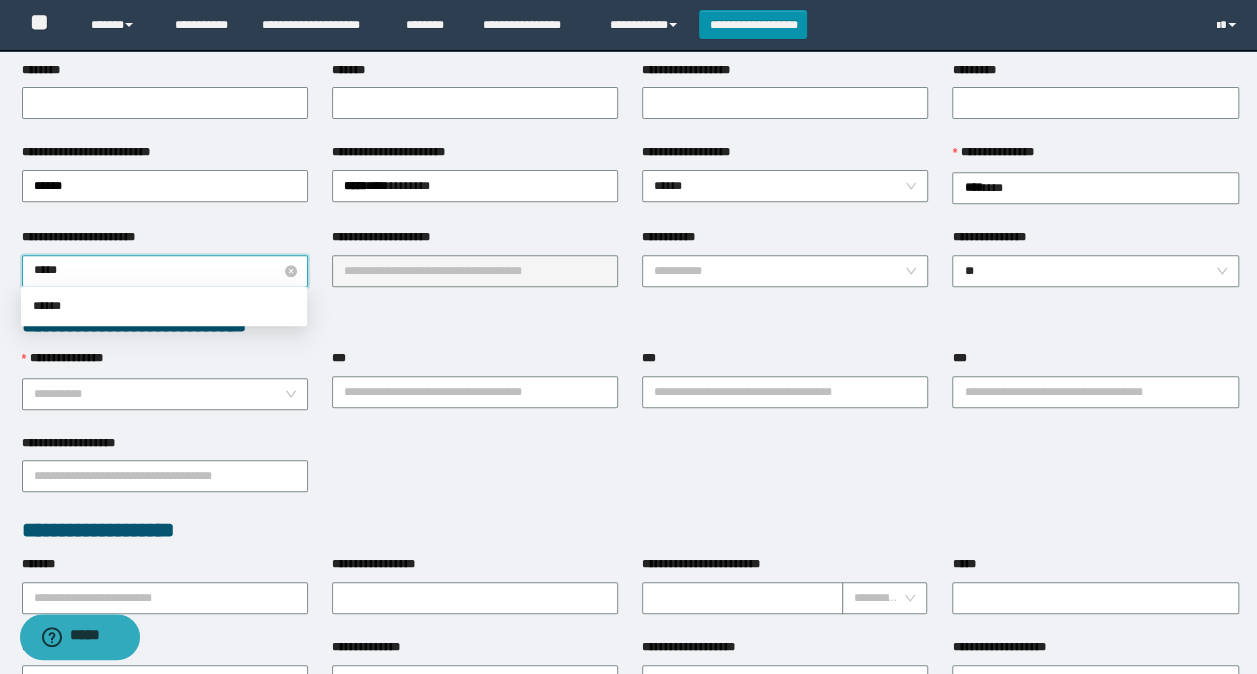 type on "******" 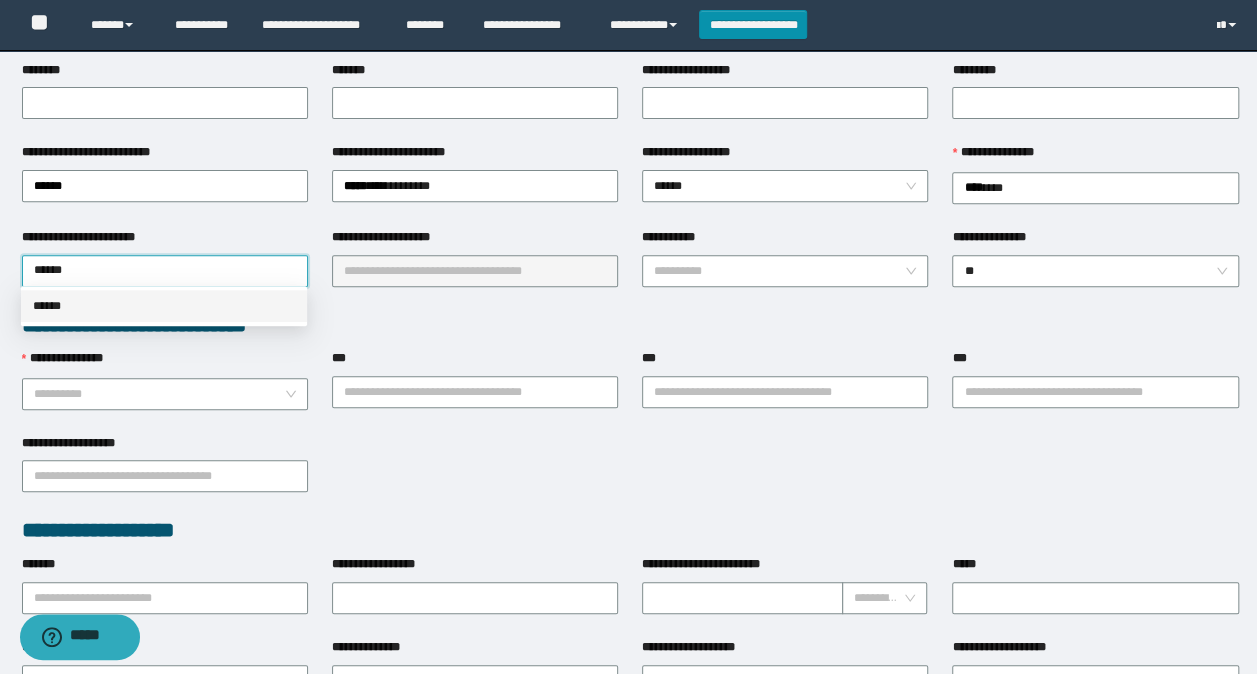 click on "******" at bounding box center (164, 306) 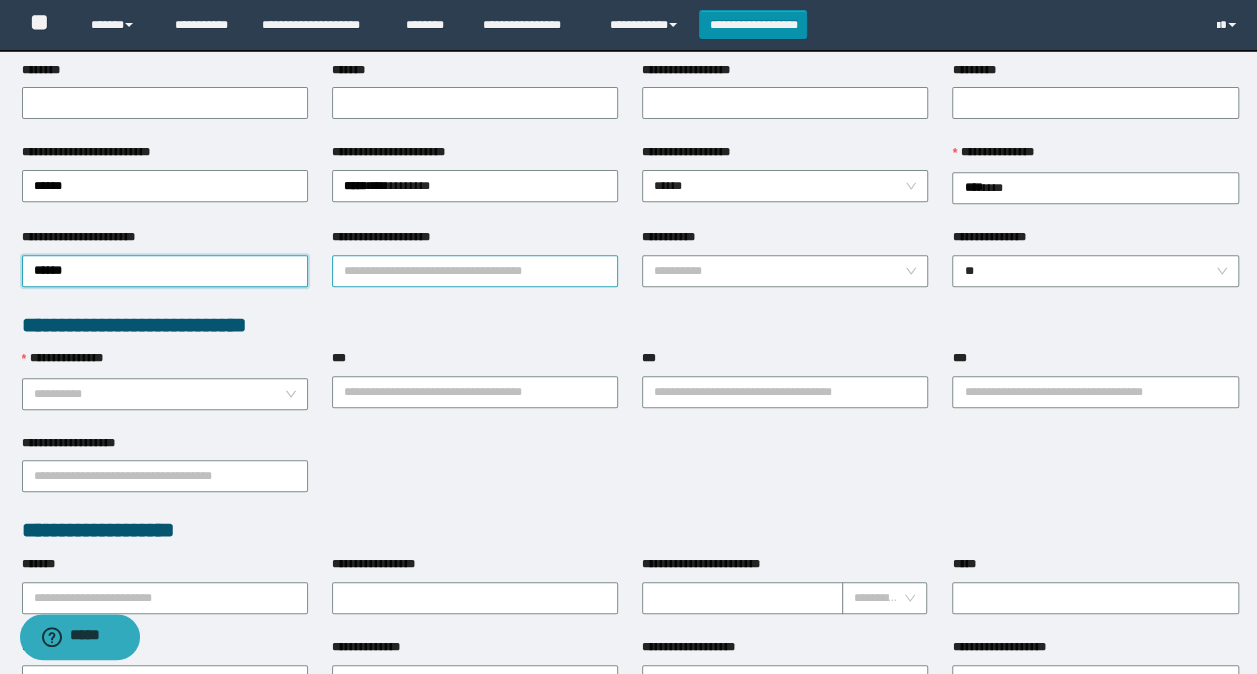 click on "**********" at bounding box center (475, 271) 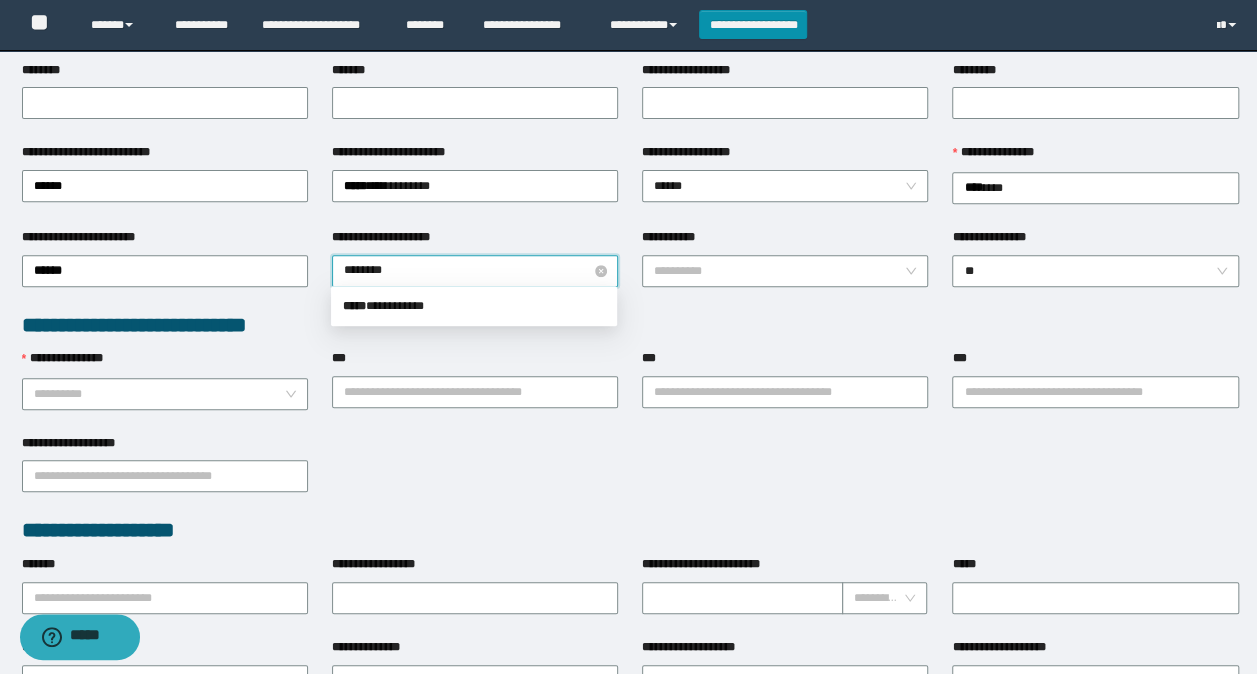 type on "*********" 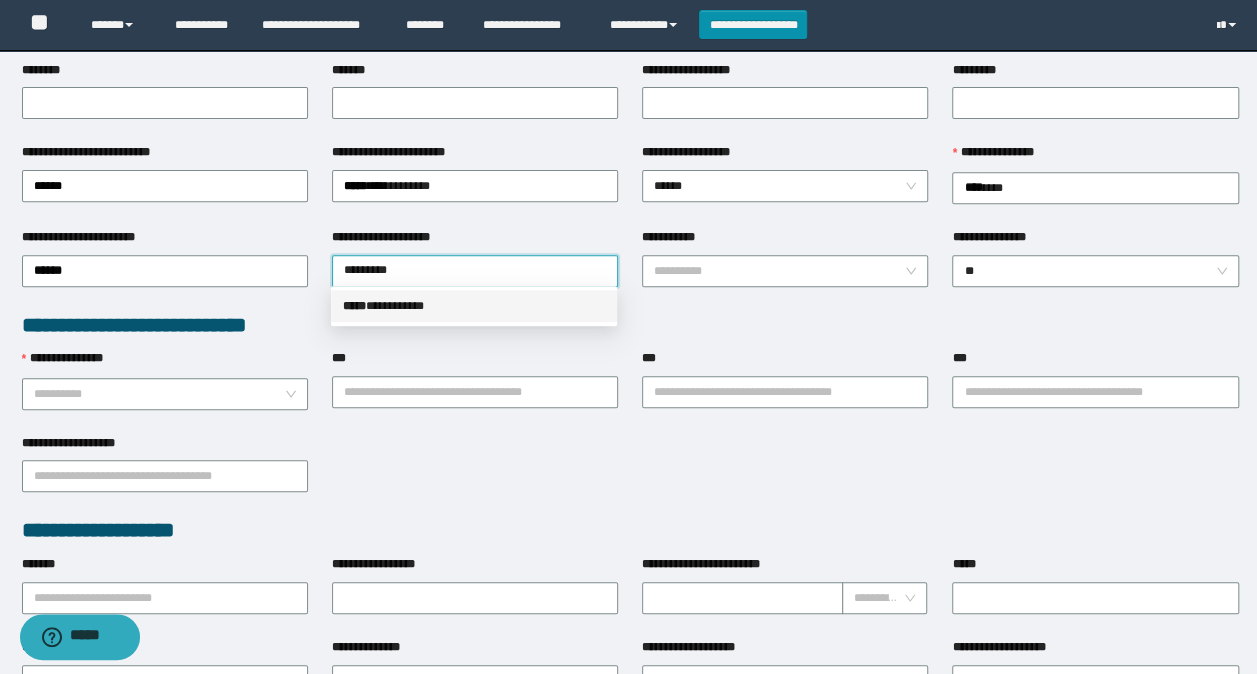 click on "***** * *********" at bounding box center (474, 306) 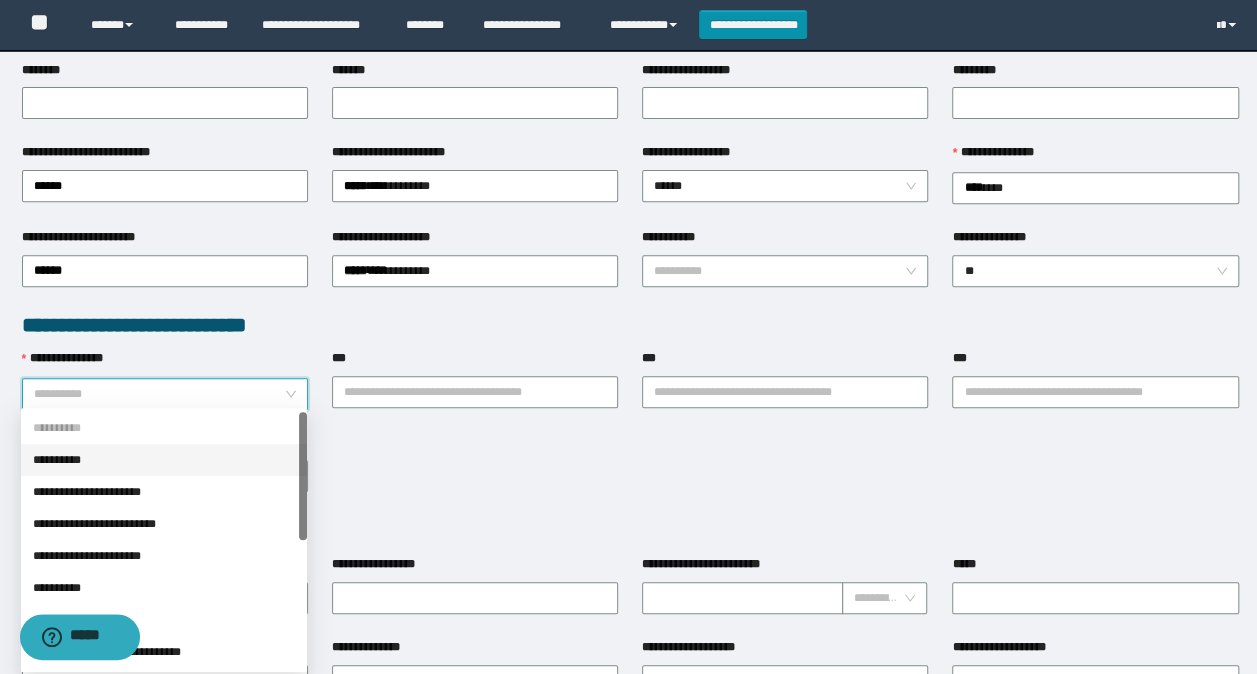 click on "**********" at bounding box center [159, 394] 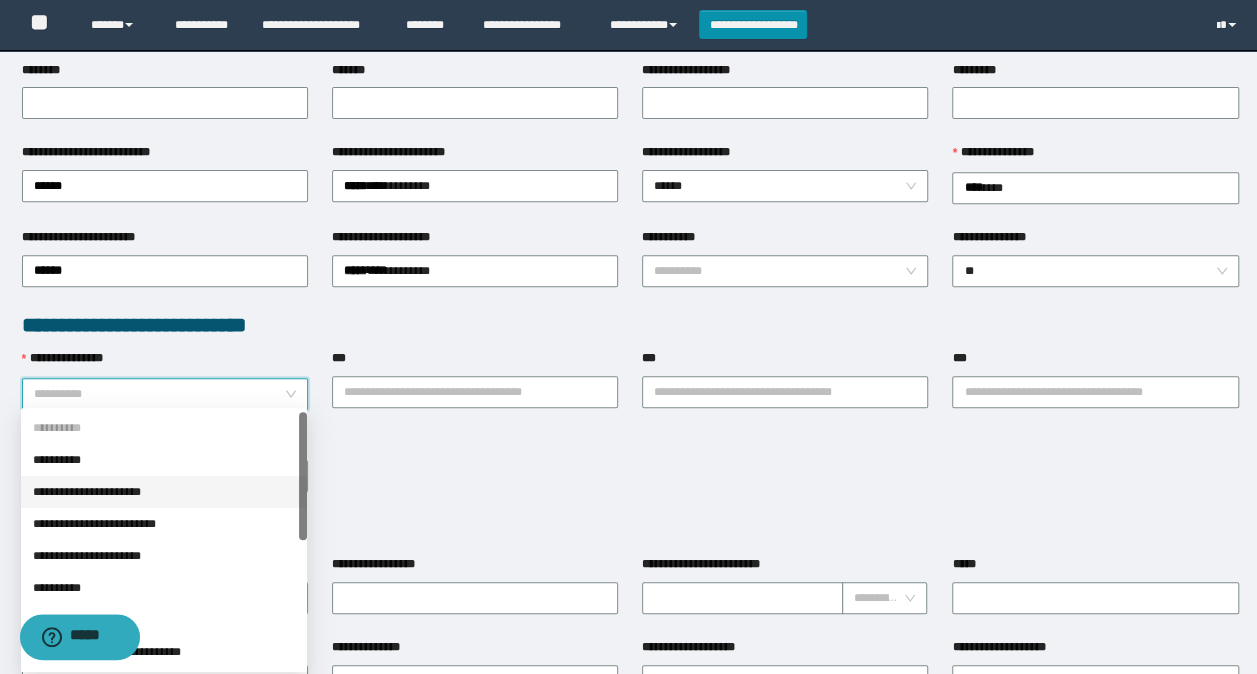 drag, startPoint x: 81, startPoint y: 489, endPoint x: 376, endPoint y: 438, distance: 299.376 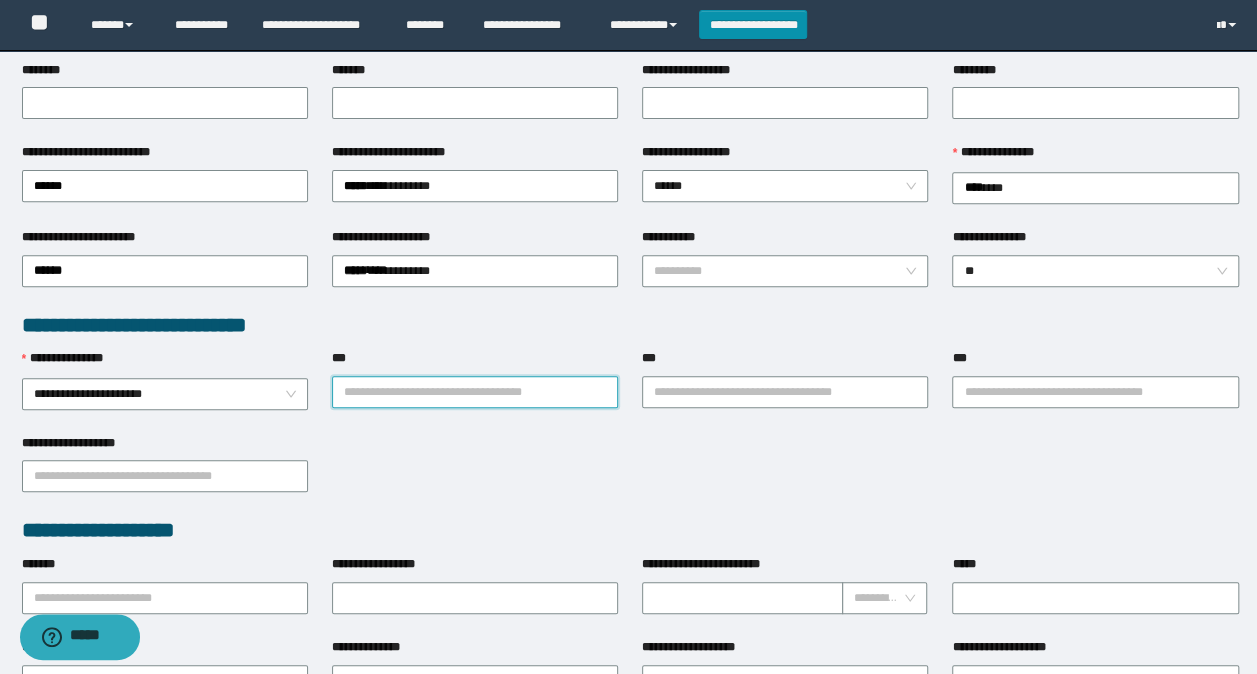 click on "***" at bounding box center (475, 392) 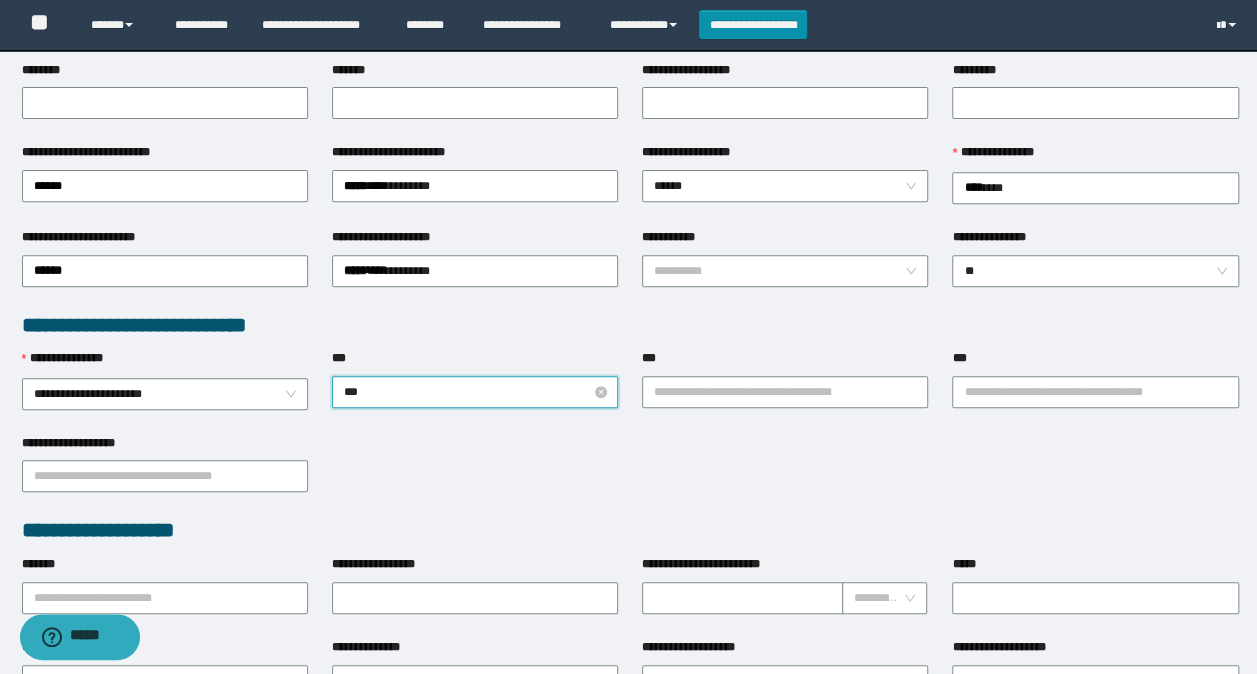 type on "****" 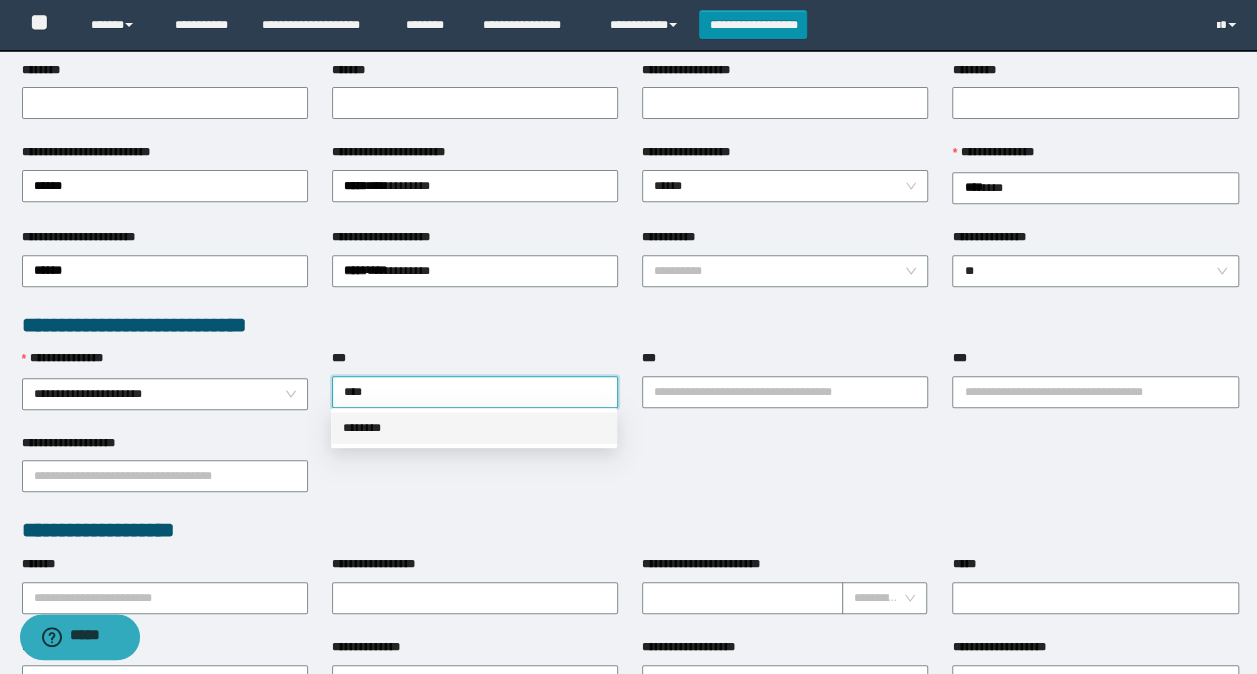 click on "********" at bounding box center [474, 428] 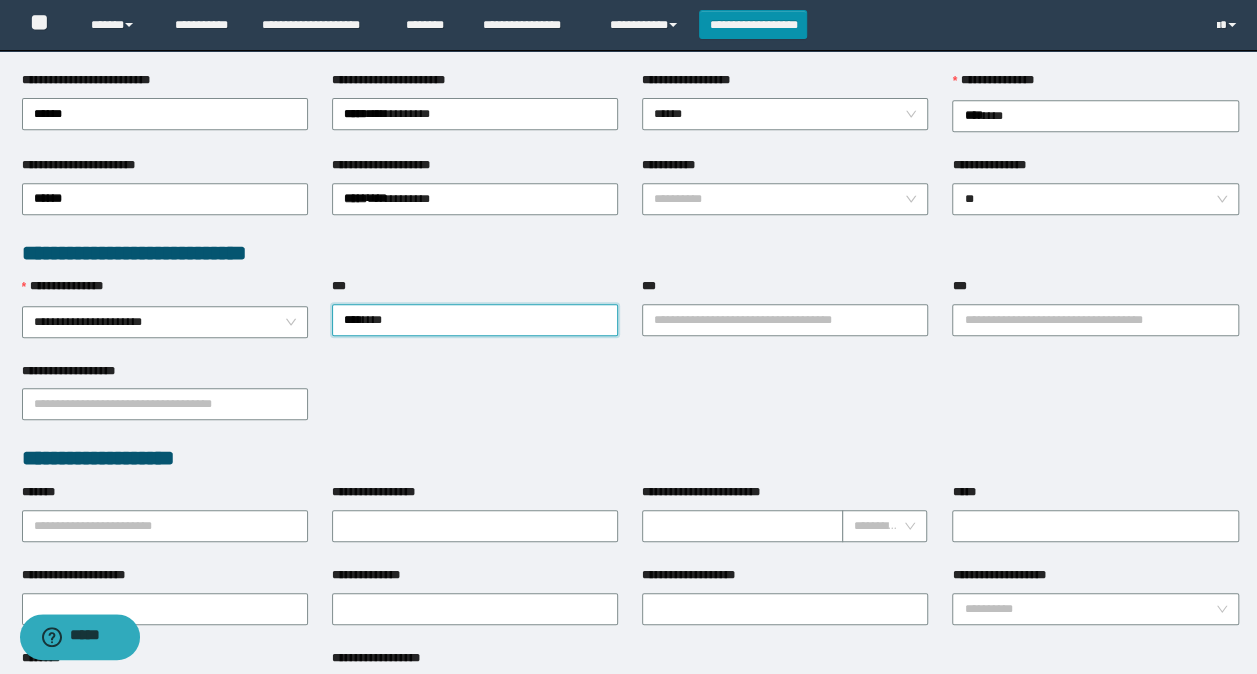 scroll, scrollTop: 400, scrollLeft: 0, axis: vertical 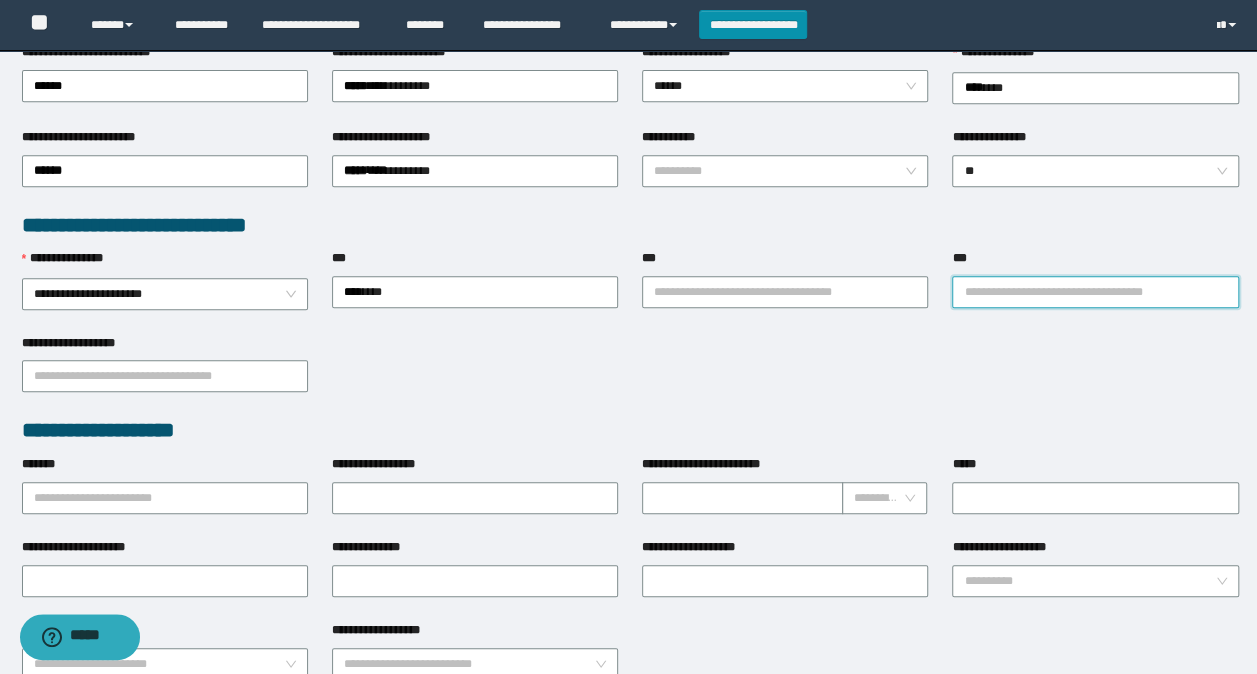 click on "***" at bounding box center (1095, 292) 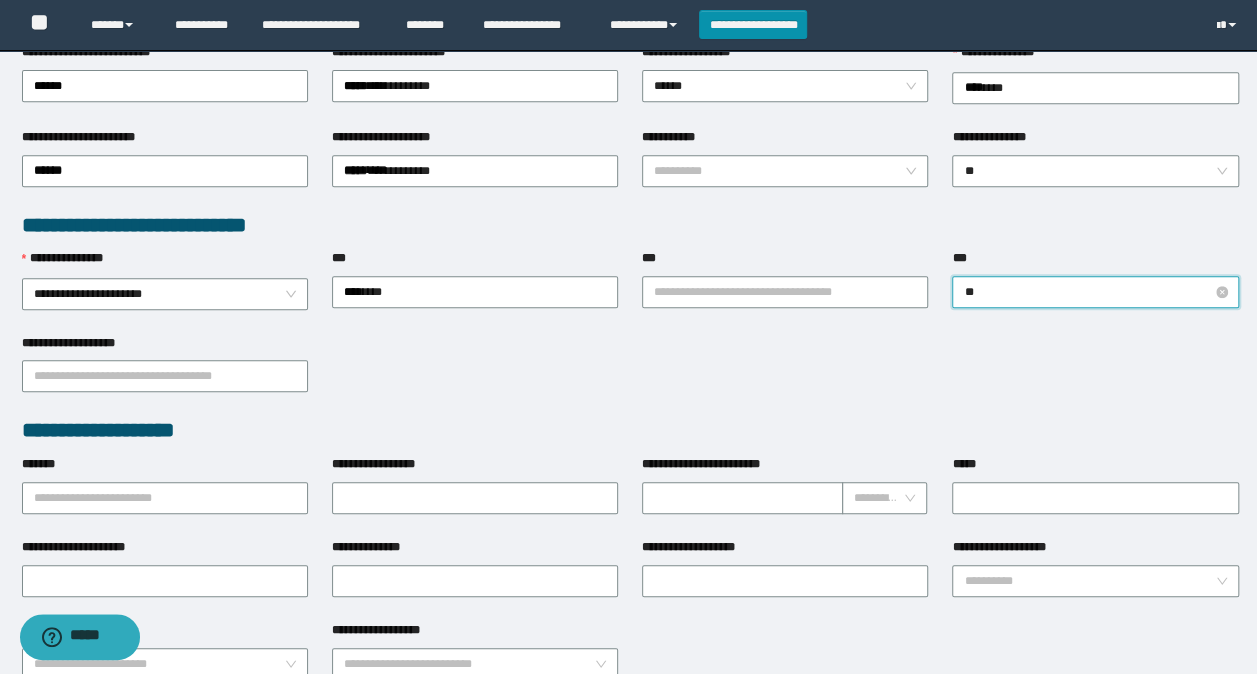 type on "*" 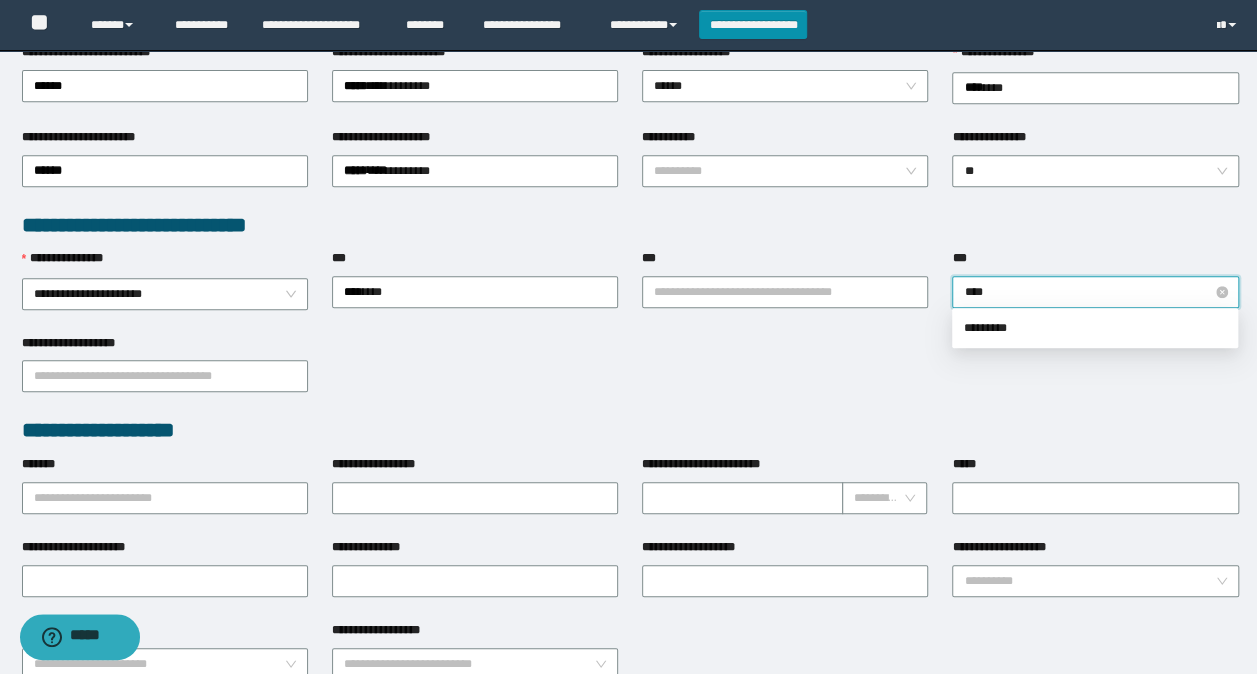 type on "*****" 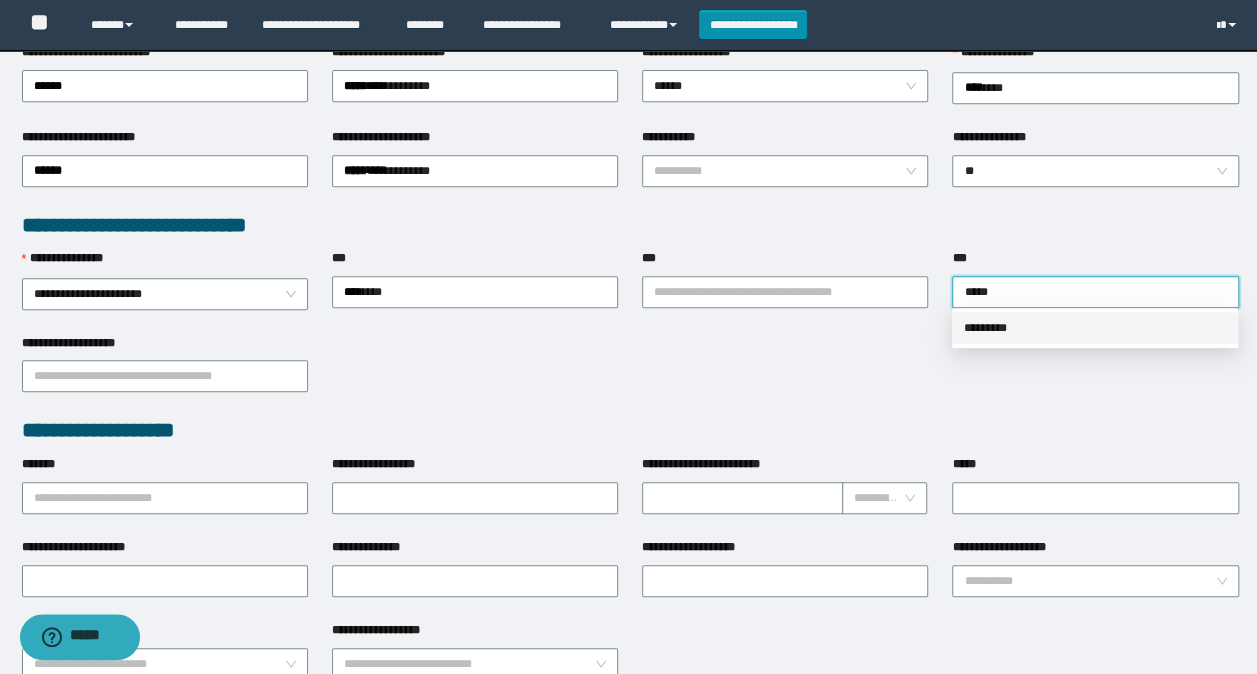 click on "*********" at bounding box center [1095, 328] 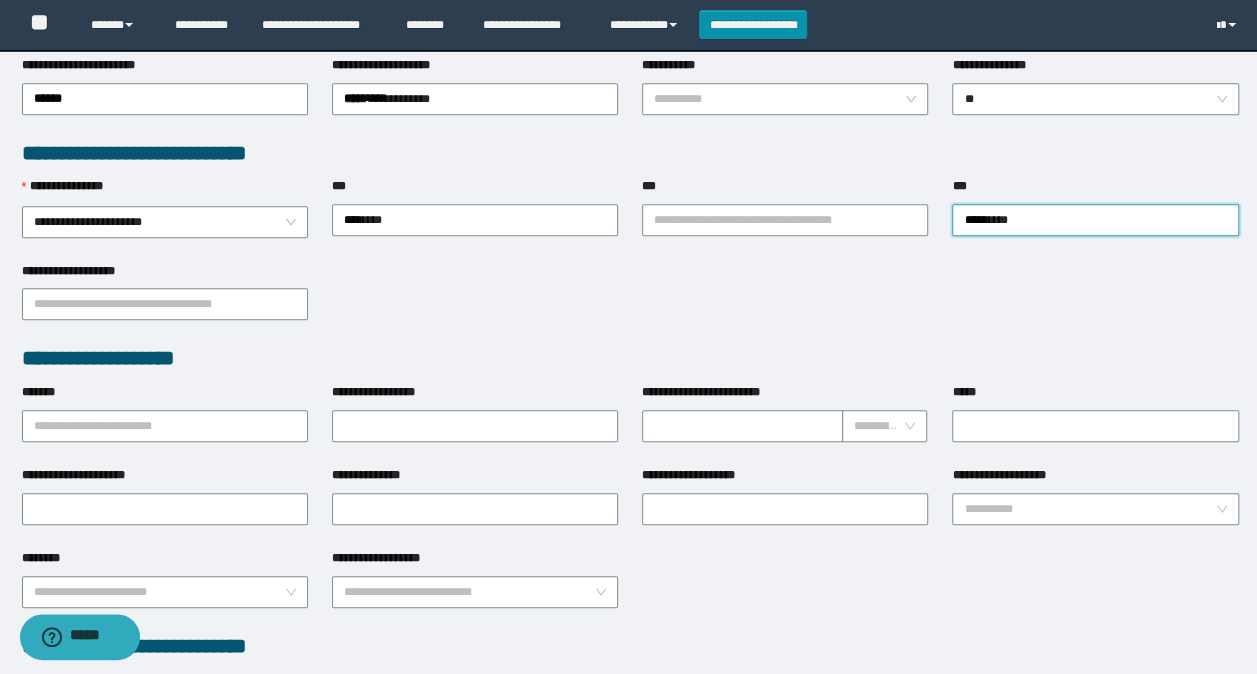 scroll, scrollTop: 600, scrollLeft: 0, axis: vertical 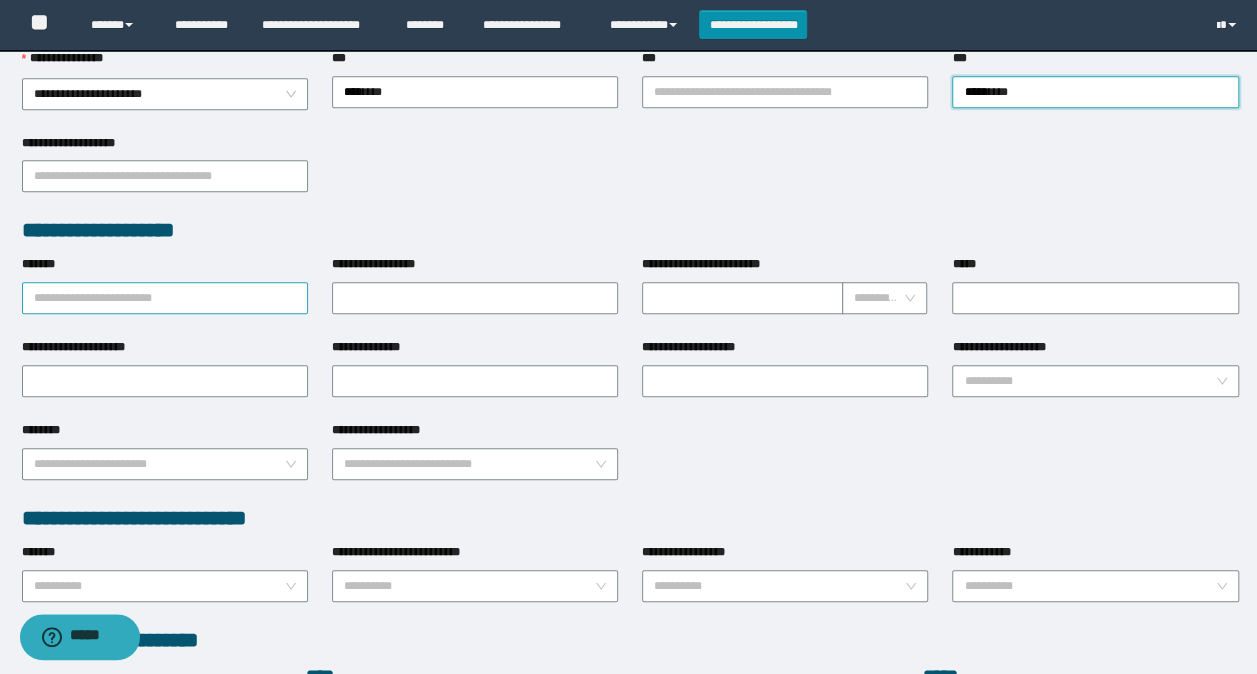 click on "*******" at bounding box center (165, 298) 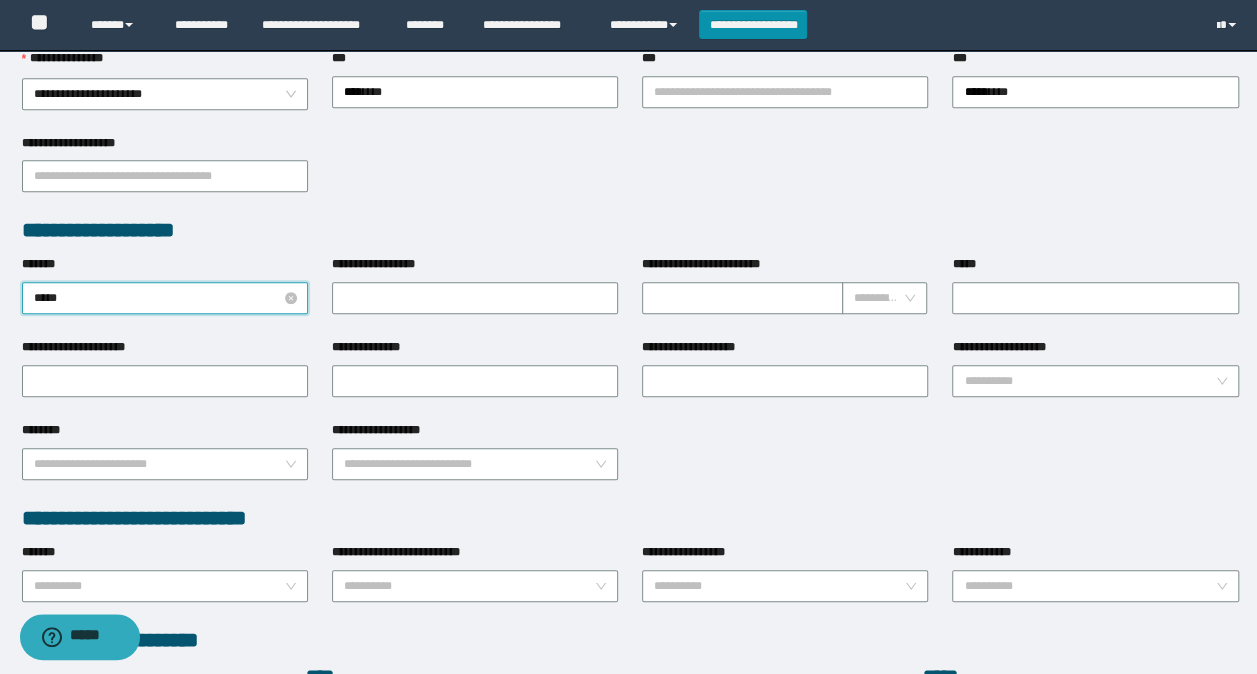type on "******" 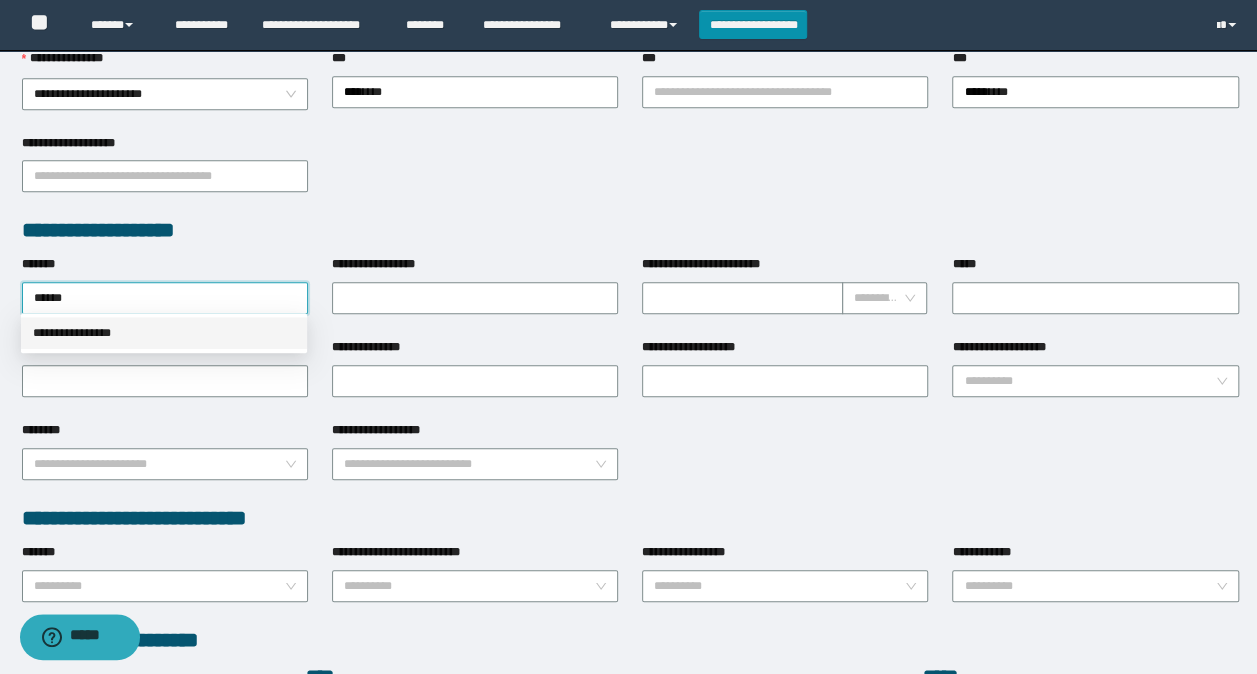 click on "**********" at bounding box center (164, 333) 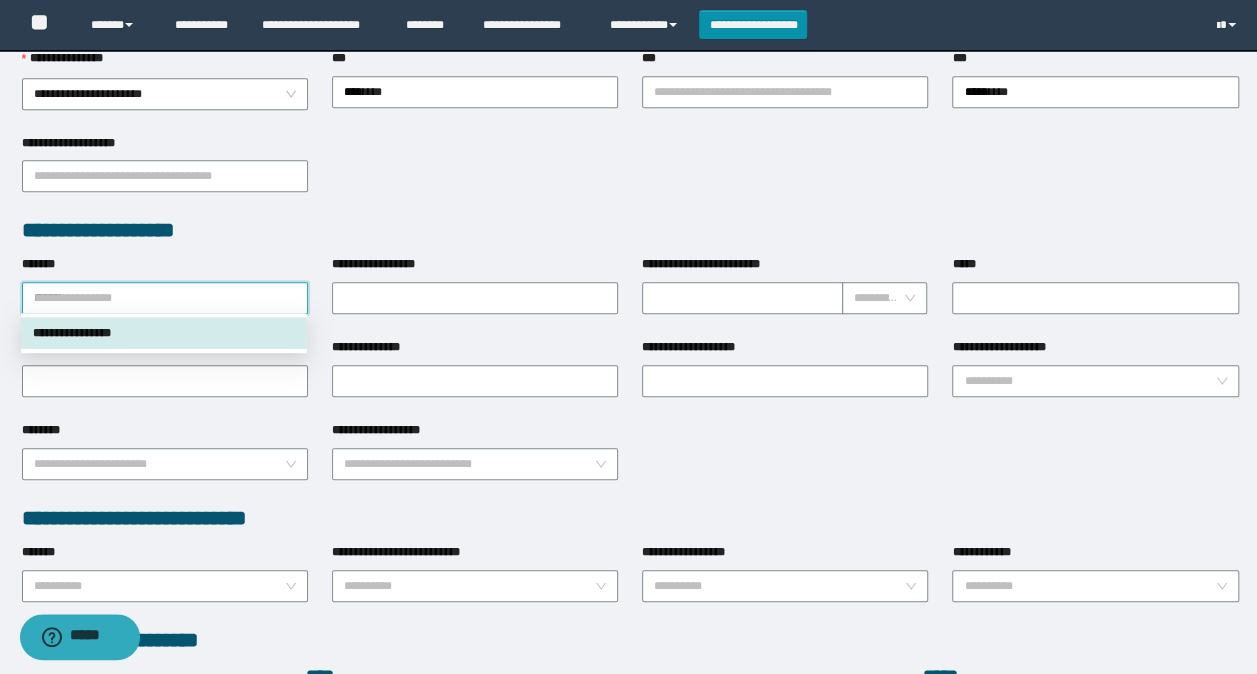 drag, startPoint x: 170, startPoint y: 292, endPoint x: -4, endPoint y: 288, distance: 174.04597 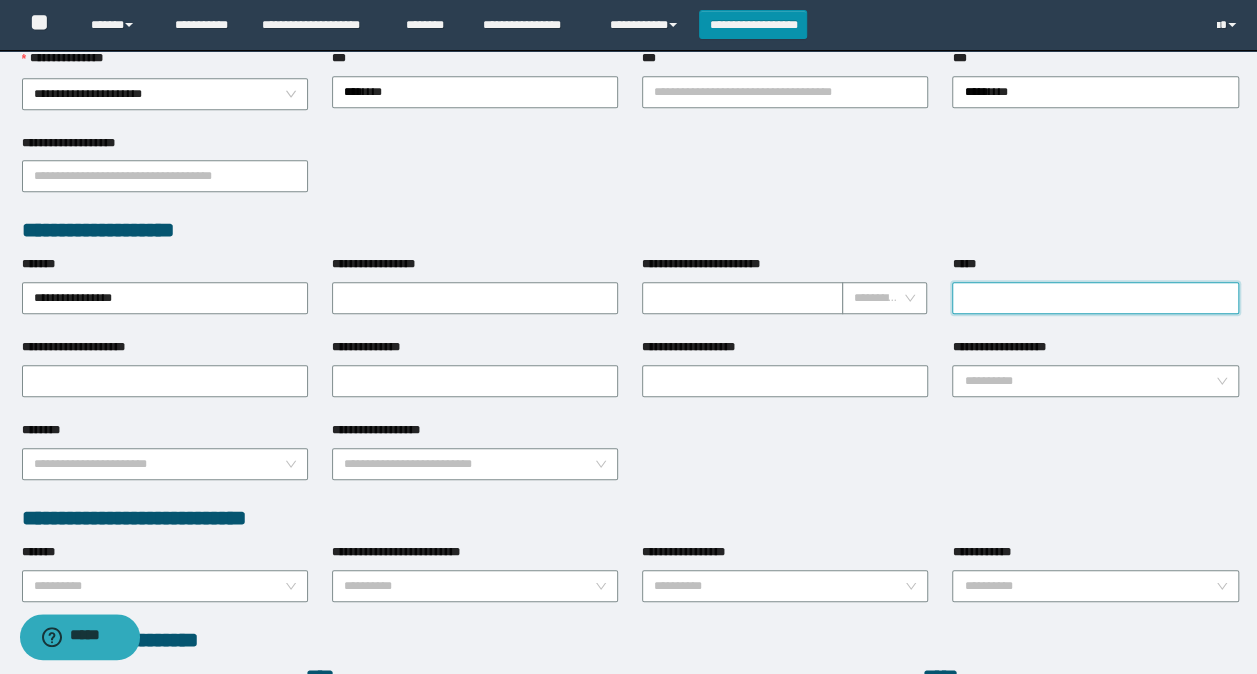 click on "*****" at bounding box center [1095, 298] 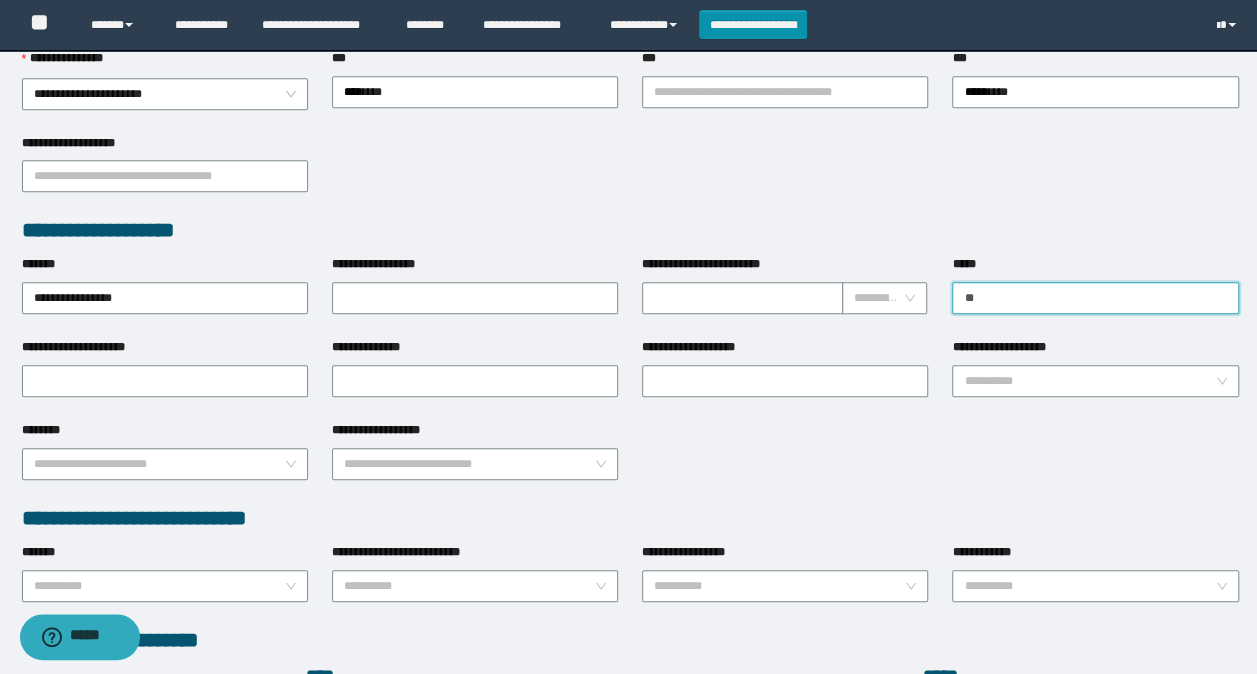 type on "*" 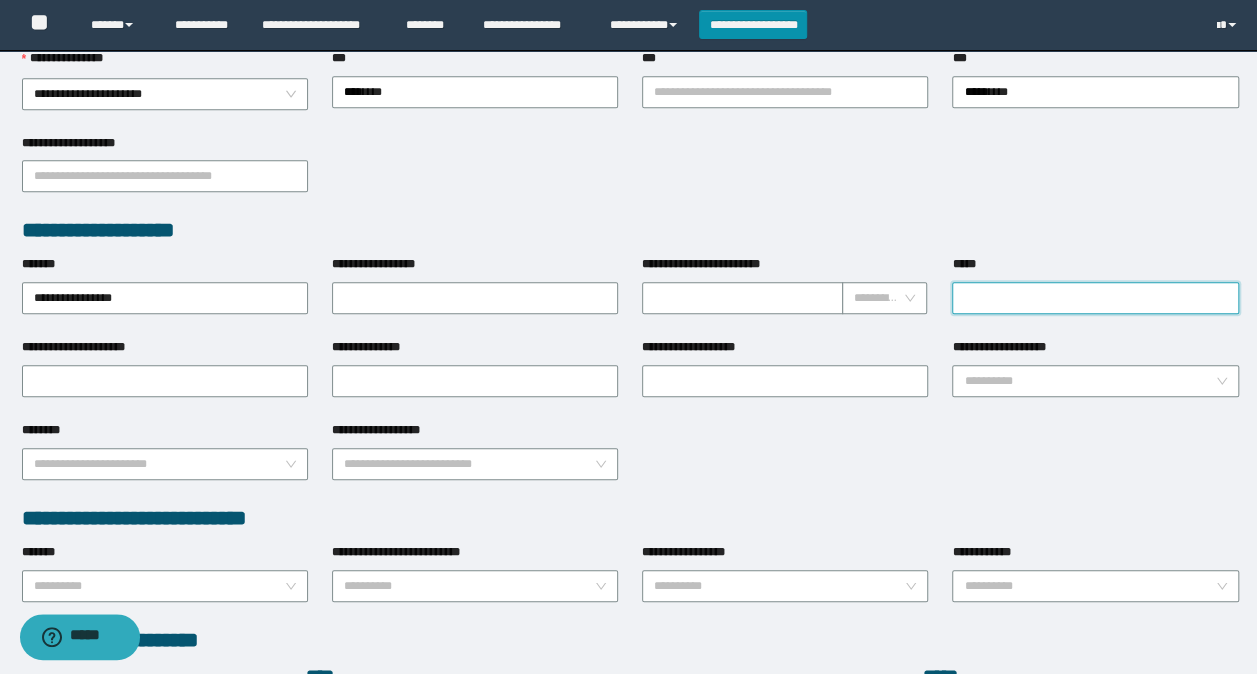 type on "*" 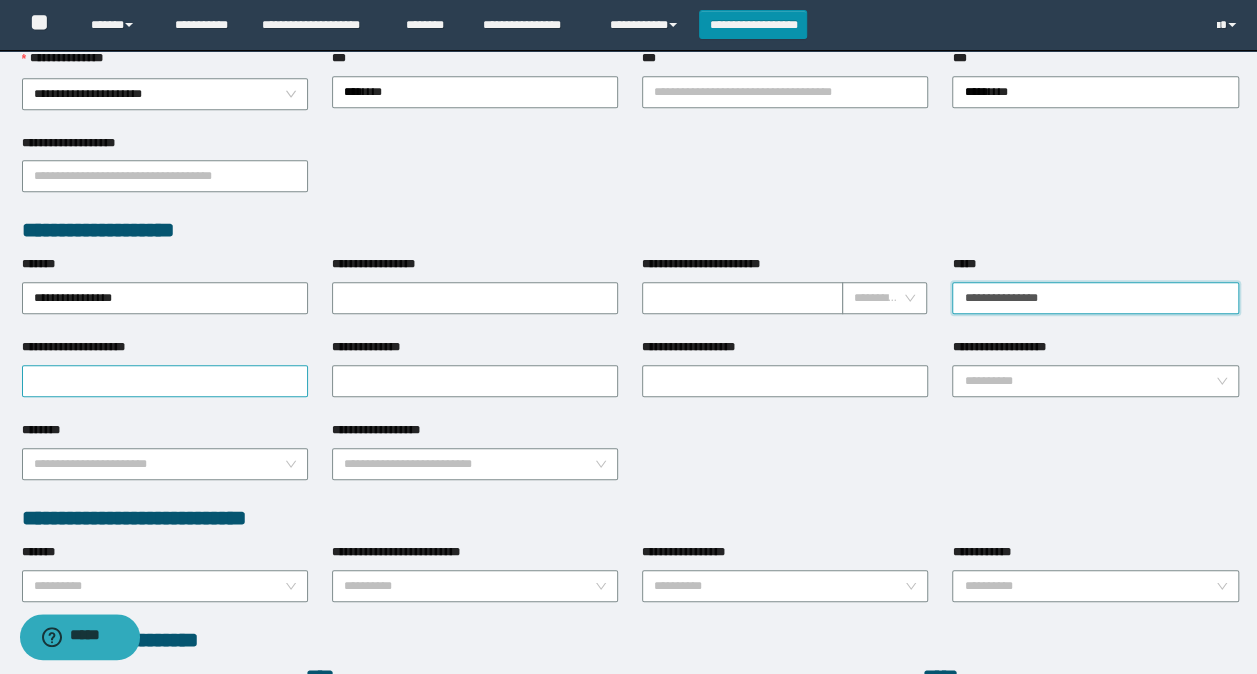 type on "**********" 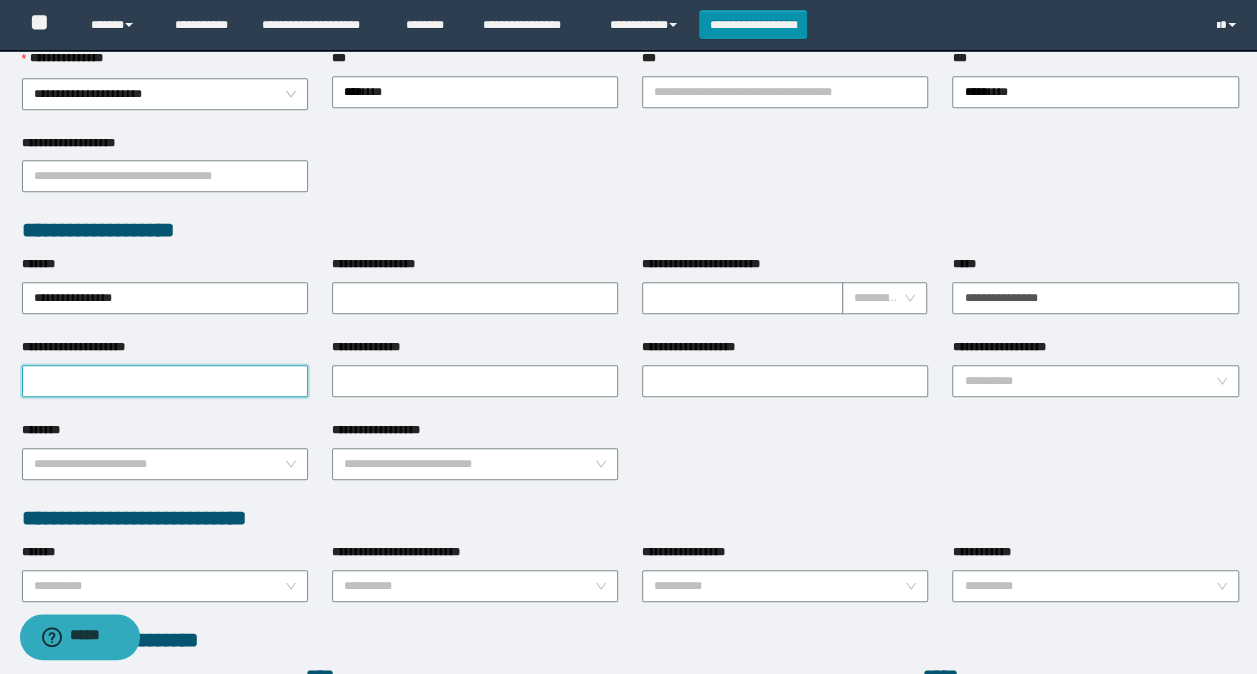 click on "**********" at bounding box center (165, 381) 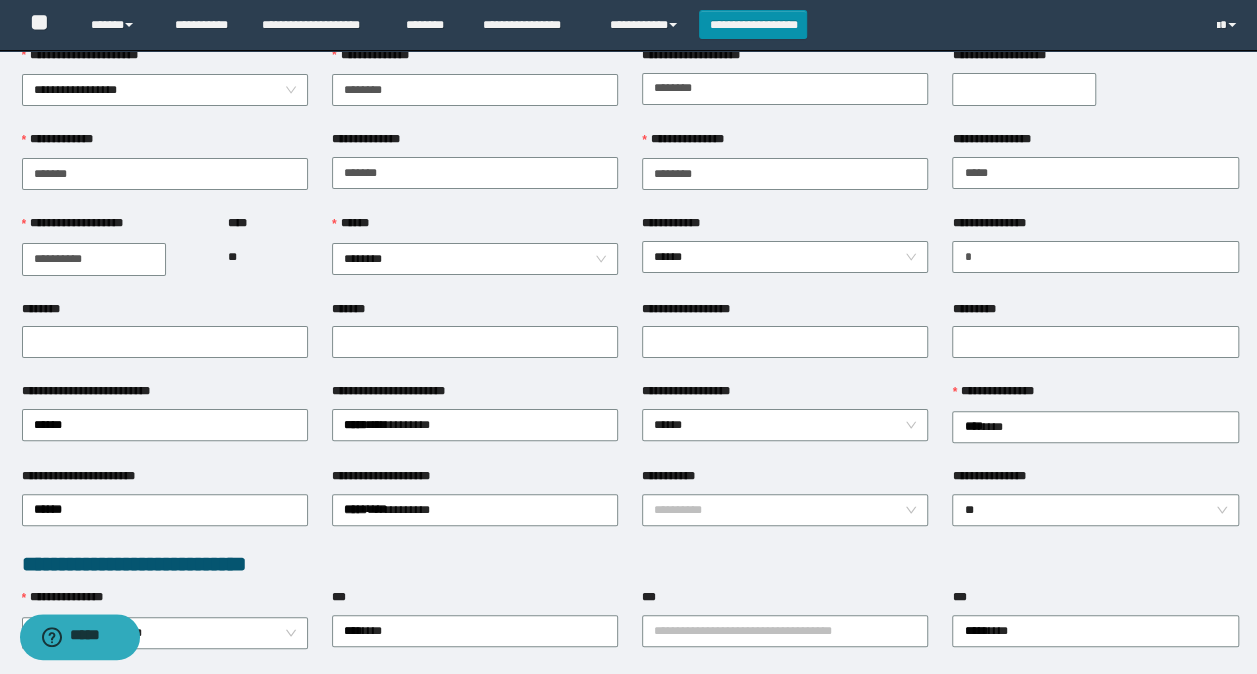 scroll, scrollTop: 0, scrollLeft: 0, axis: both 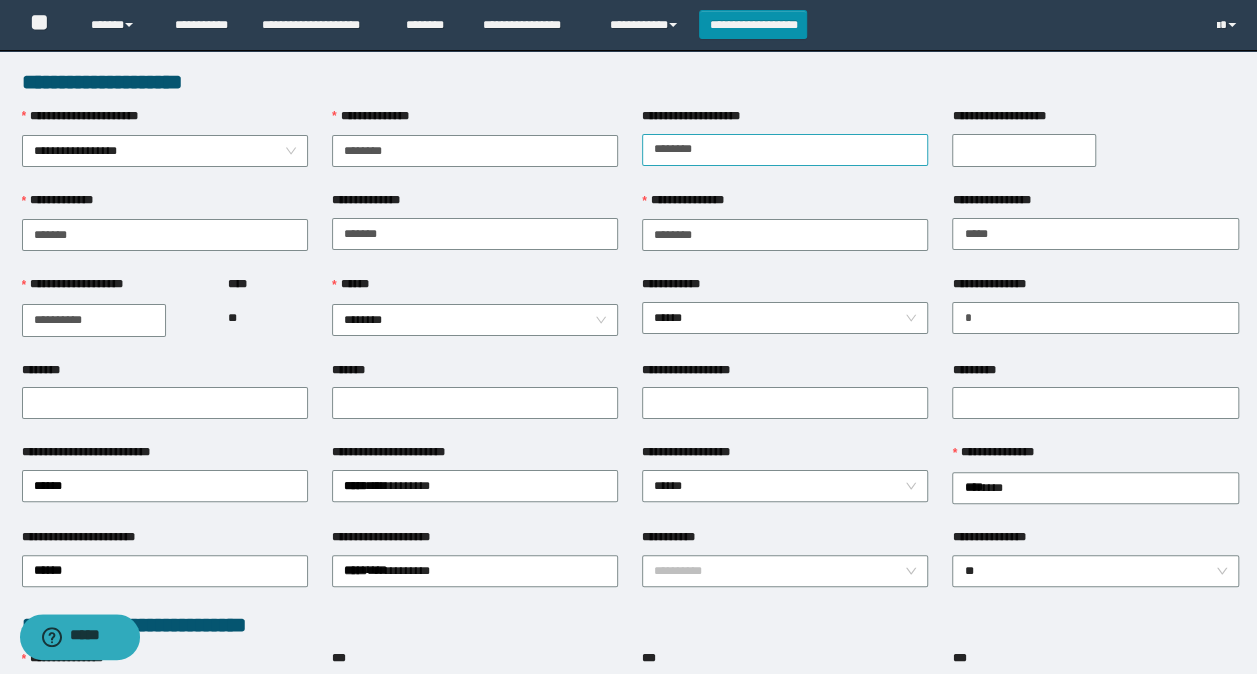 type on "**********" 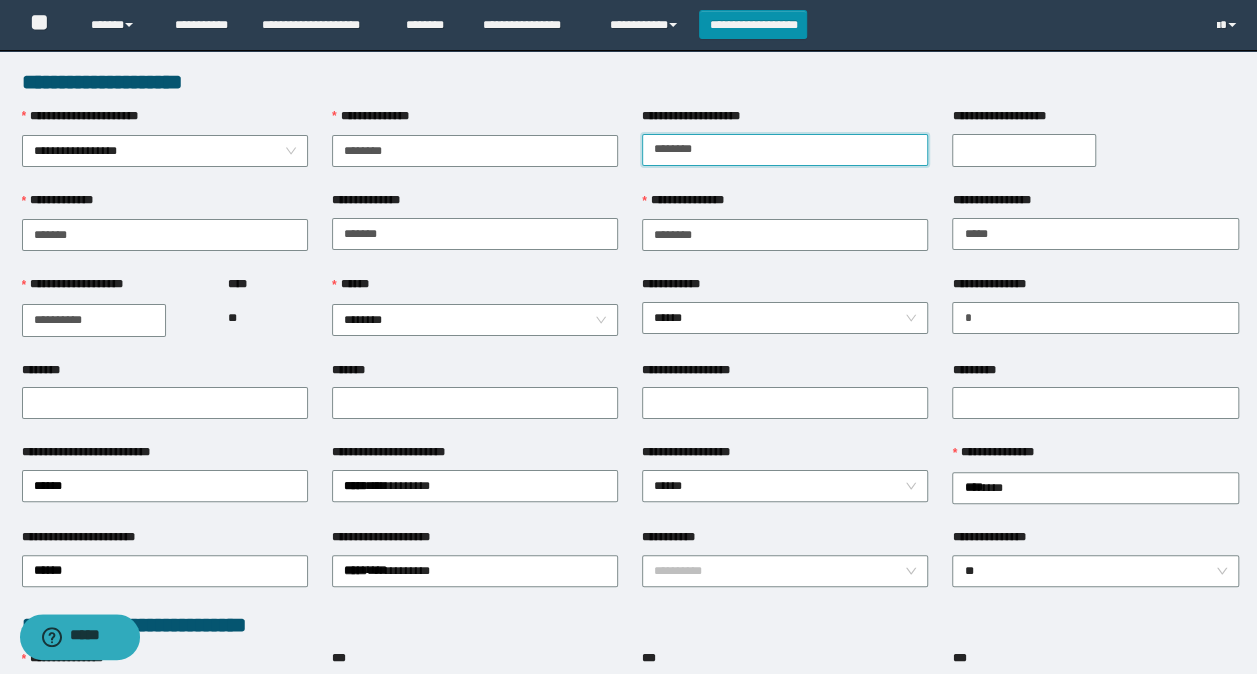 click on "********" at bounding box center [785, 150] 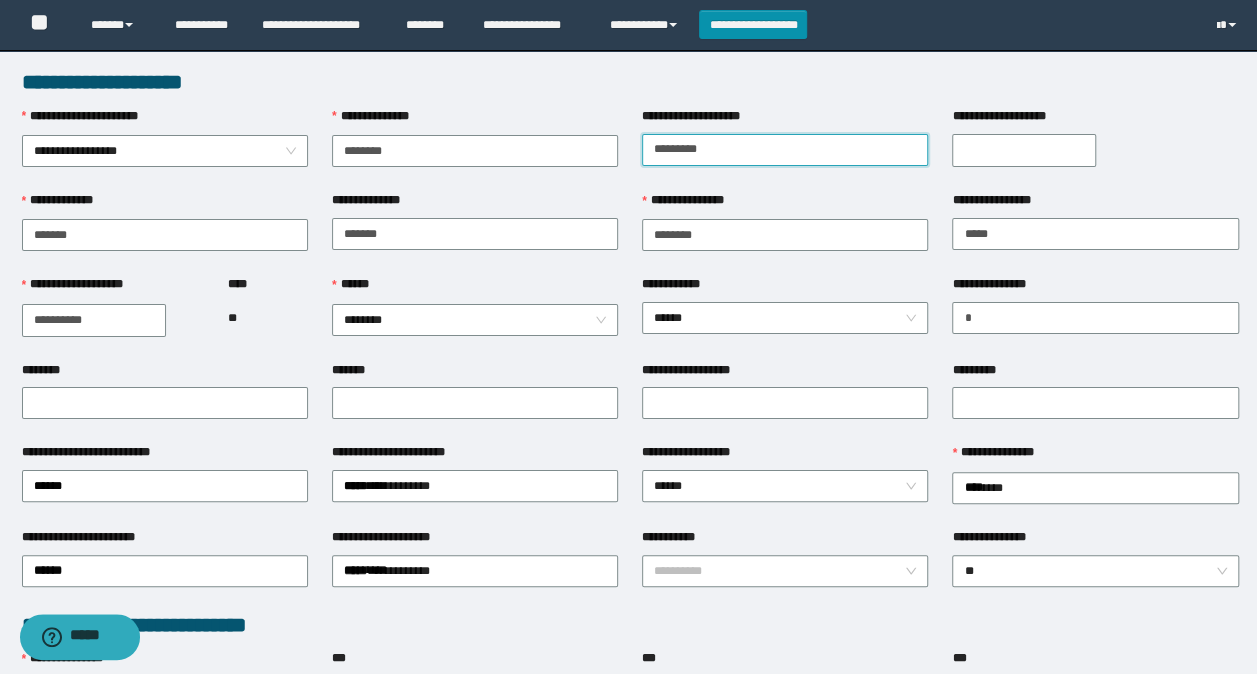 type on "*********" 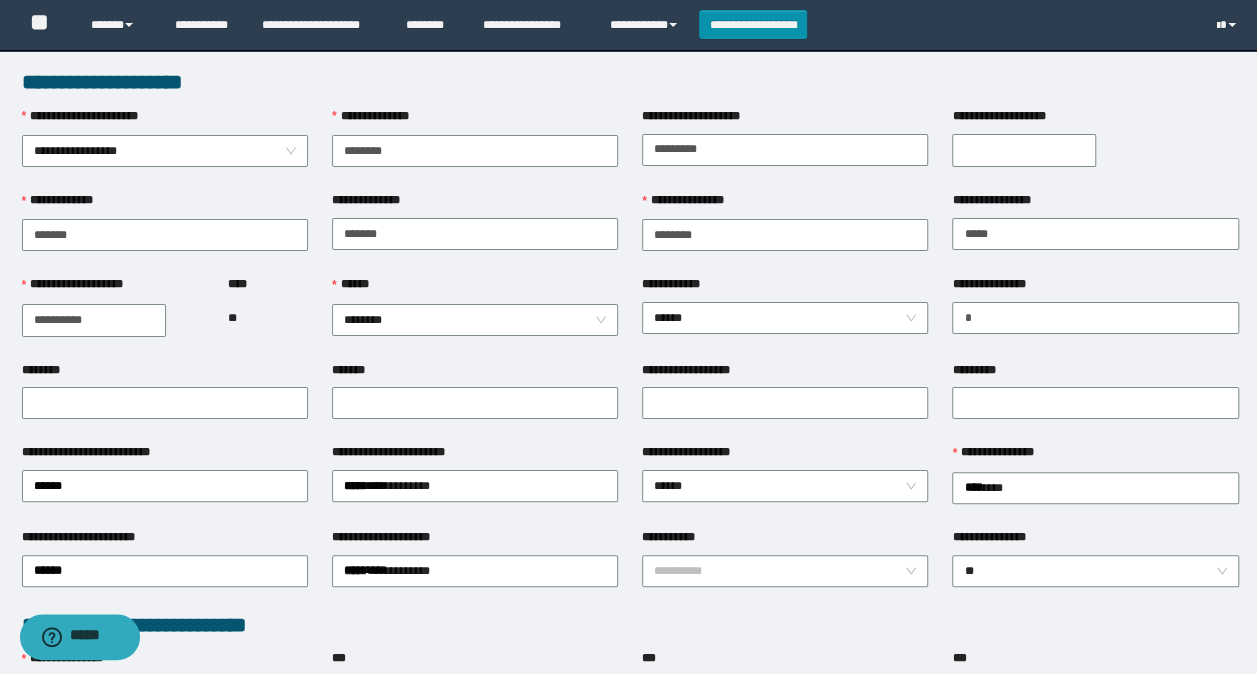 click on "**********" at bounding box center [475, 149] 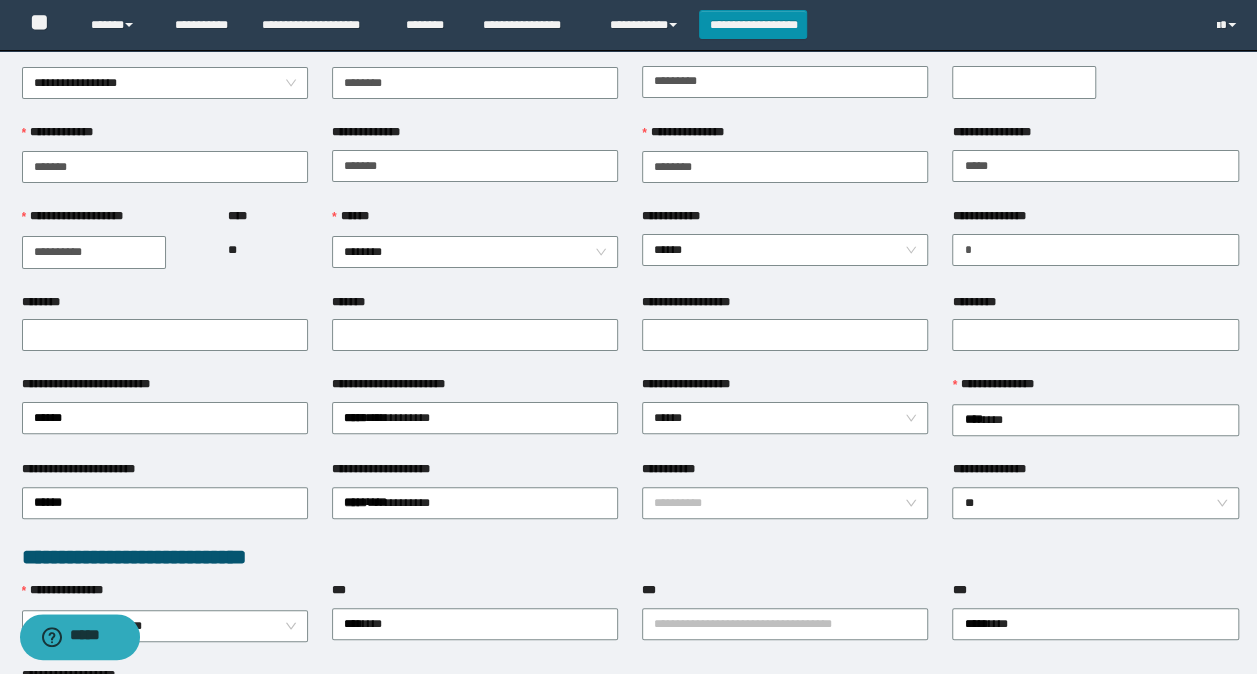 scroll, scrollTop: 100, scrollLeft: 0, axis: vertical 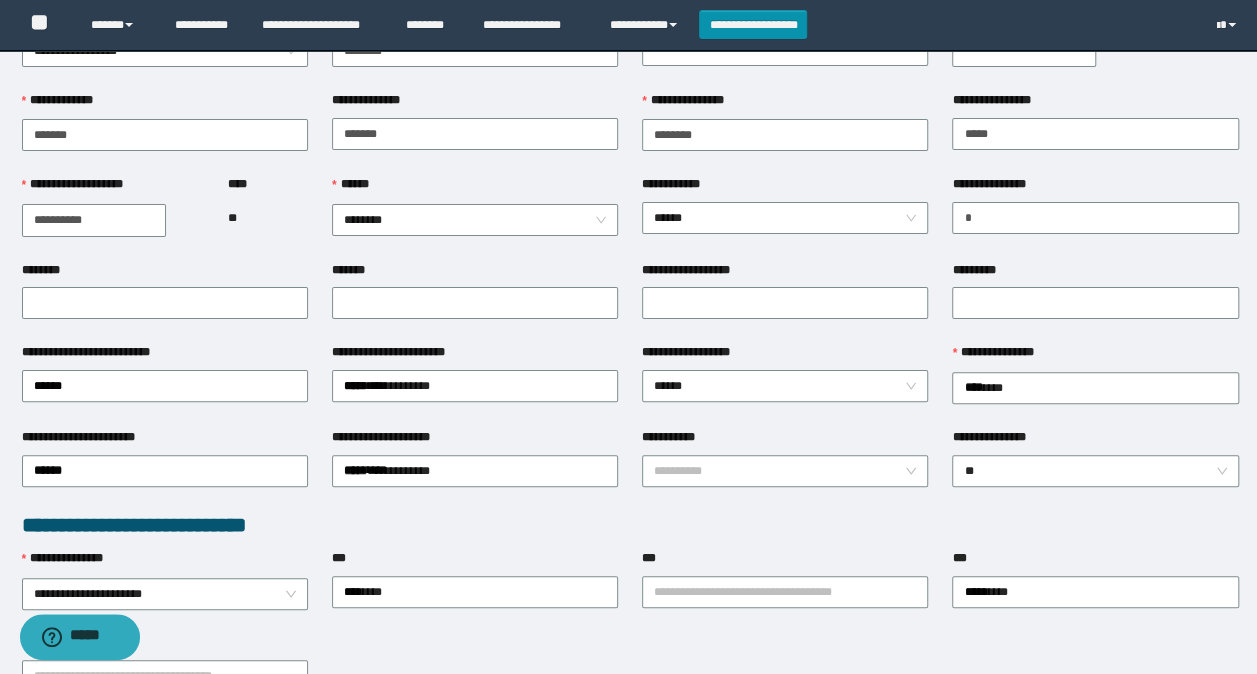 click on "**** **" at bounding box center [267, 217] 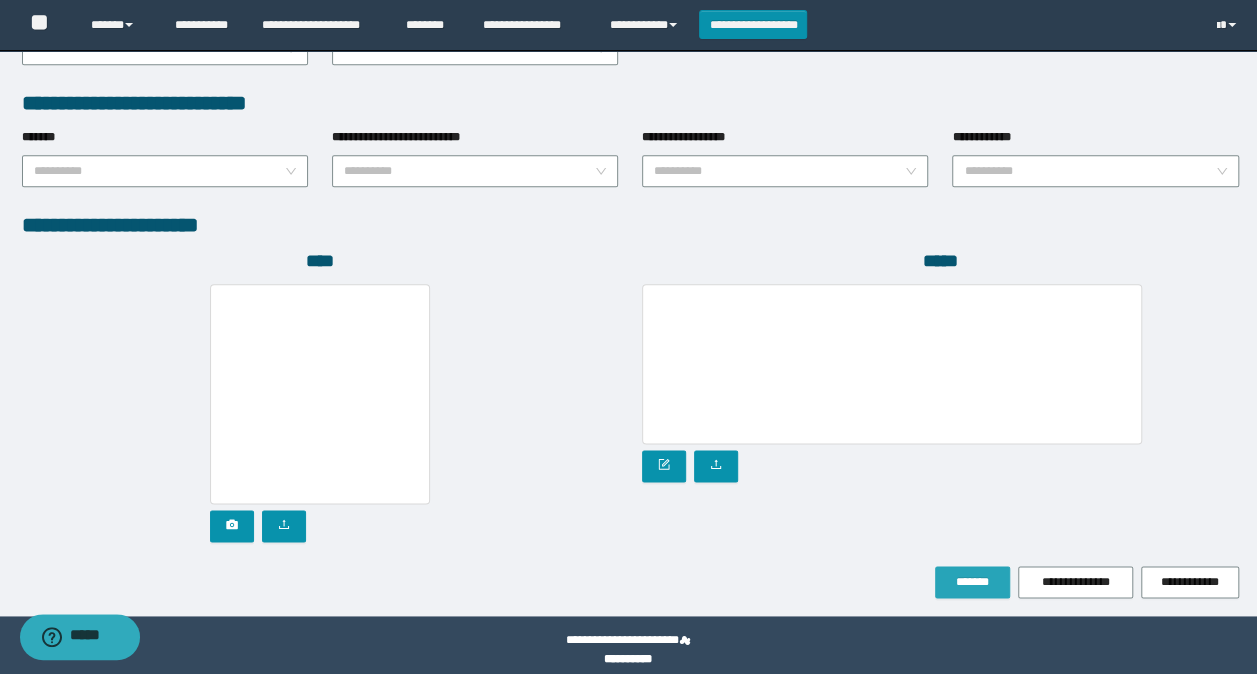 scroll, scrollTop: 1030, scrollLeft: 0, axis: vertical 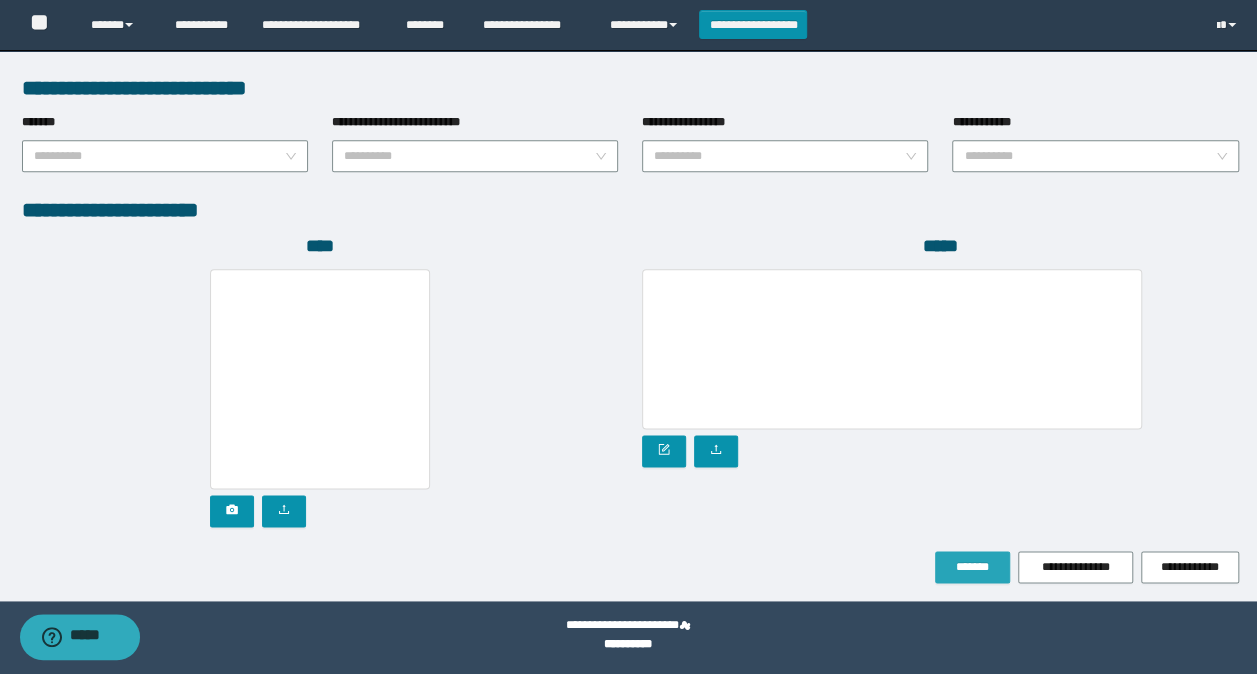 click on "*******" at bounding box center (972, 567) 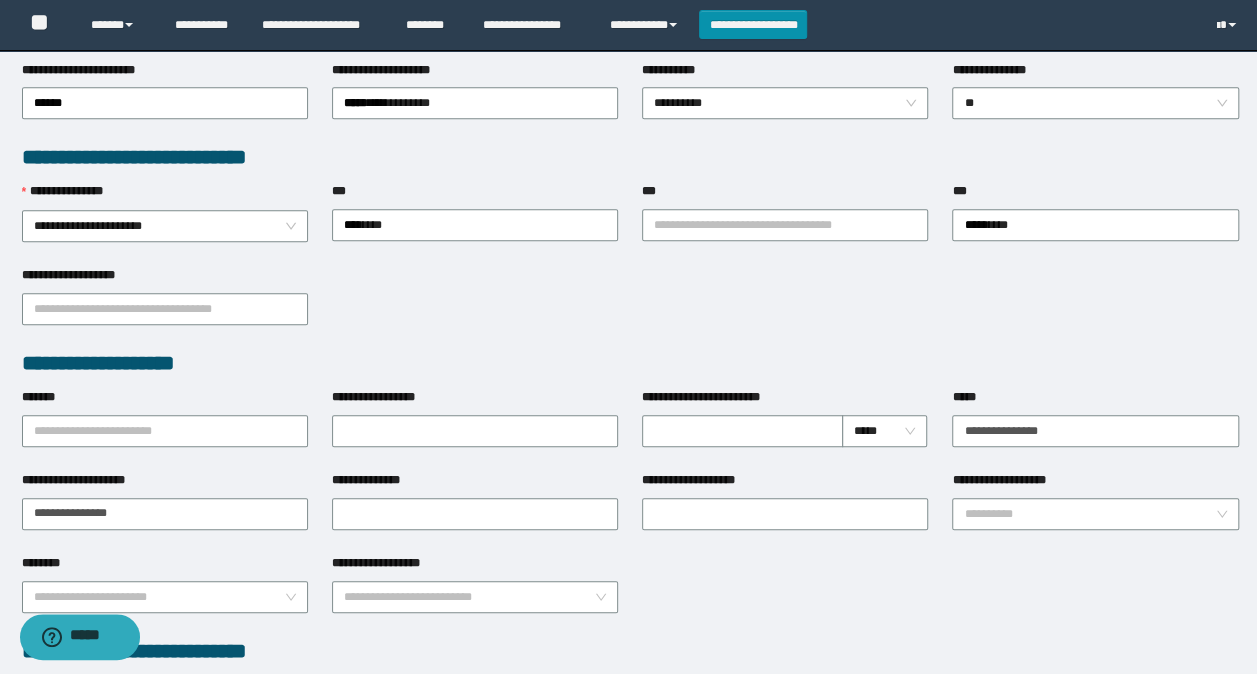 scroll, scrollTop: 482, scrollLeft: 0, axis: vertical 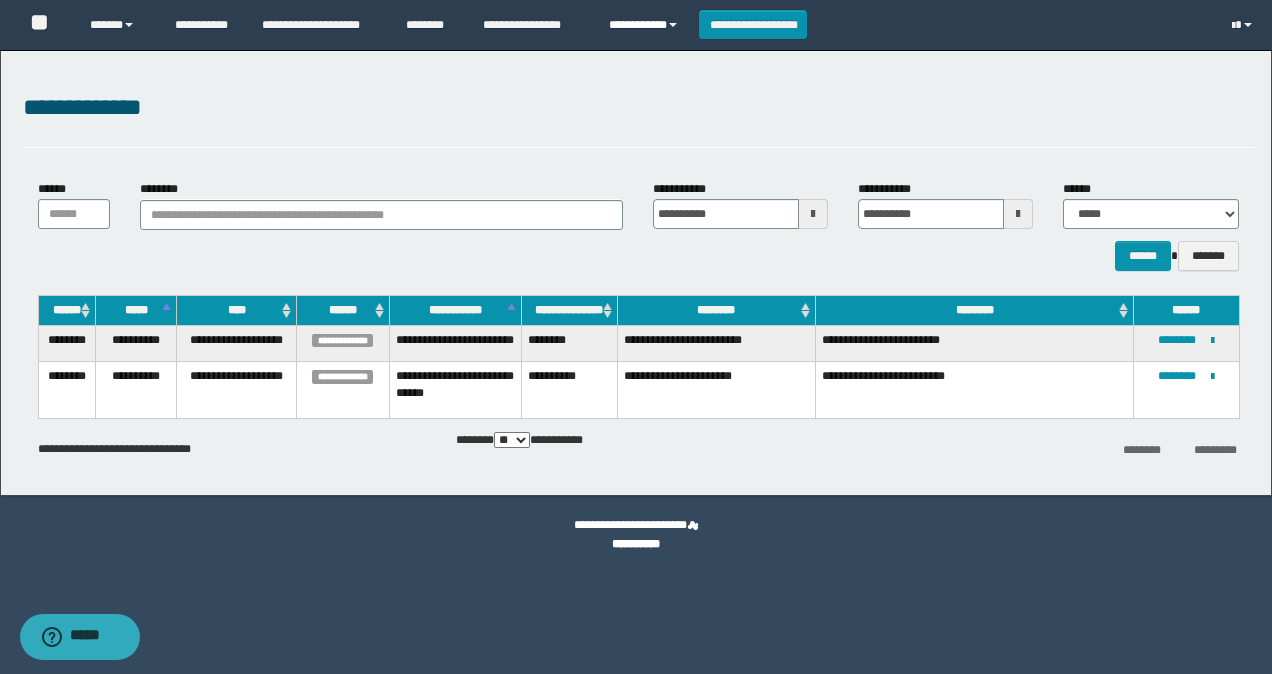 click on "**********" at bounding box center [646, 25] 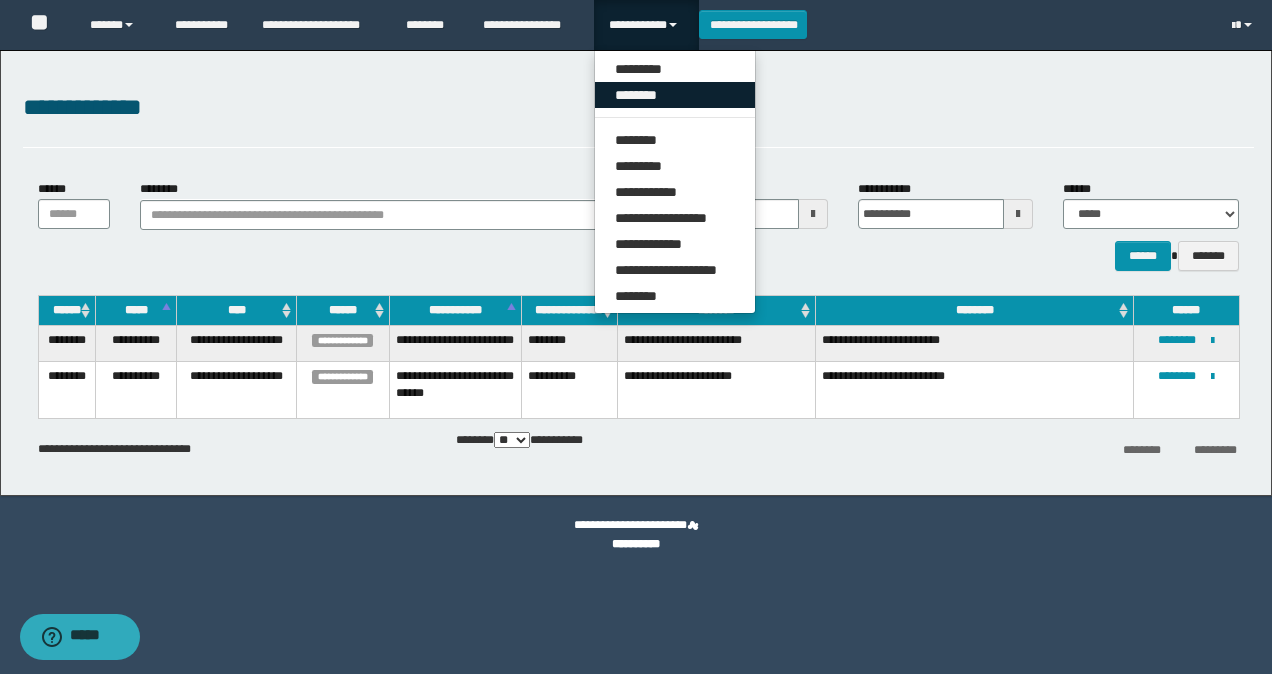 click on "********" at bounding box center [675, 95] 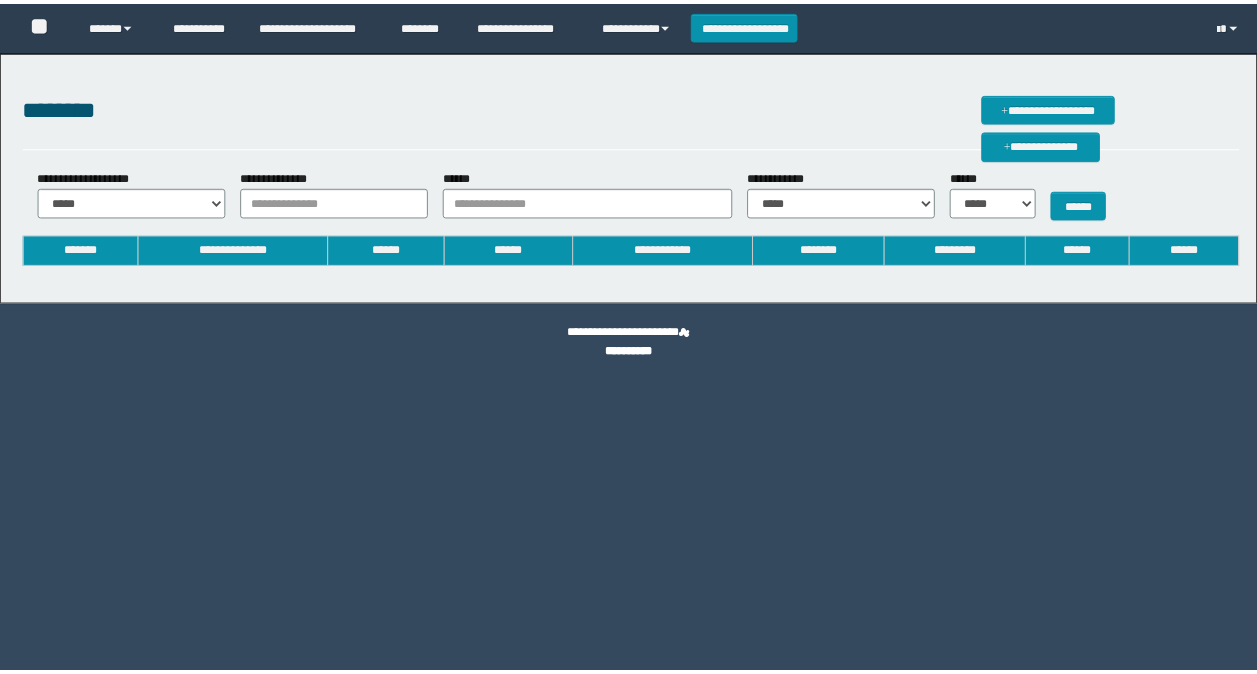 scroll, scrollTop: 0, scrollLeft: 0, axis: both 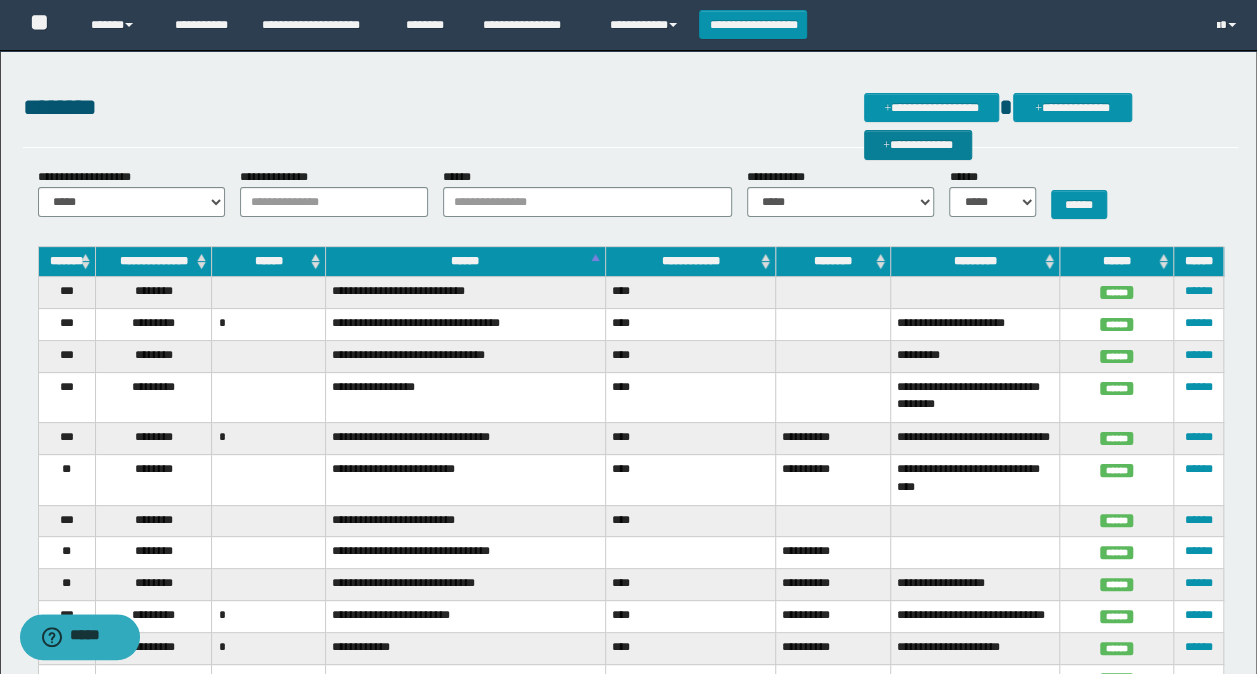 click on "**********" at bounding box center [917, 144] 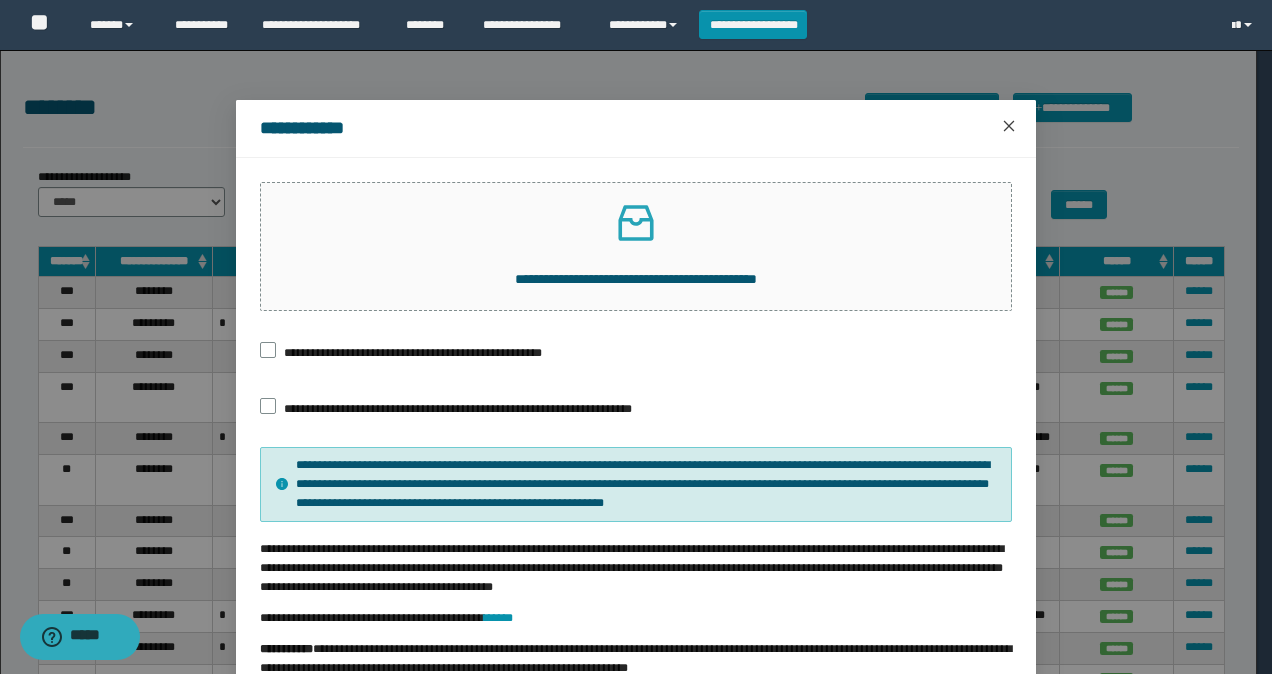 click 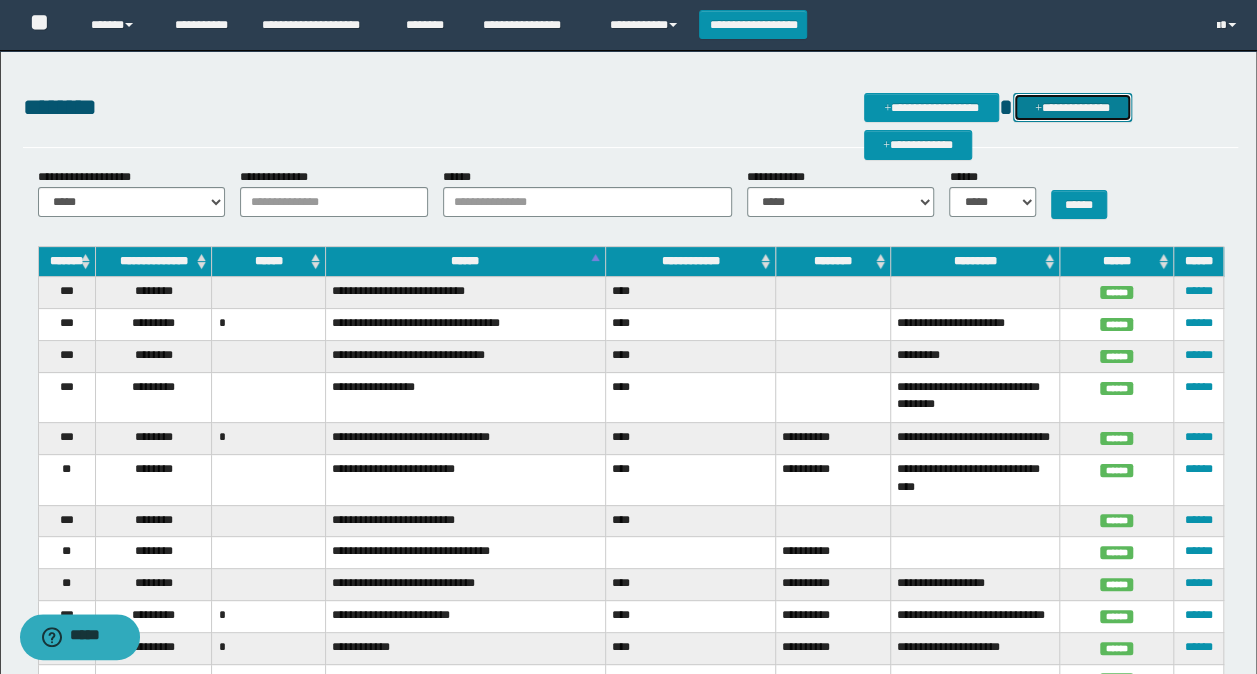 click on "**********" at bounding box center [1072, 107] 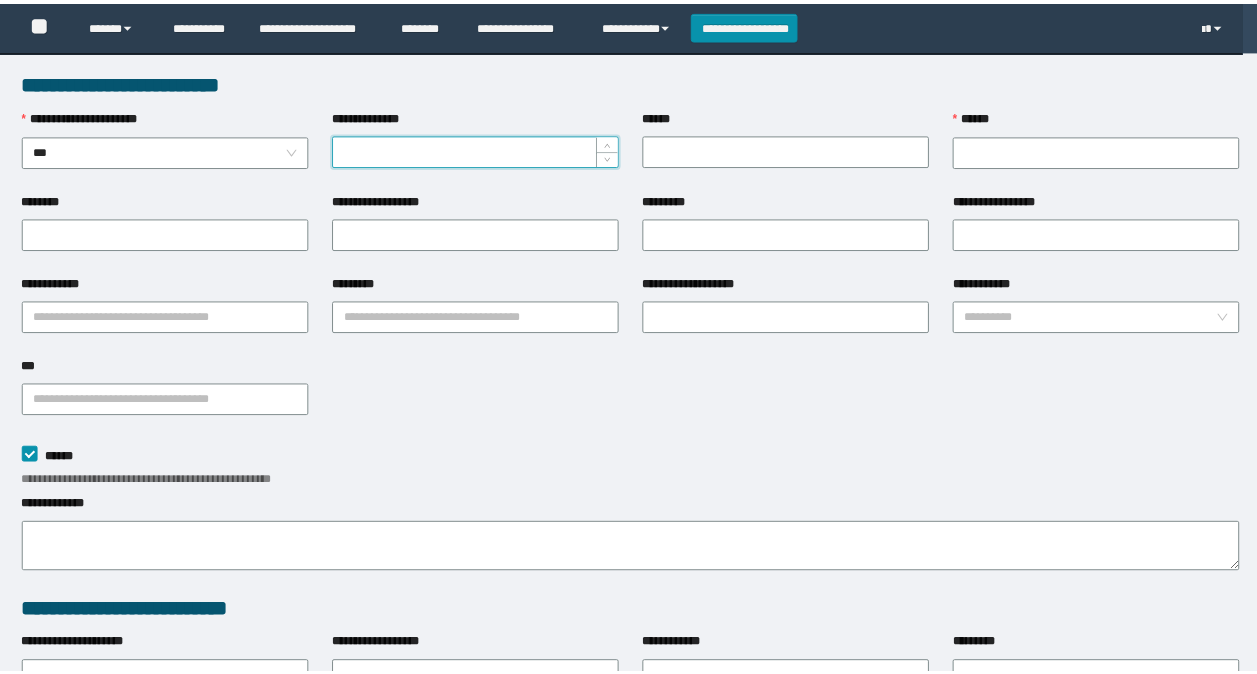 scroll, scrollTop: 0, scrollLeft: 0, axis: both 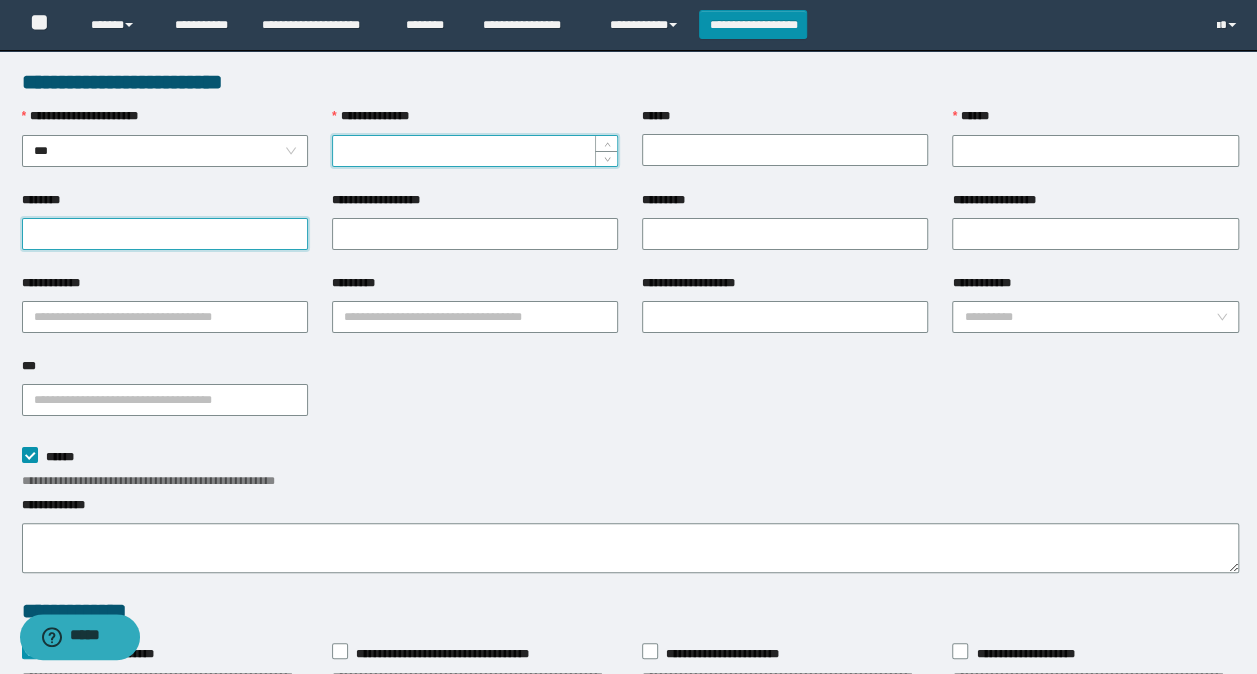 click on "********" at bounding box center (165, 234) 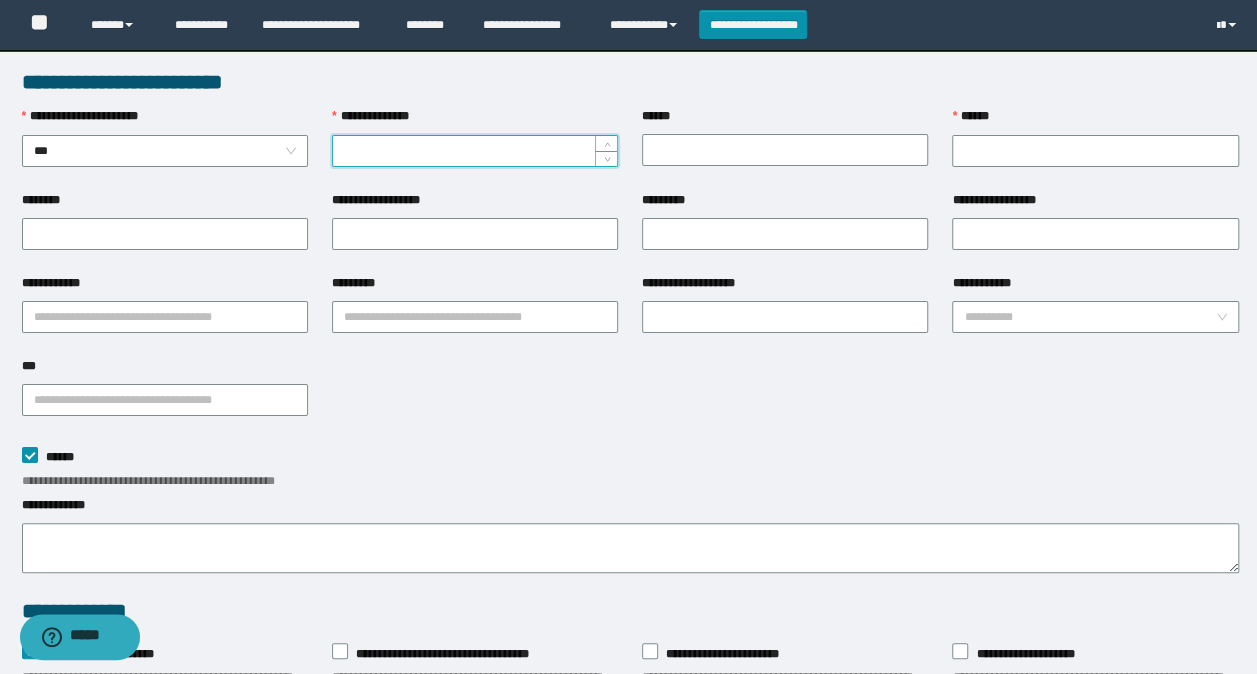 click on "**********" at bounding box center [475, 151] 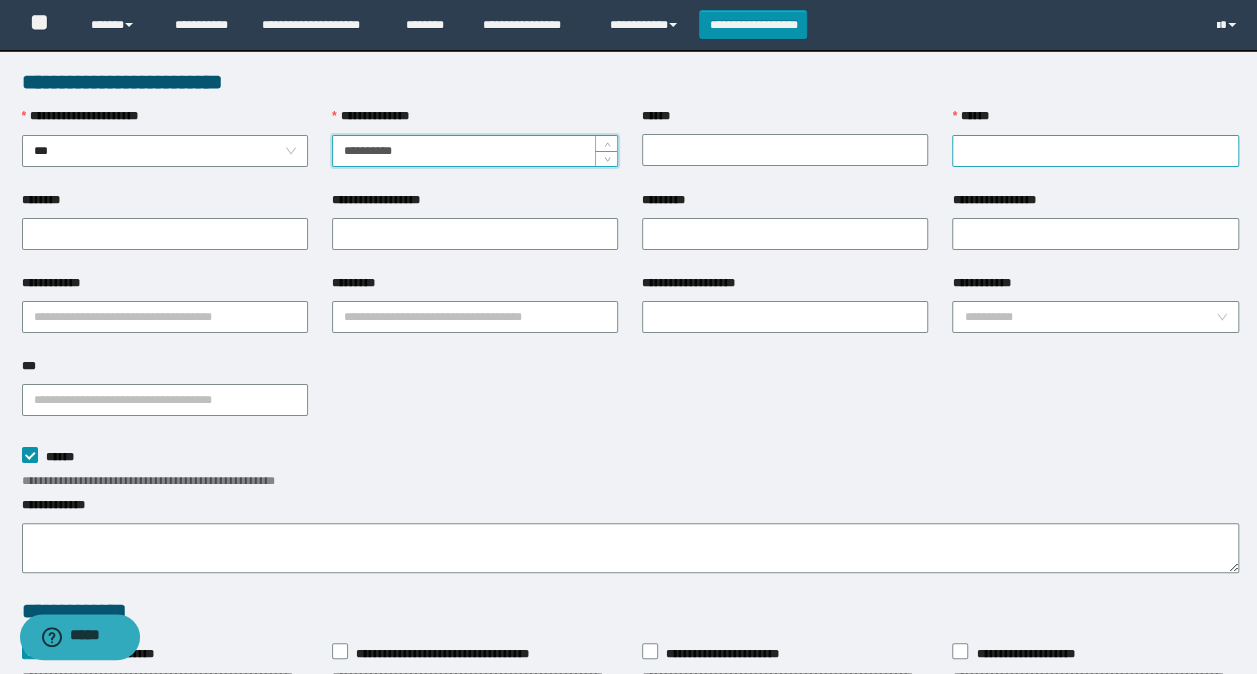 type on "**********" 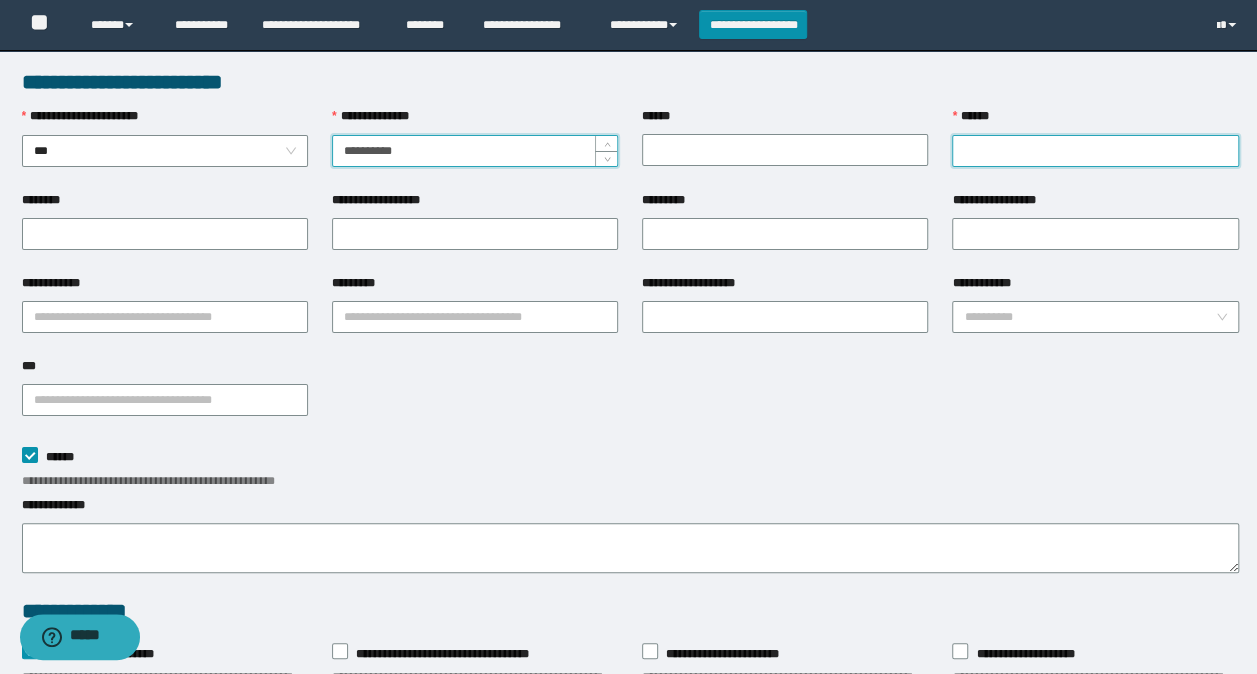 click on "******" at bounding box center (1095, 151) 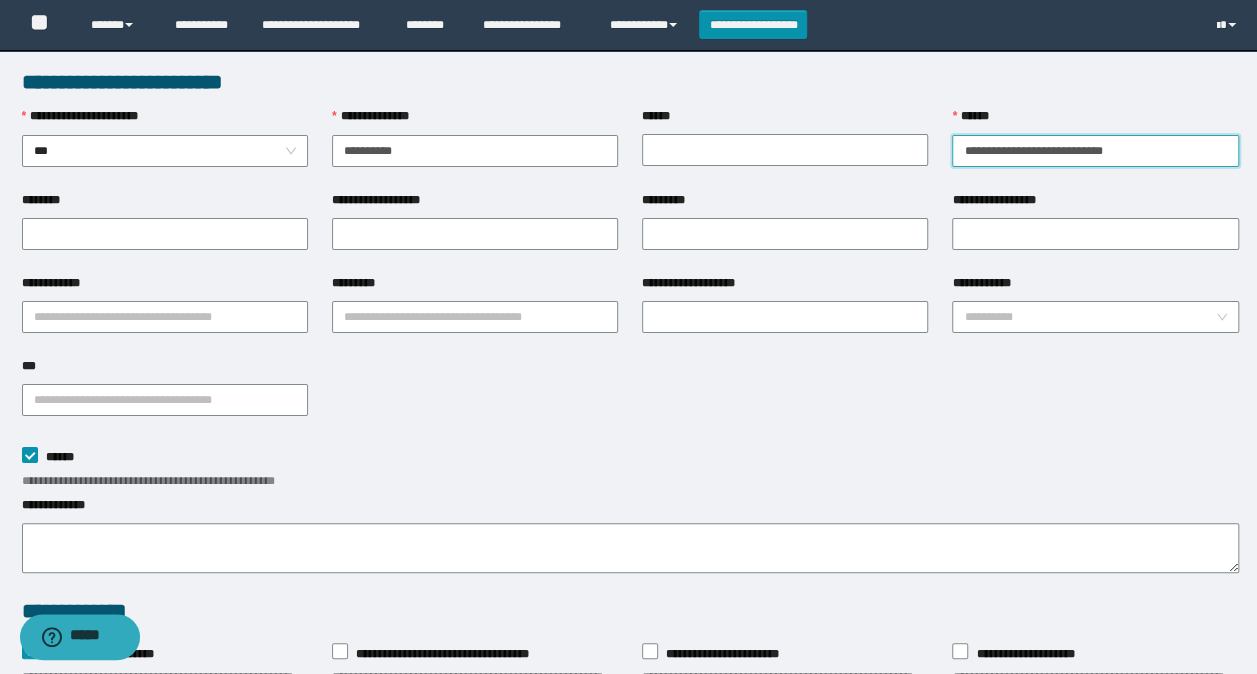type on "**********" 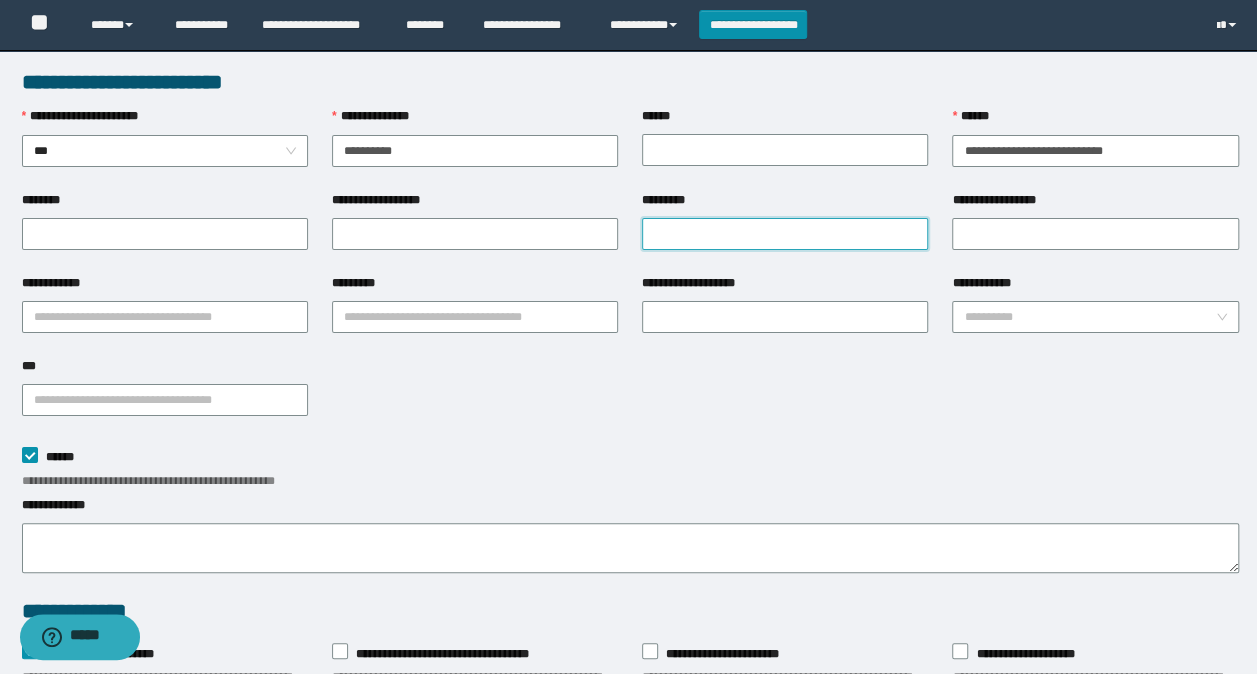 click on "*********" at bounding box center [785, 234] 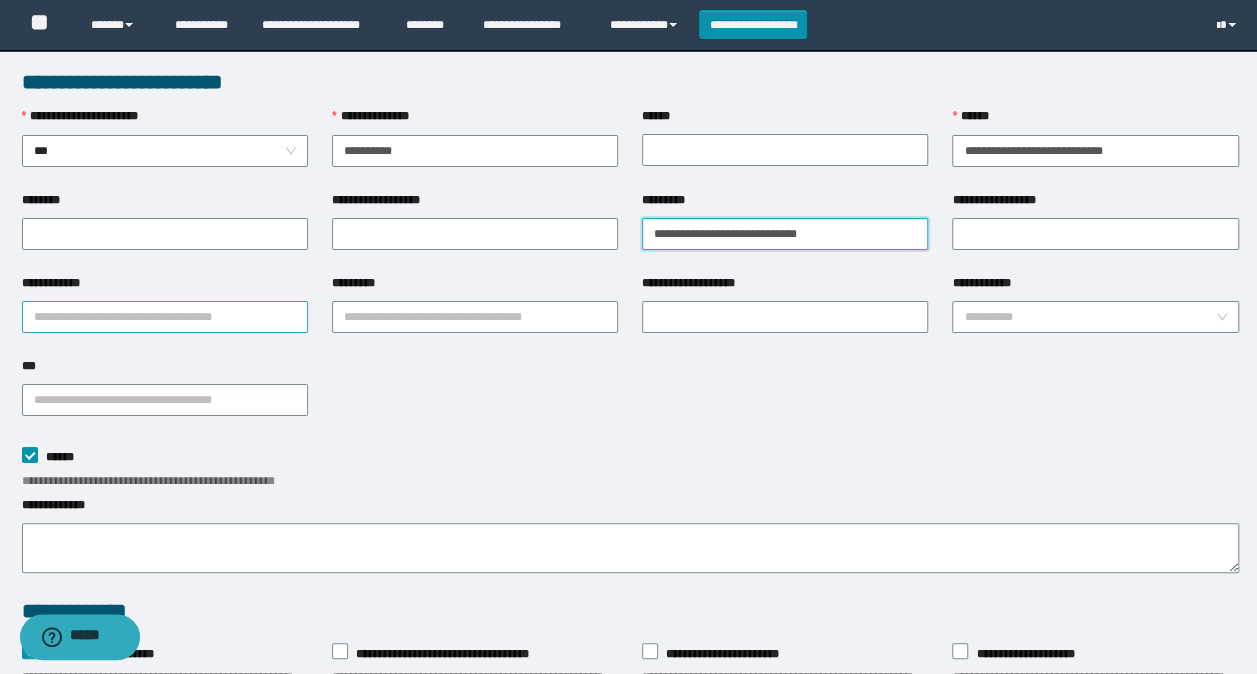 type on "**********" 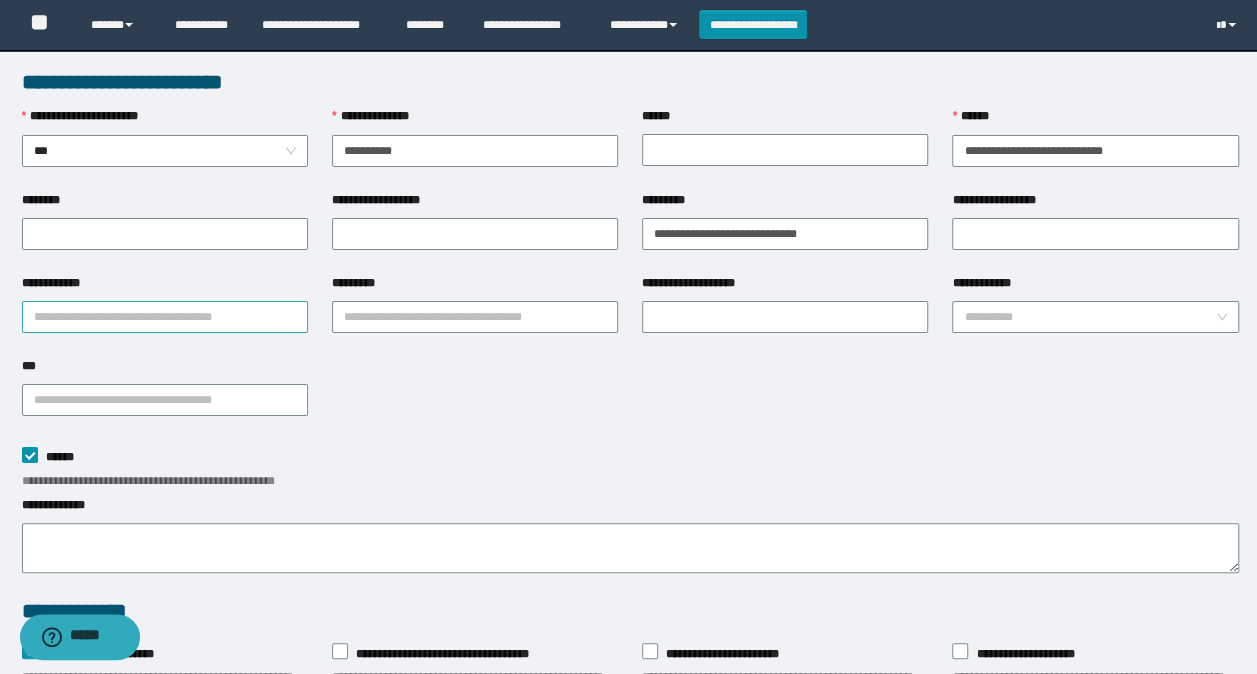 click on "**********" at bounding box center [165, 317] 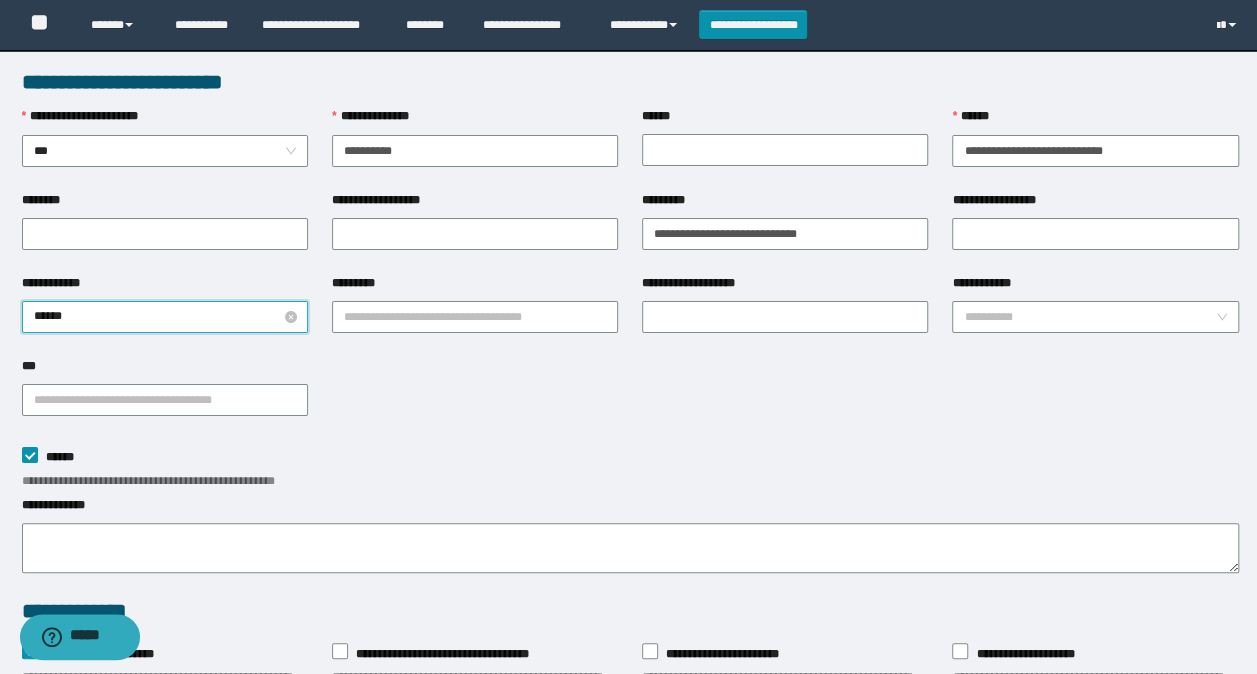 click on "******" at bounding box center (165, 317) 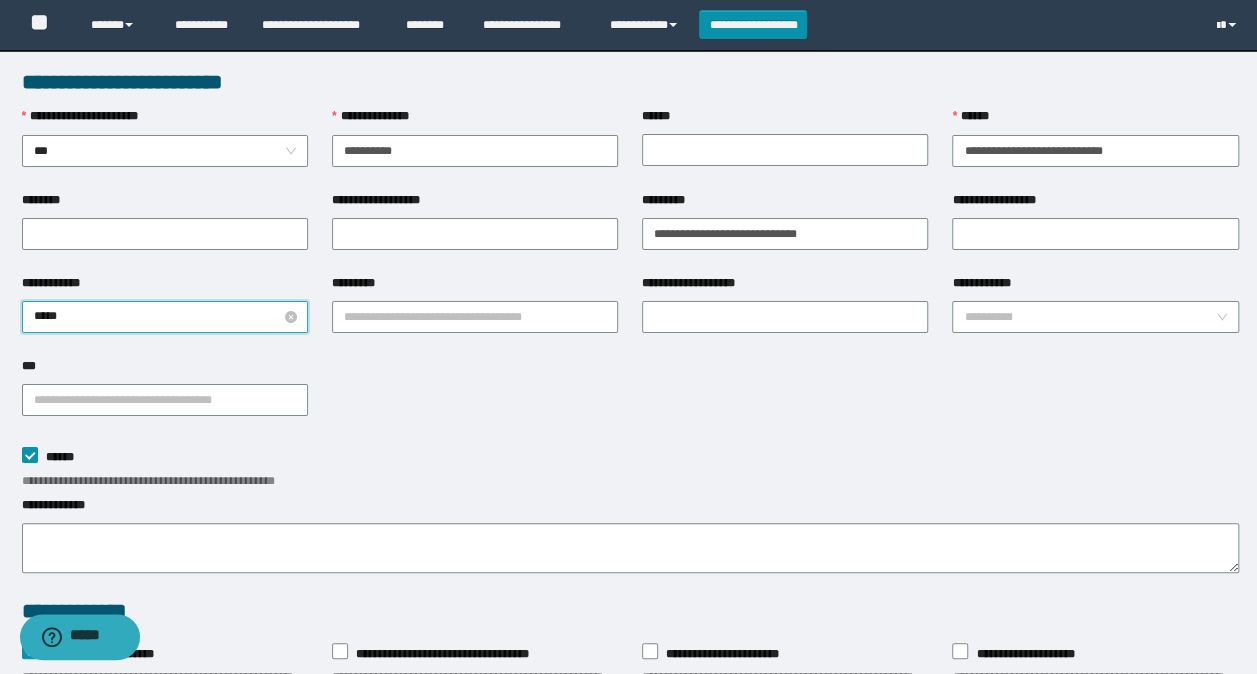 type on "******" 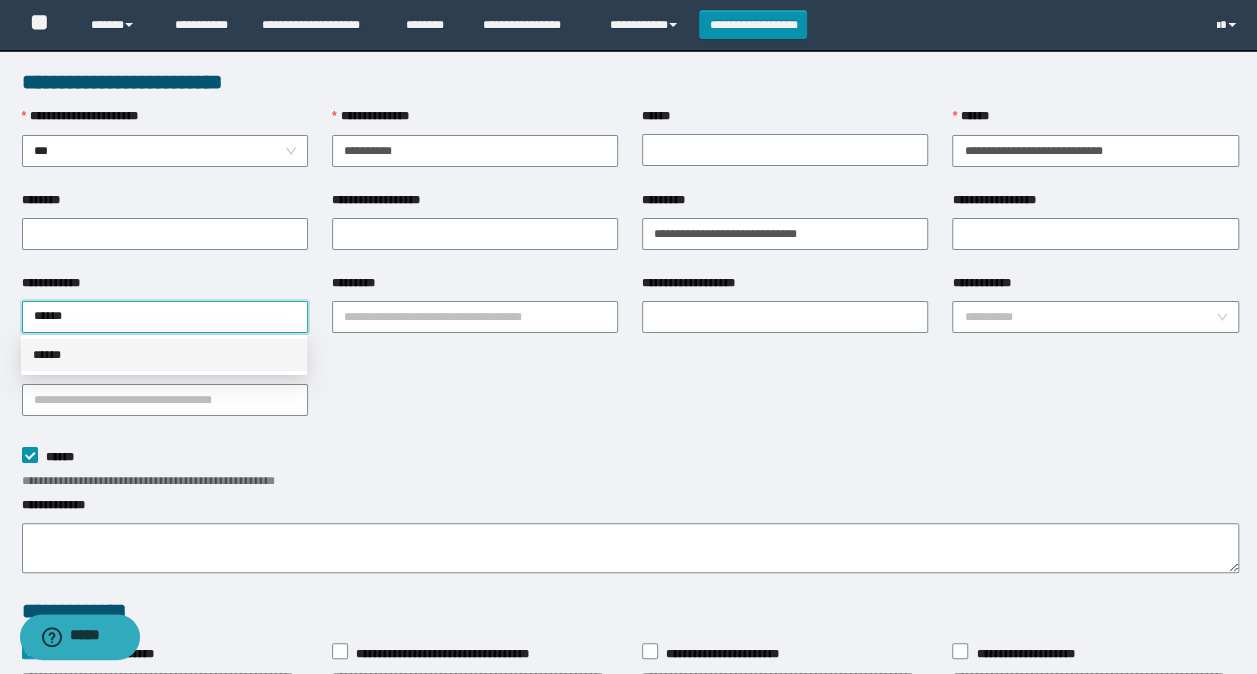 click on "******" at bounding box center (164, 355) 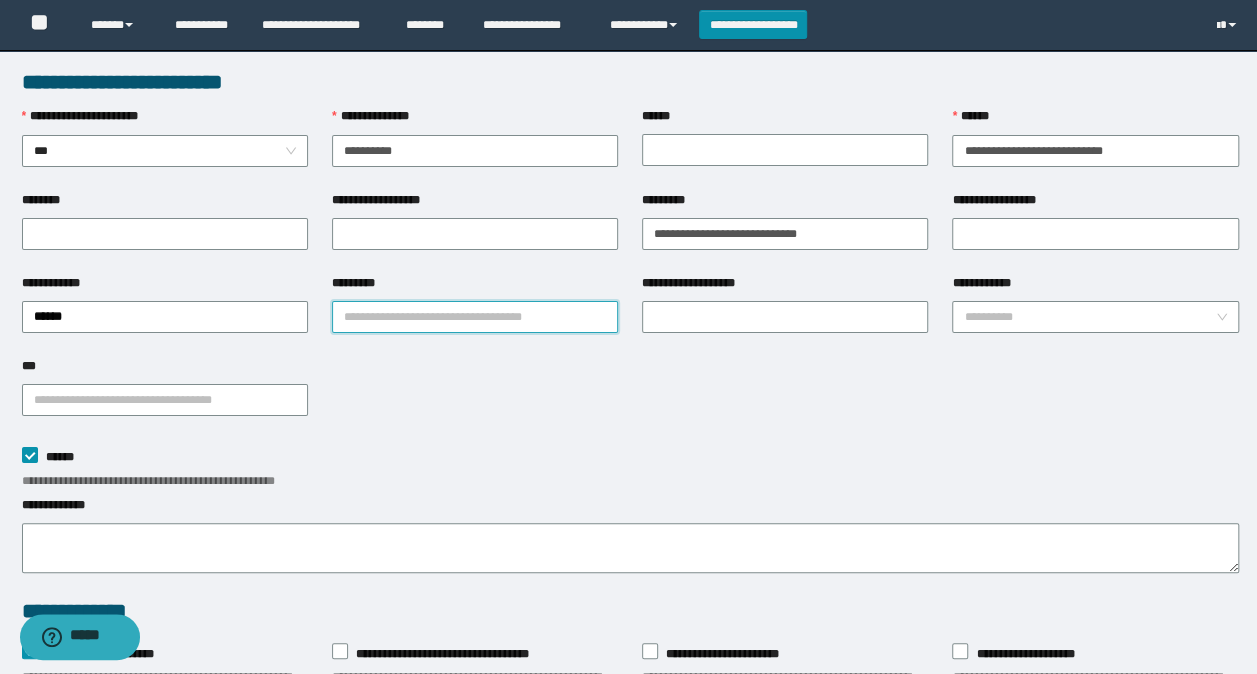 click on "*********" at bounding box center [475, 317] 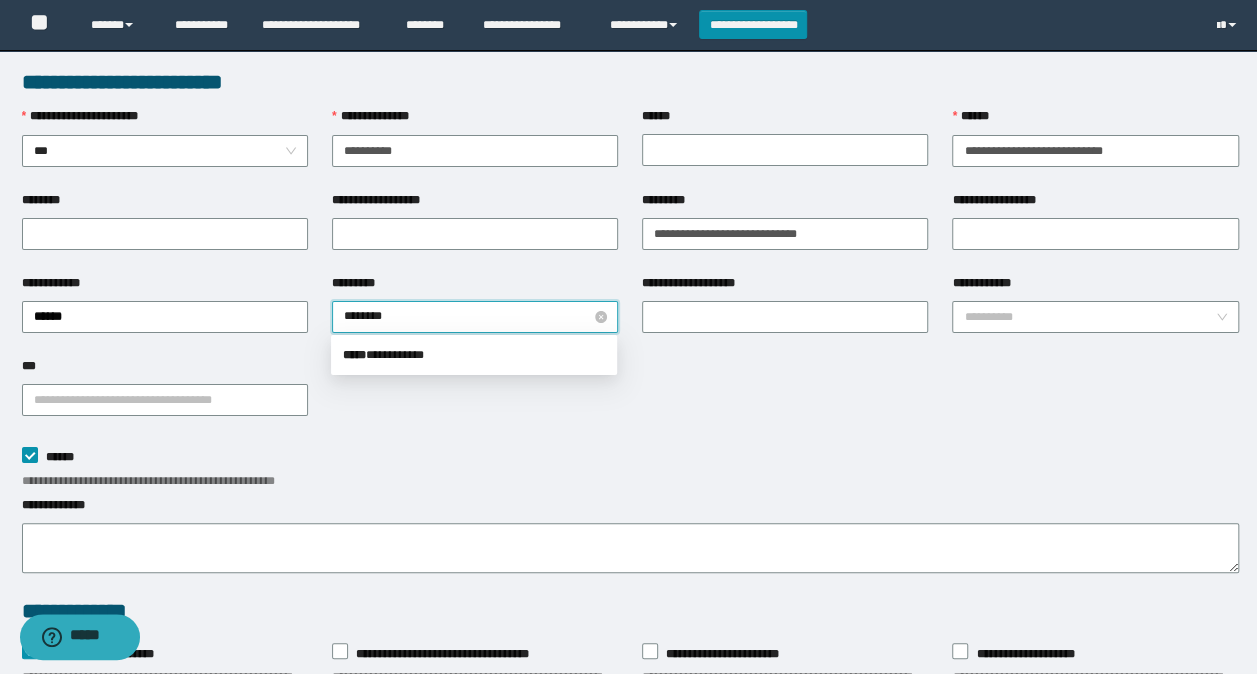 type on "*********" 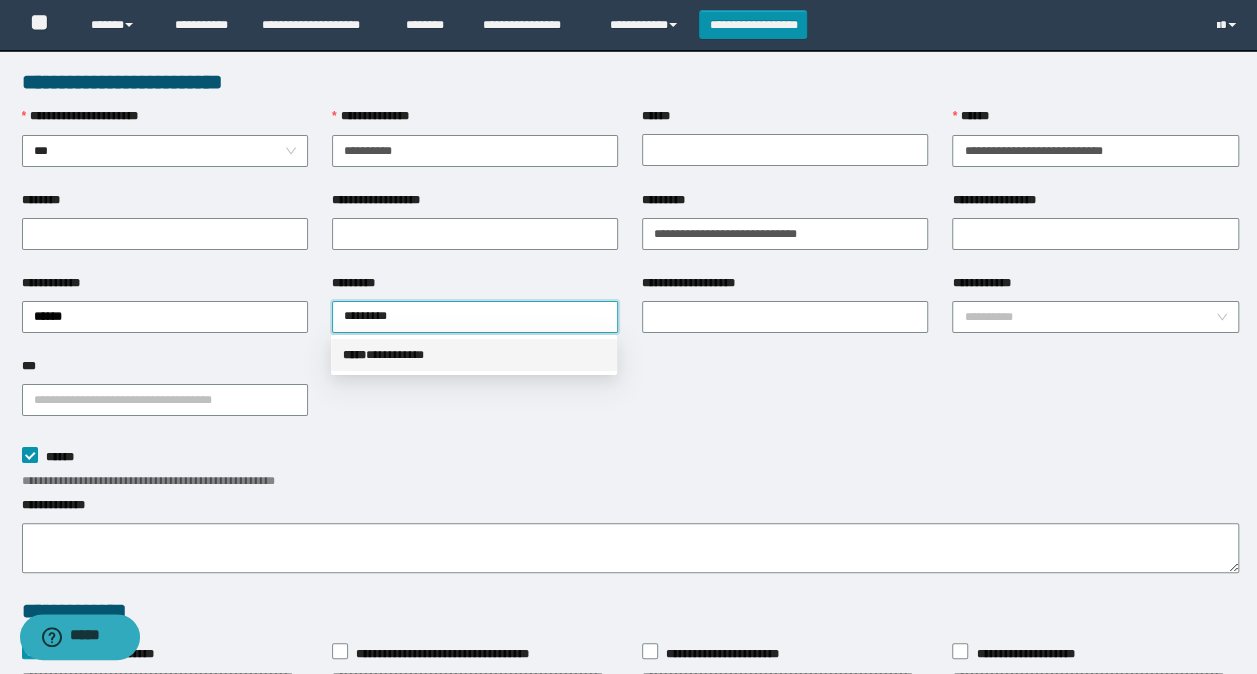 click on "***** * *********" at bounding box center [474, 355] 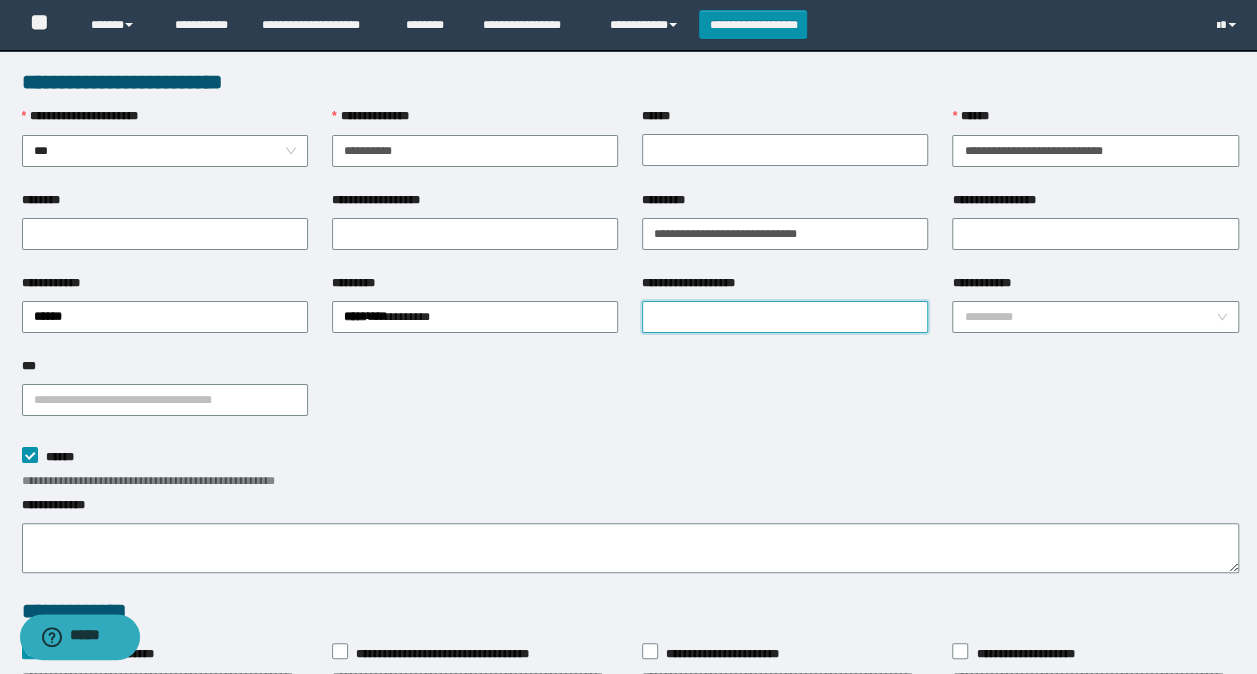 click on "**********" at bounding box center [785, 317] 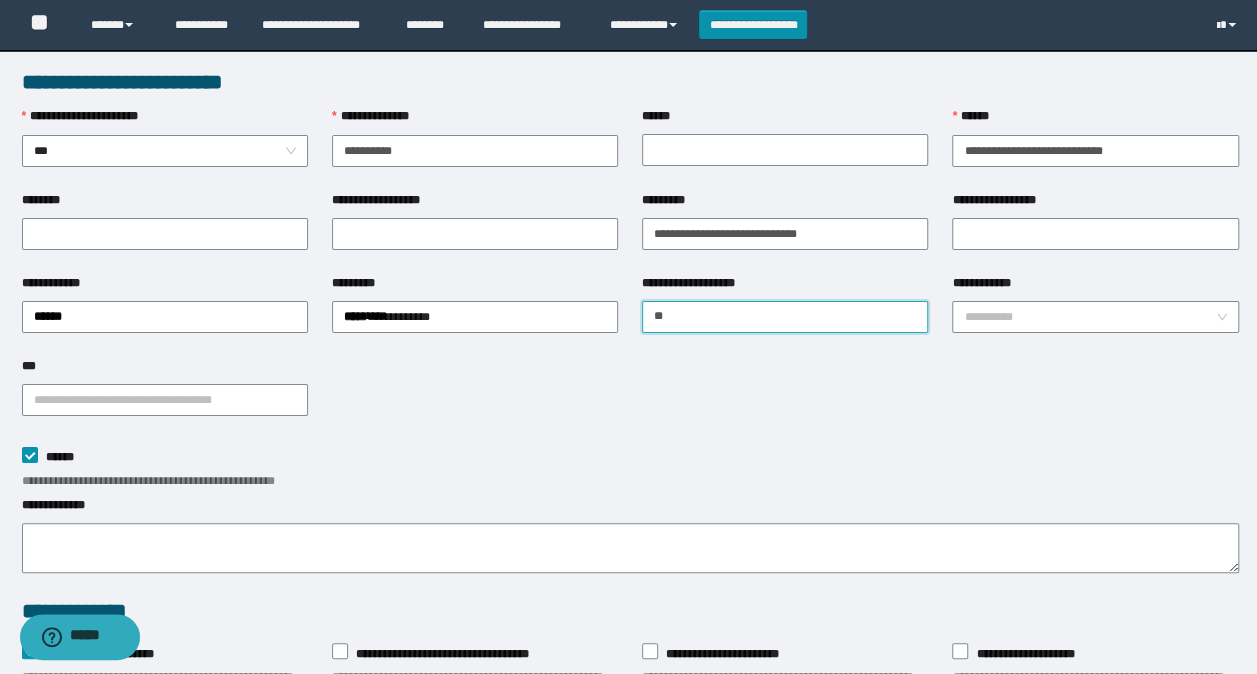 type on "***" 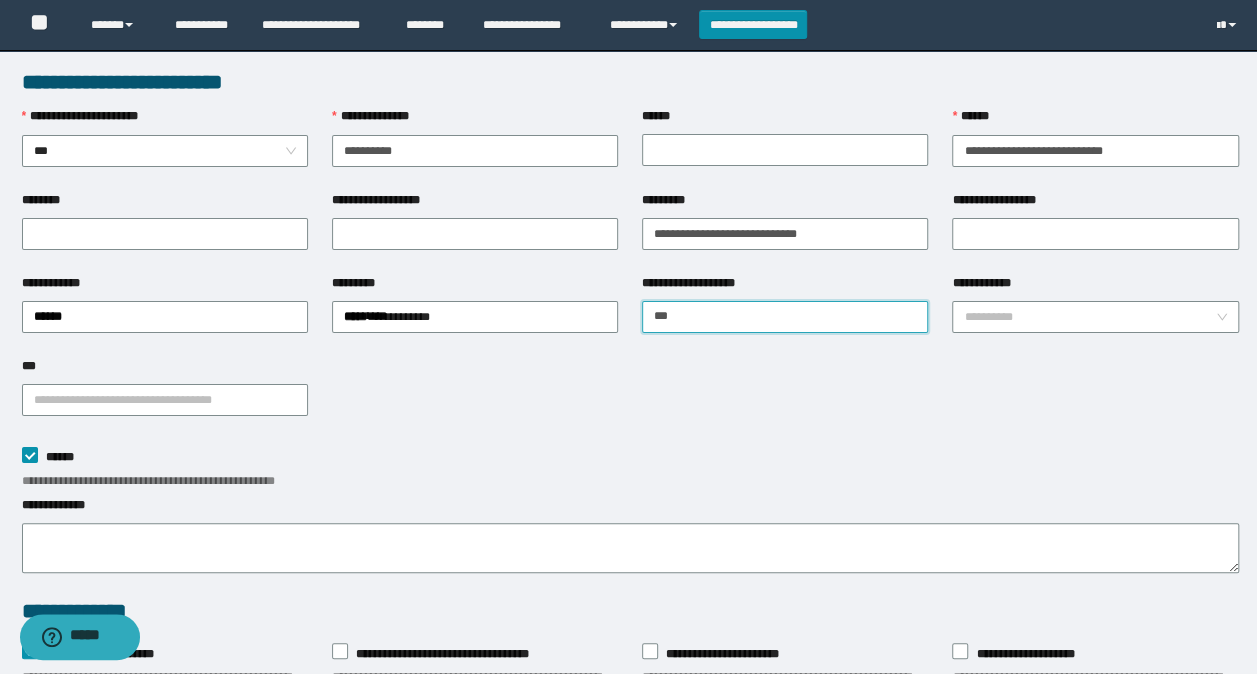 click on "***" at bounding box center [785, 317] 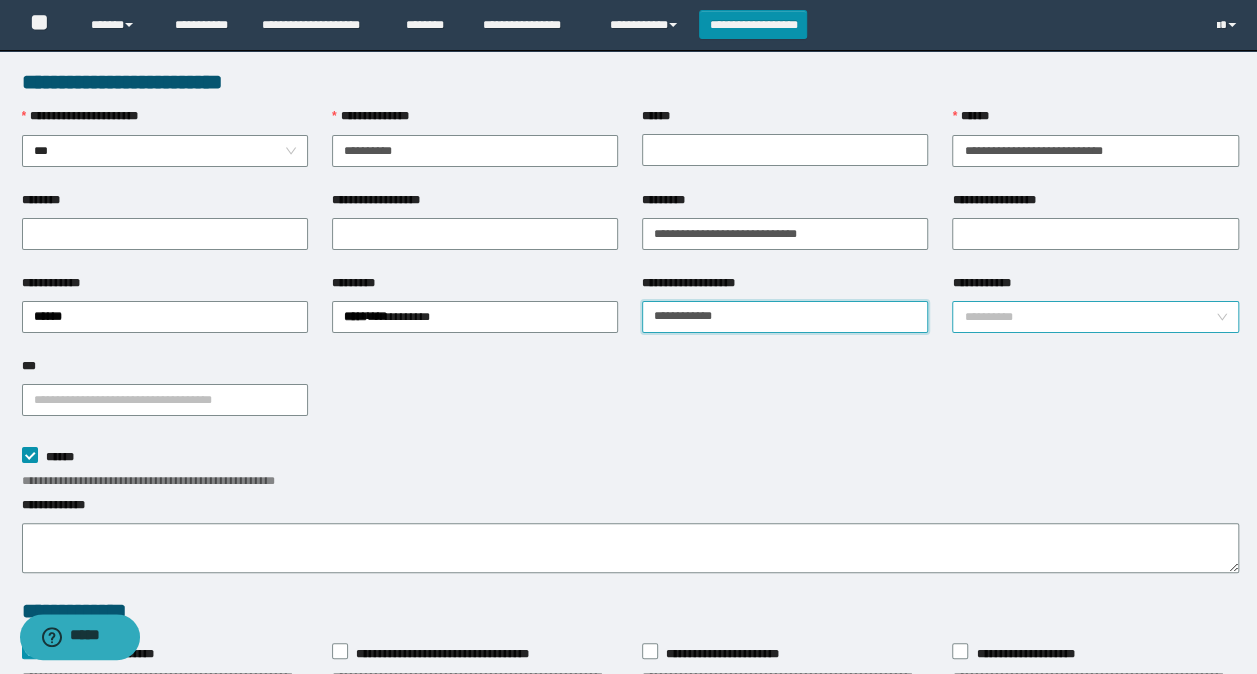 type on "**********" 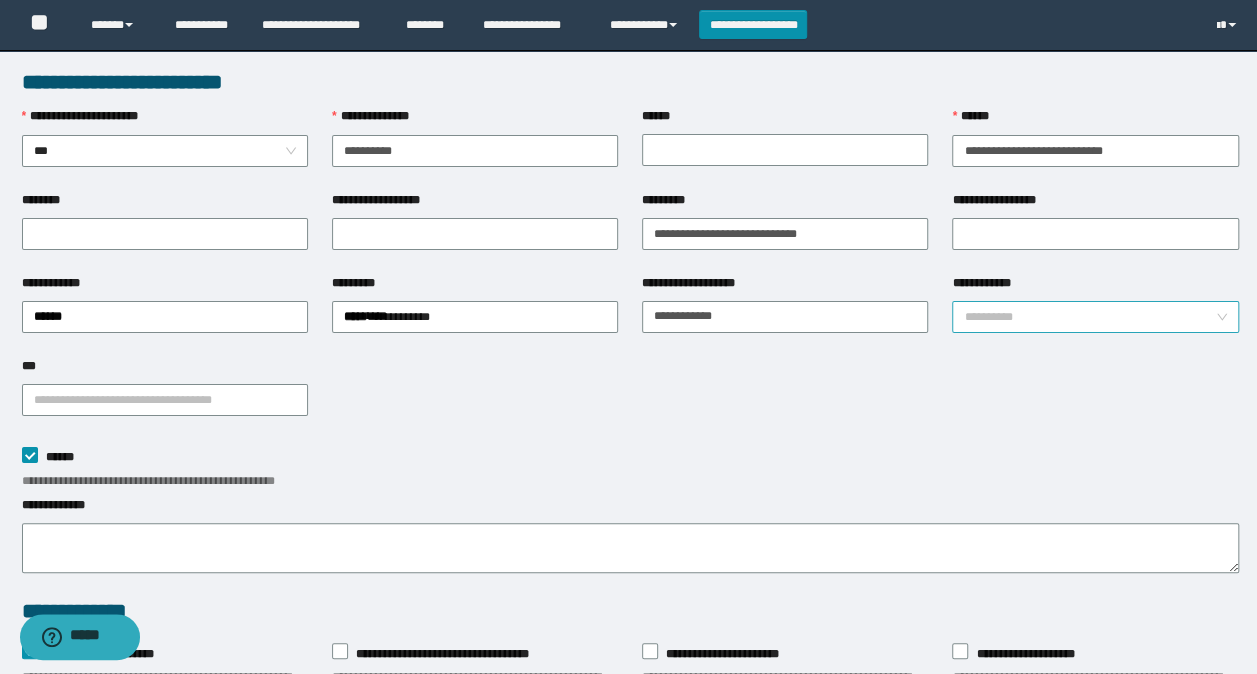 click on "**********" at bounding box center [1089, 317] 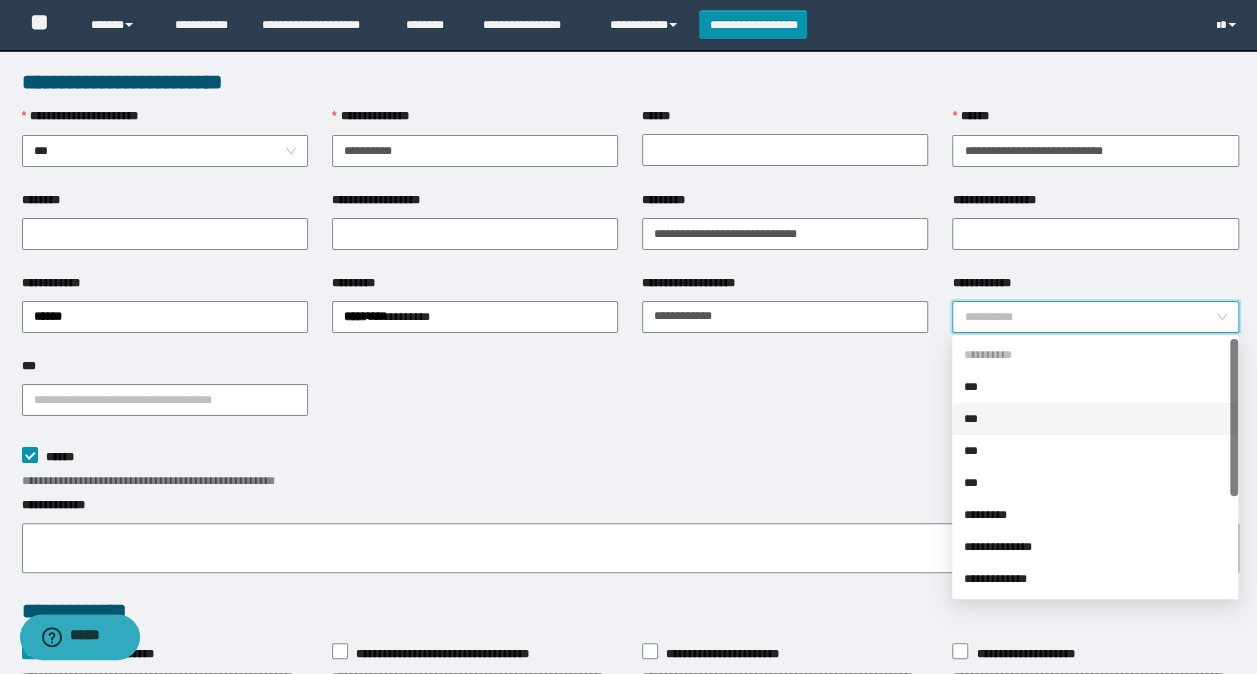scroll, scrollTop: 160, scrollLeft: 0, axis: vertical 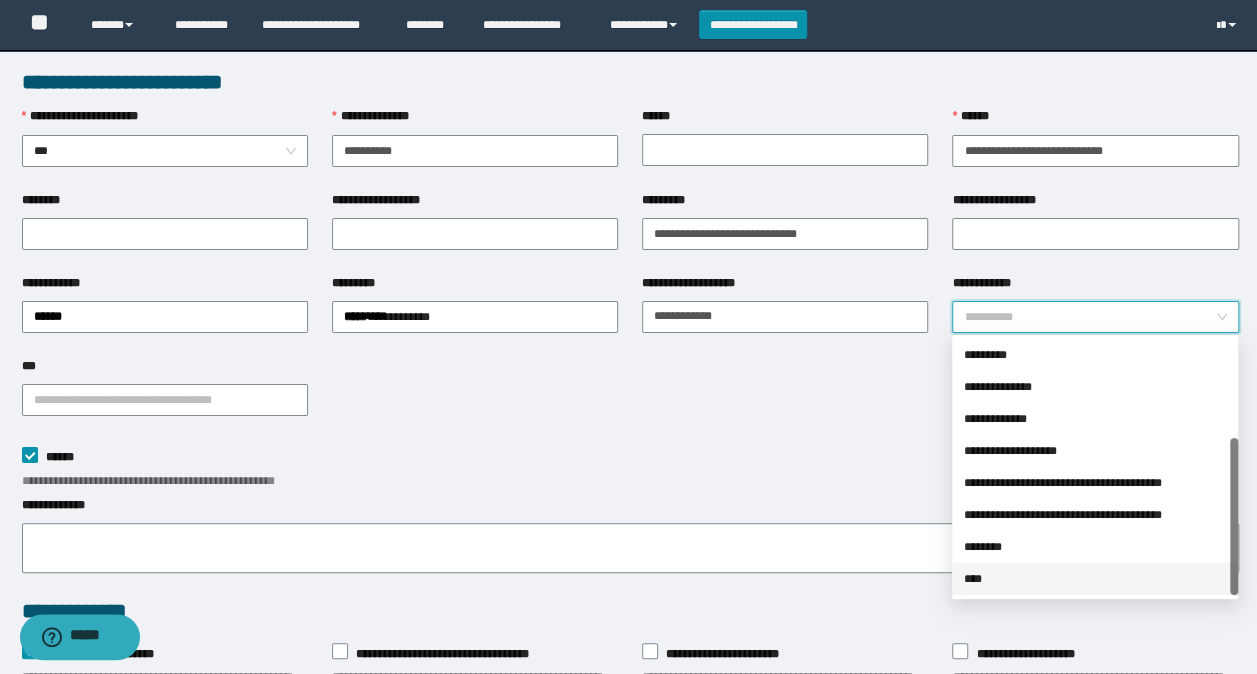 click on "****" at bounding box center (1095, 579) 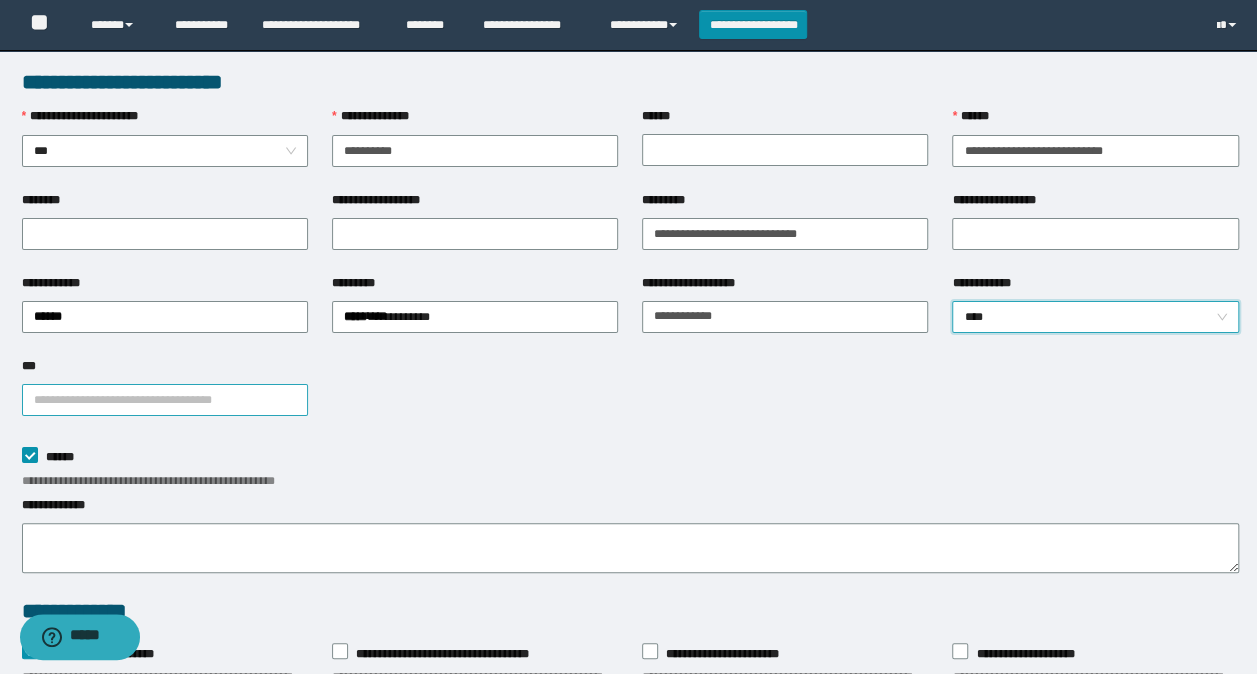 click on "***" at bounding box center (165, 400) 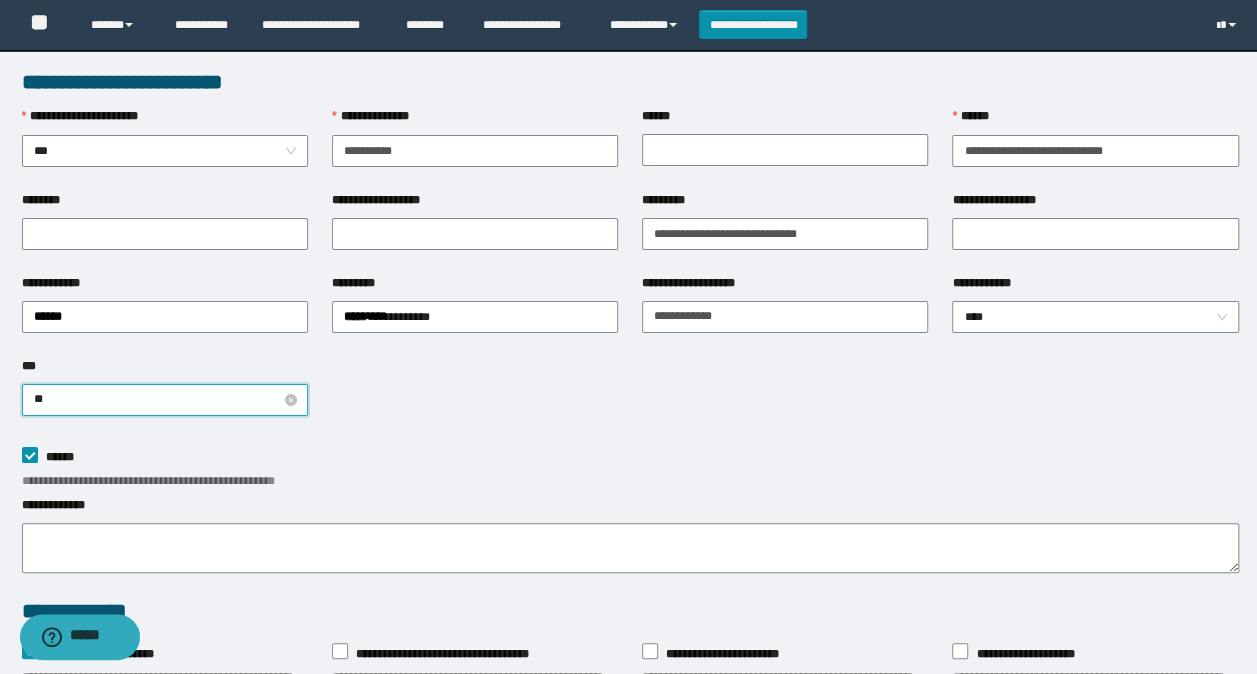 type on "***" 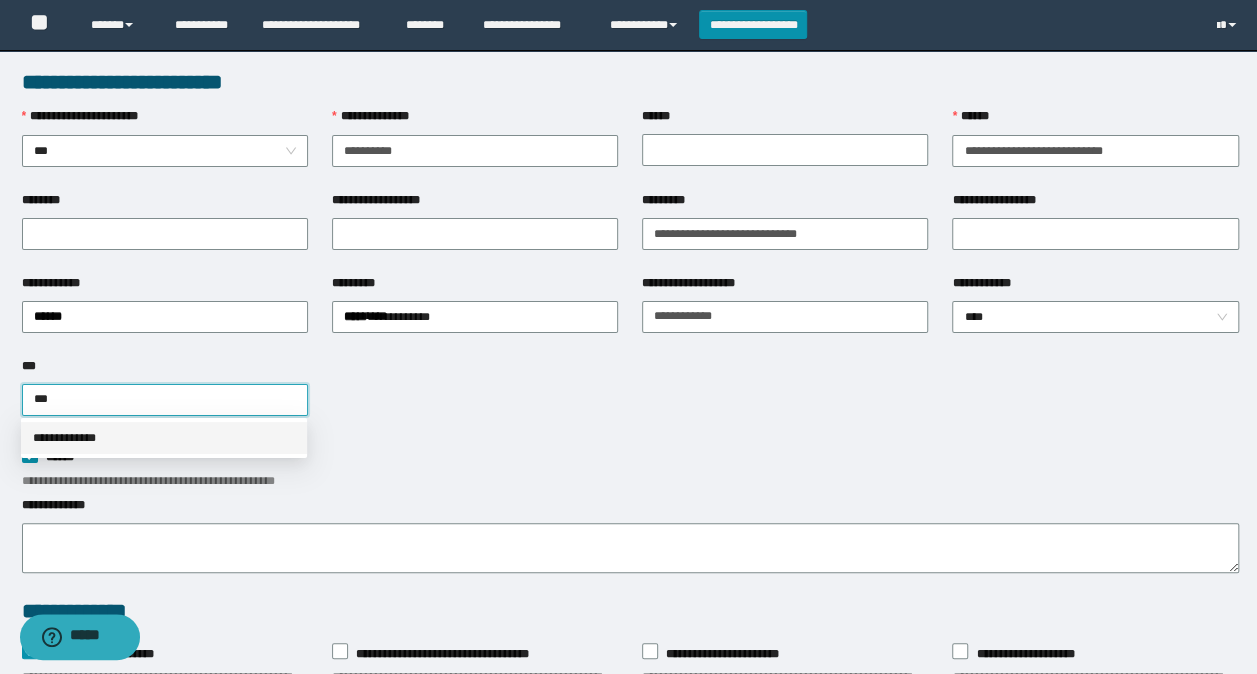 click on "**********" at bounding box center [164, 438] 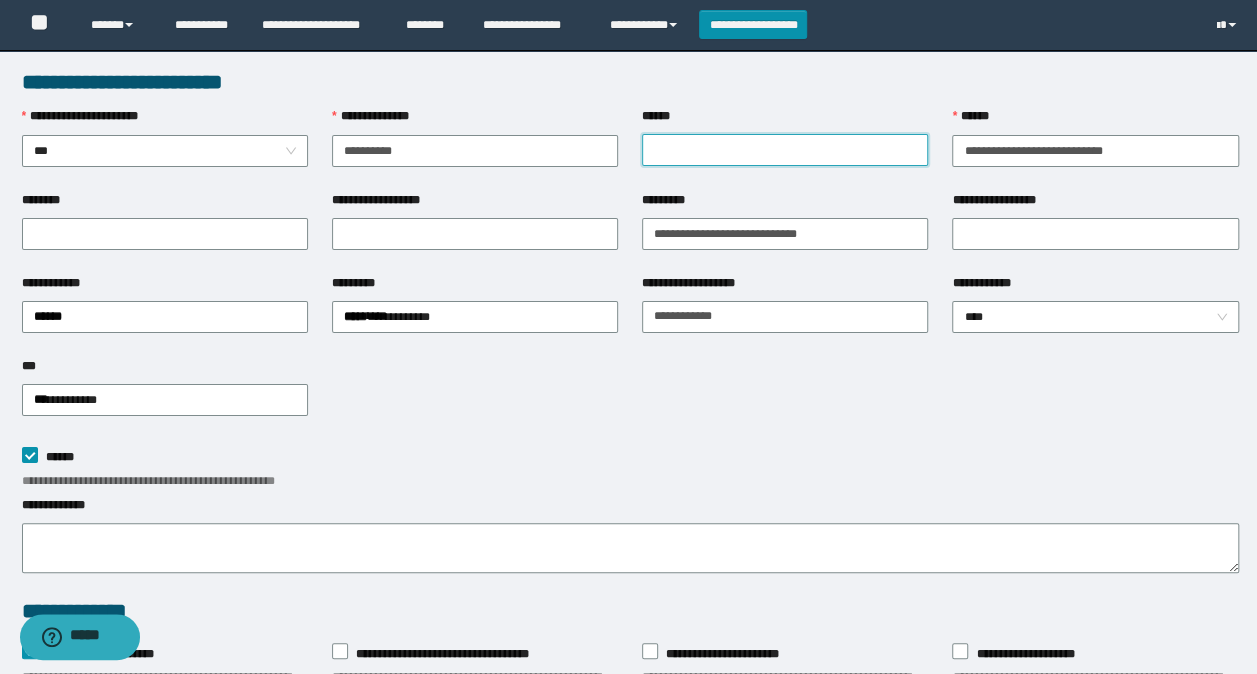 click on "******" at bounding box center (785, 150) 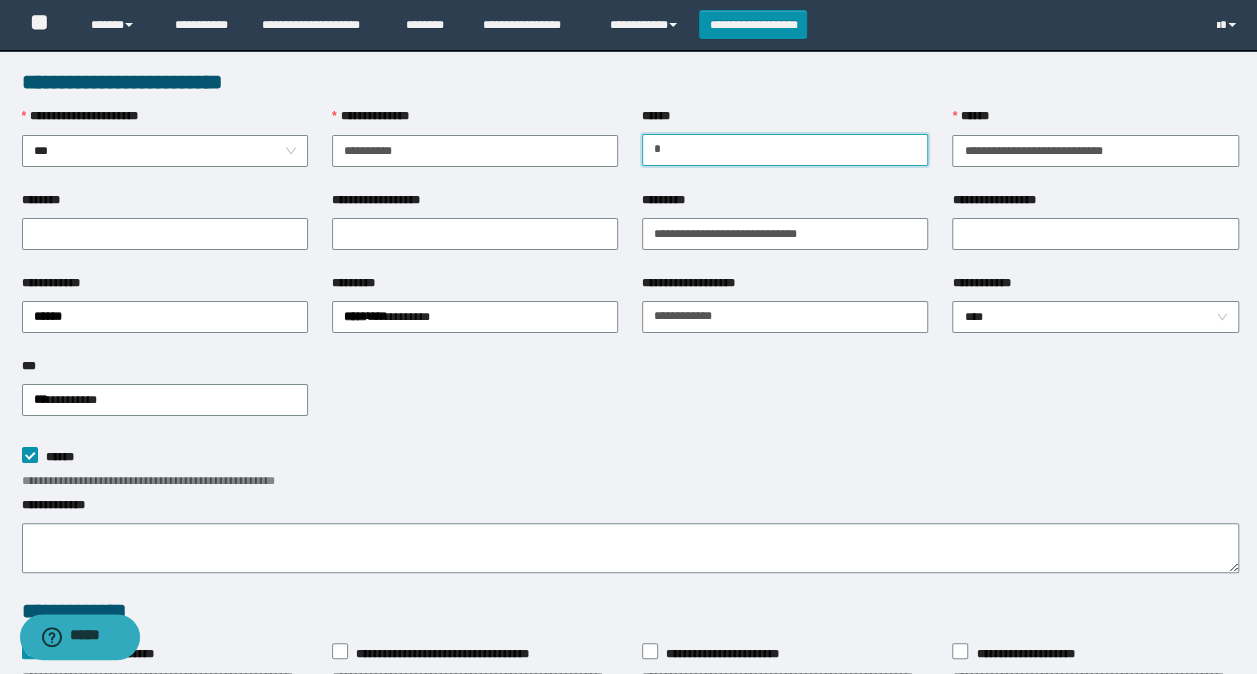 type on "*" 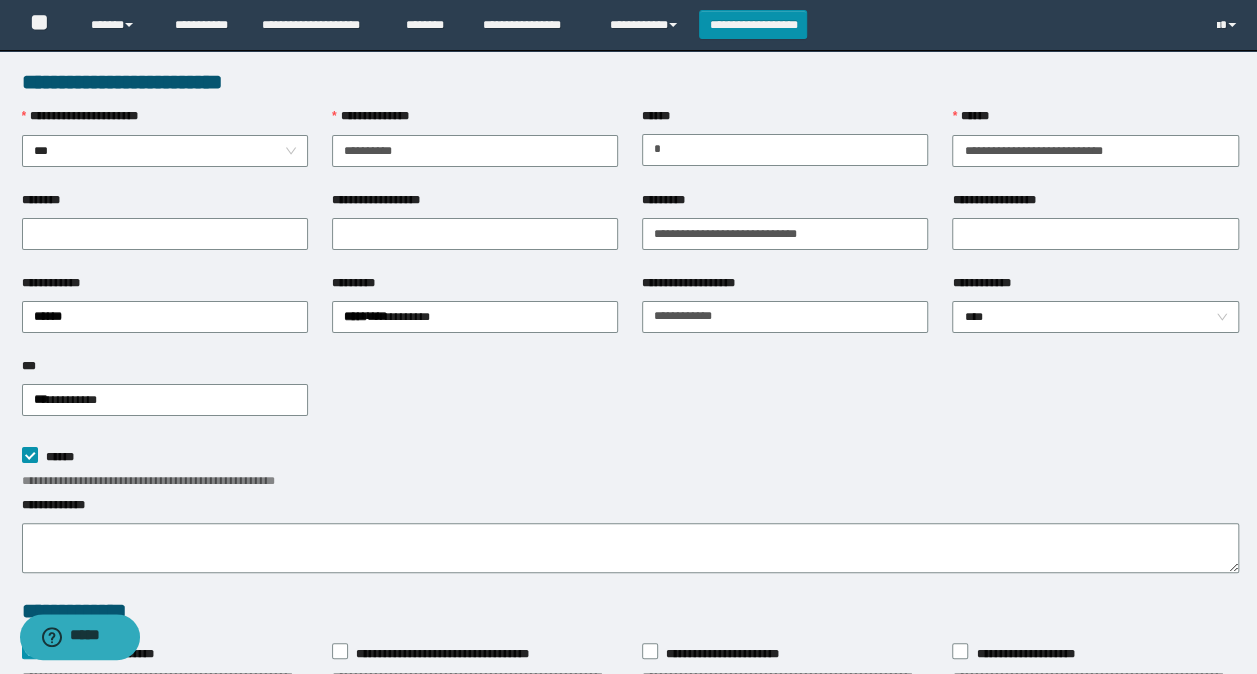 click on "**********" at bounding box center (475, 149) 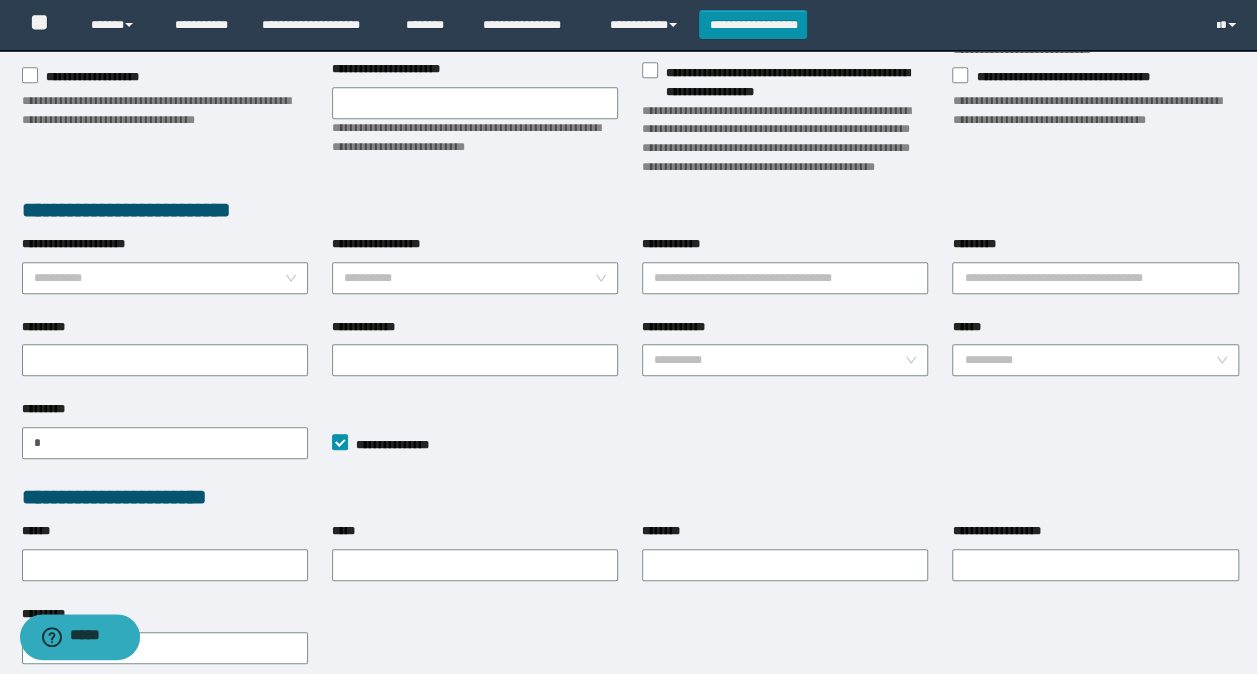 scroll, scrollTop: 803, scrollLeft: 0, axis: vertical 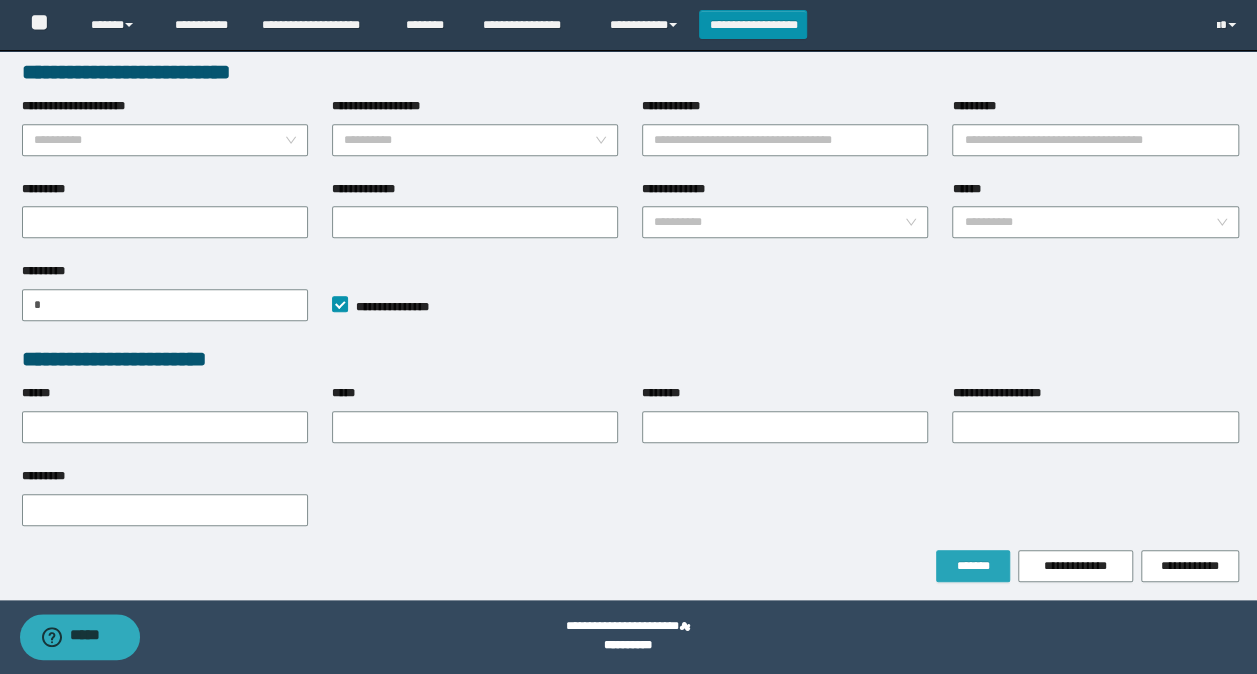 click on "*******" at bounding box center (973, 566) 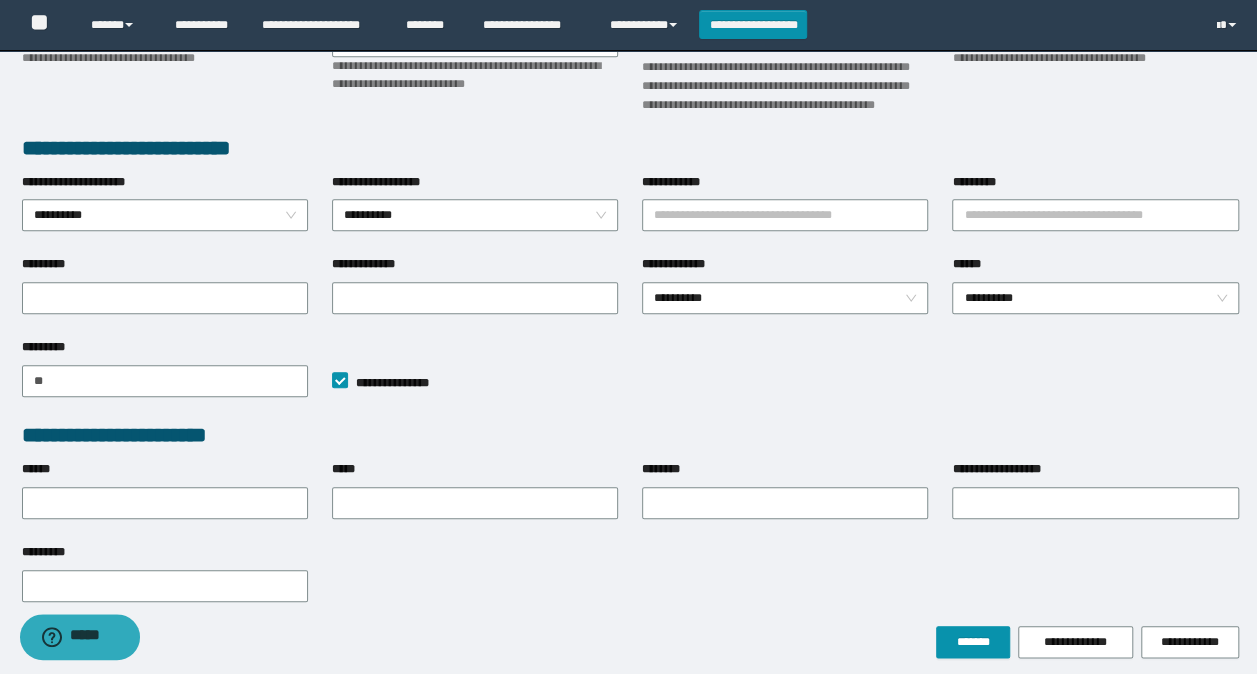 scroll, scrollTop: 860, scrollLeft: 0, axis: vertical 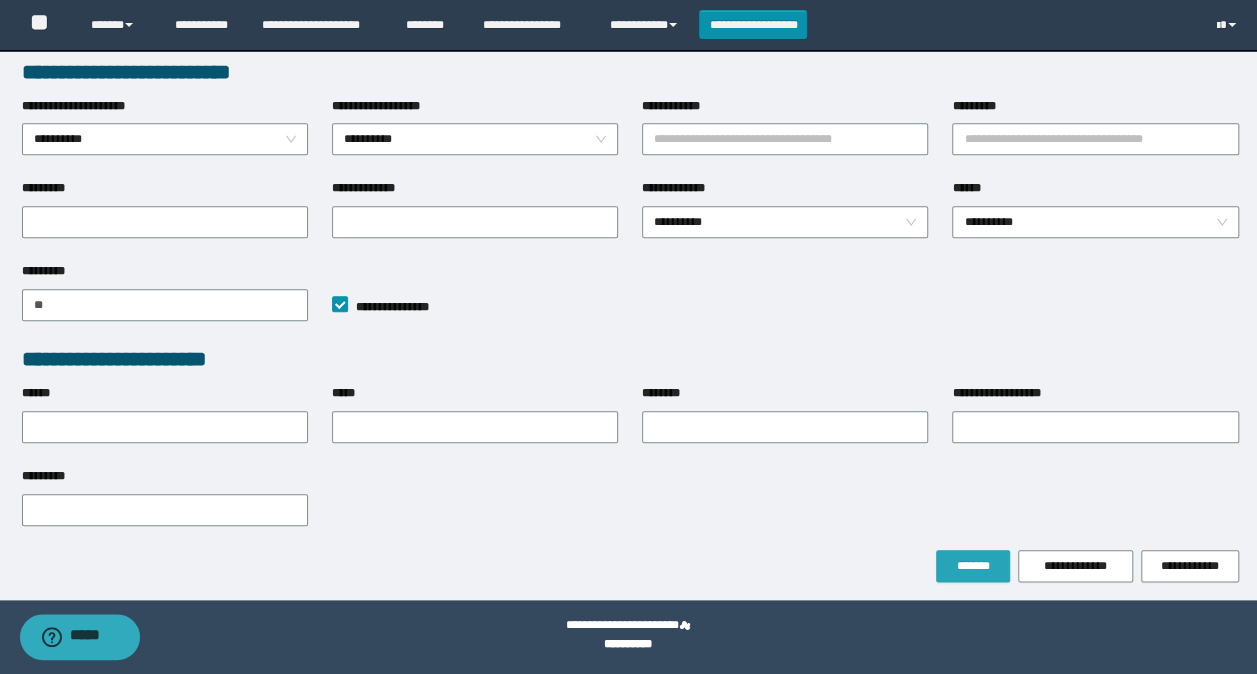 click on "*******" at bounding box center (973, 566) 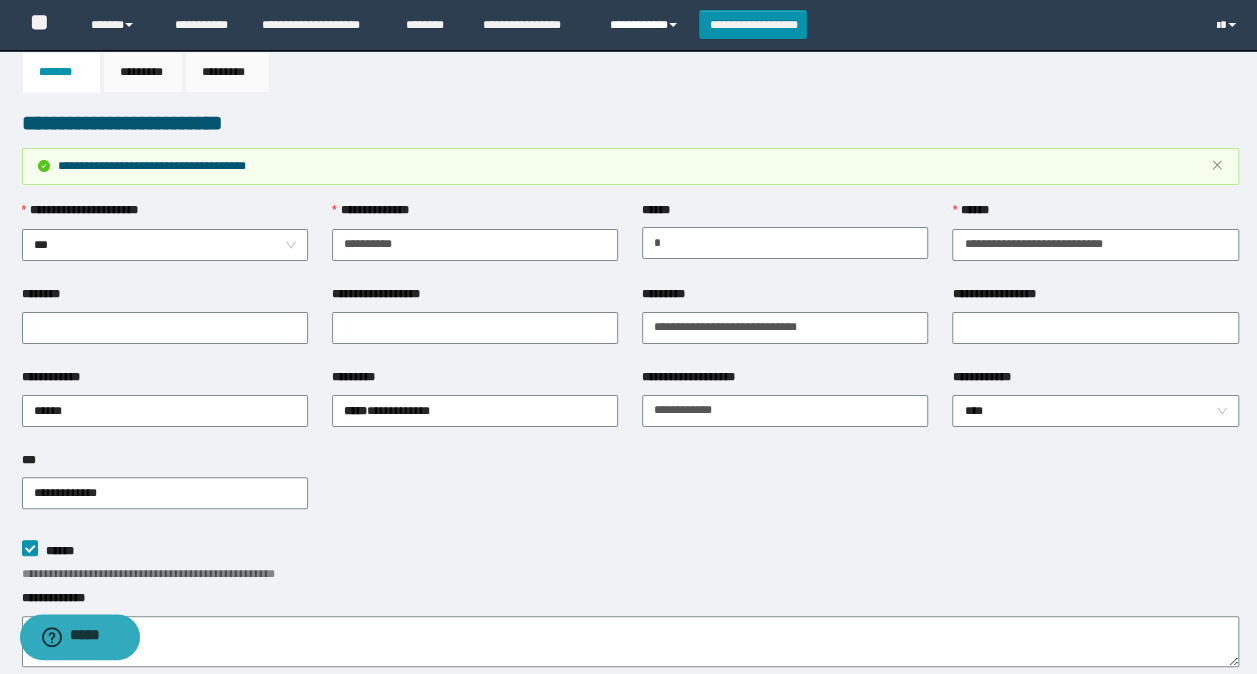 scroll, scrollTop: 0, scrollLeft: 0, axis: both 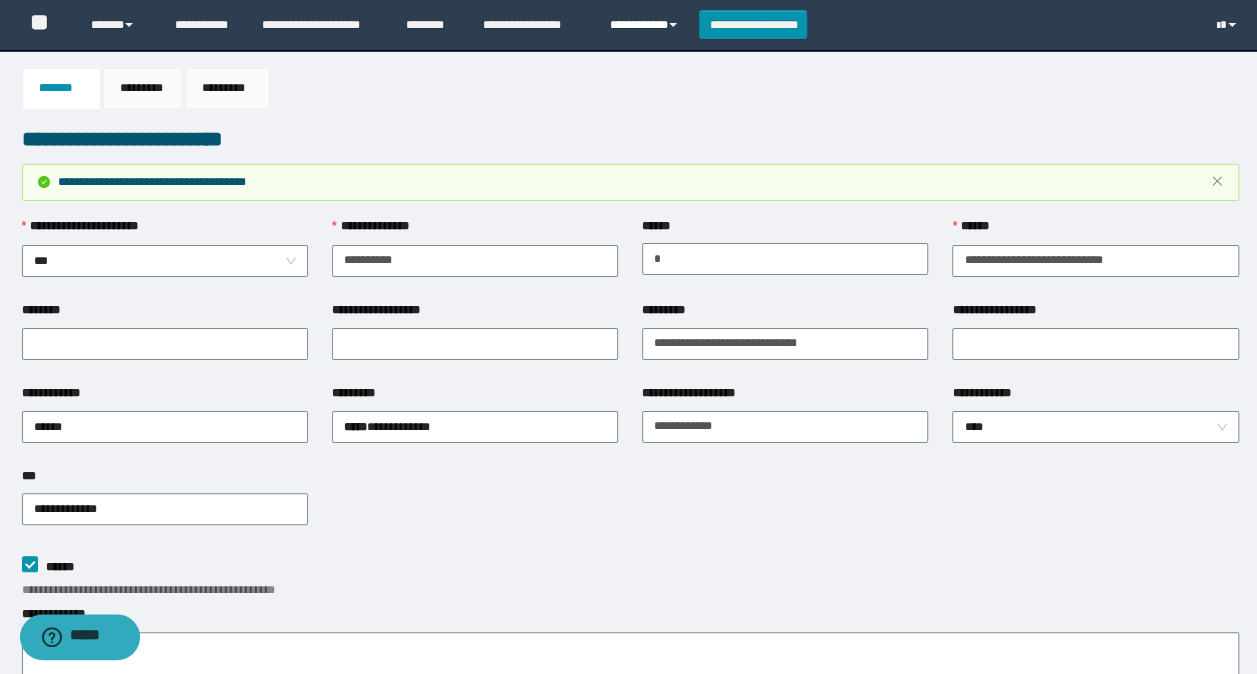 click on "**********" at bounding box center [646, 25] 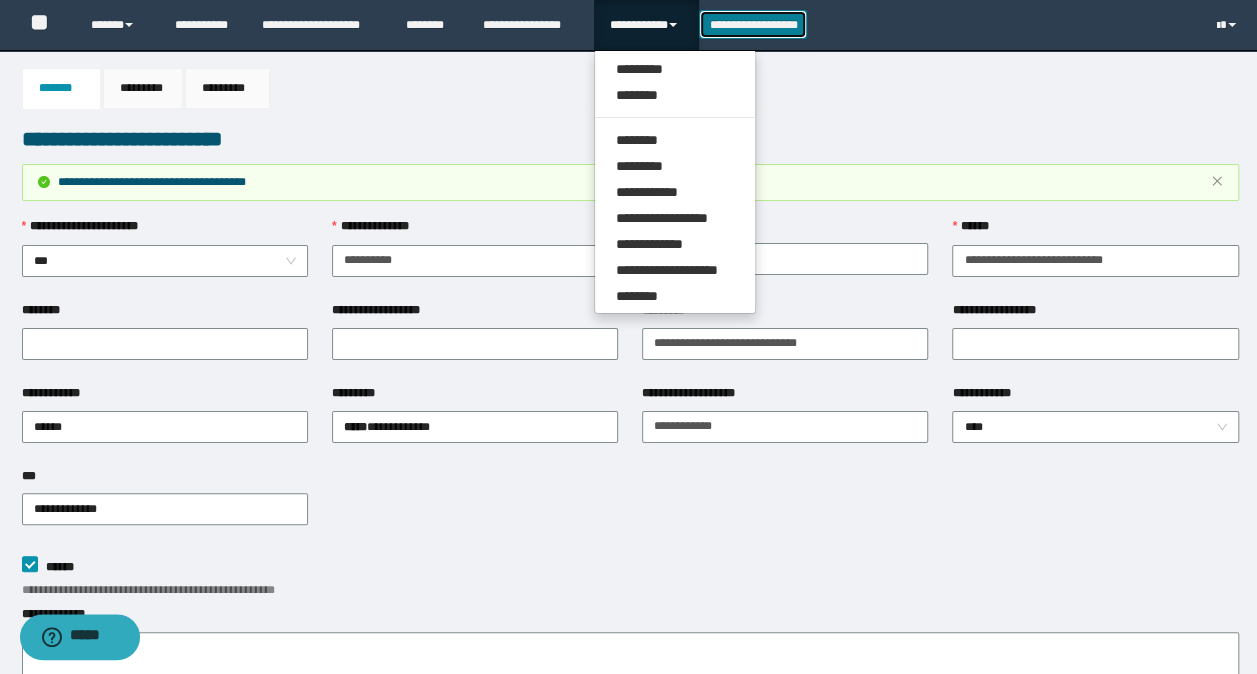 click on "**********" at bounding box center [753, 24] 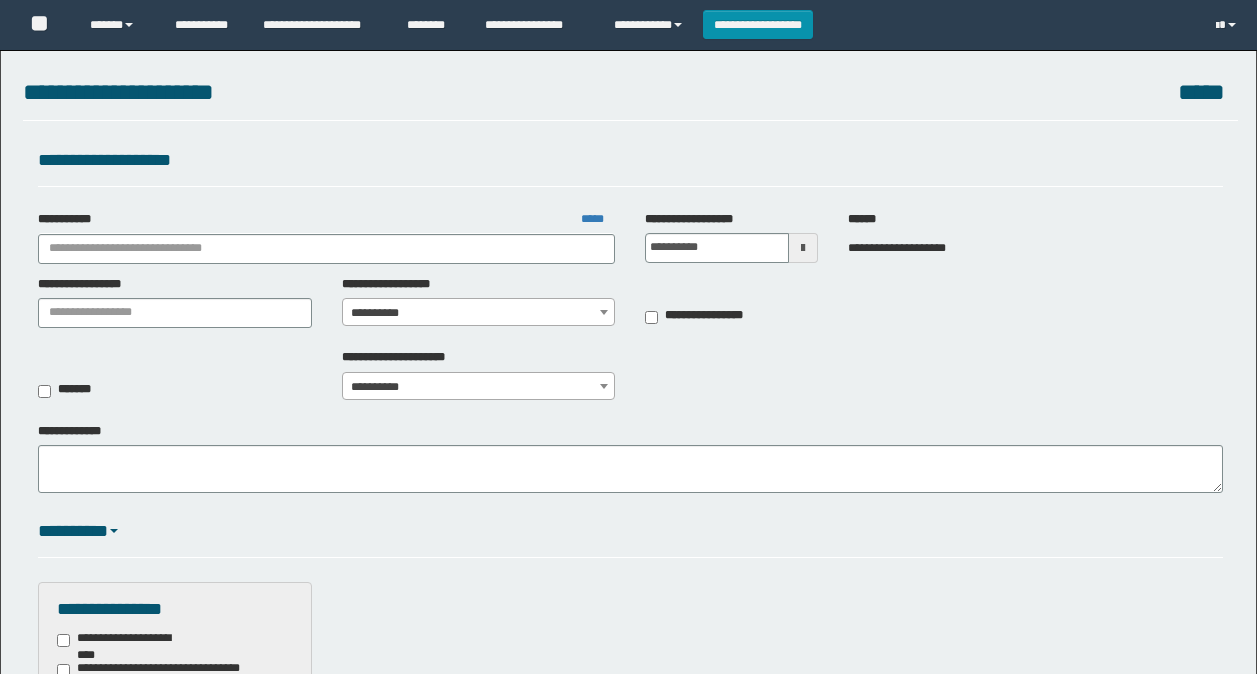 scroll, scrollTop: 0, scrollLeft: 0, axis: both 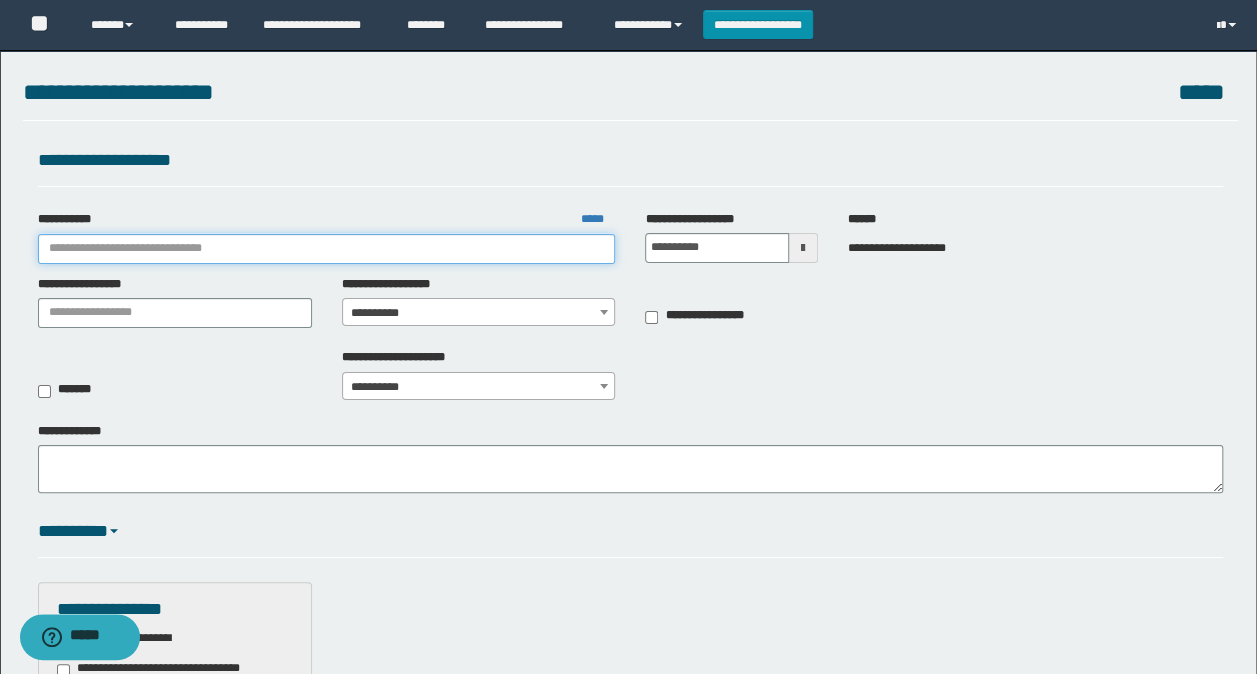 click on "**********" at bounding box center (327, 249) 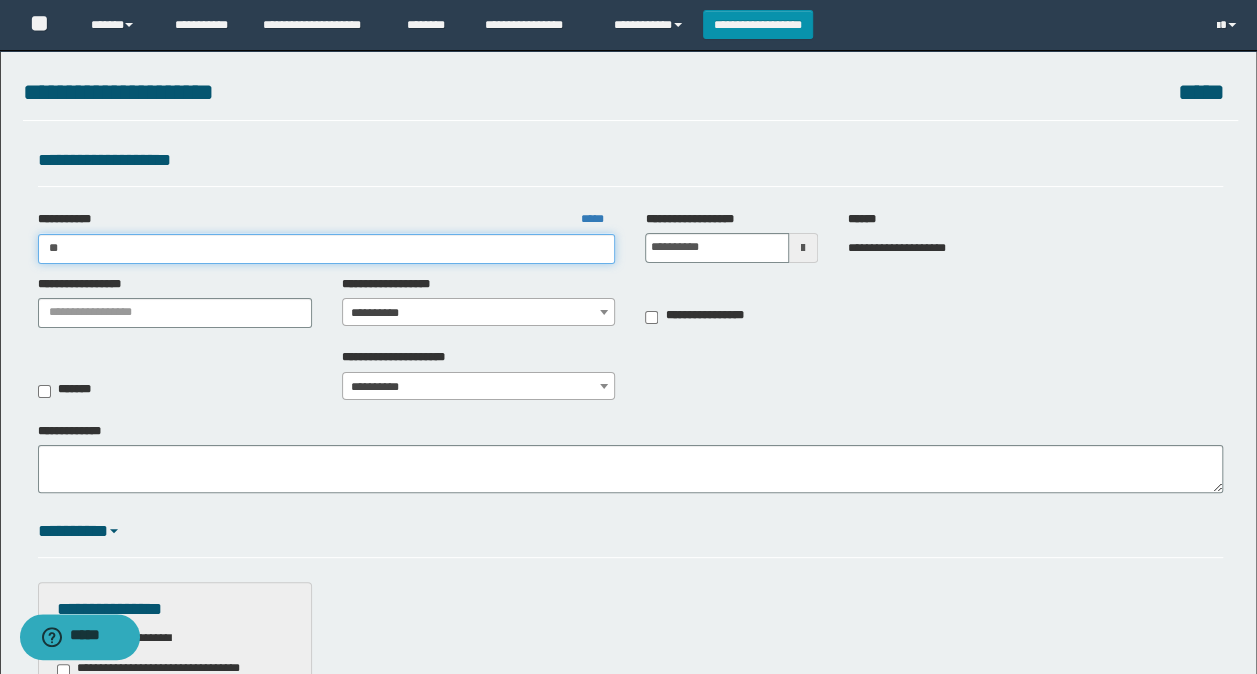 type on "**" 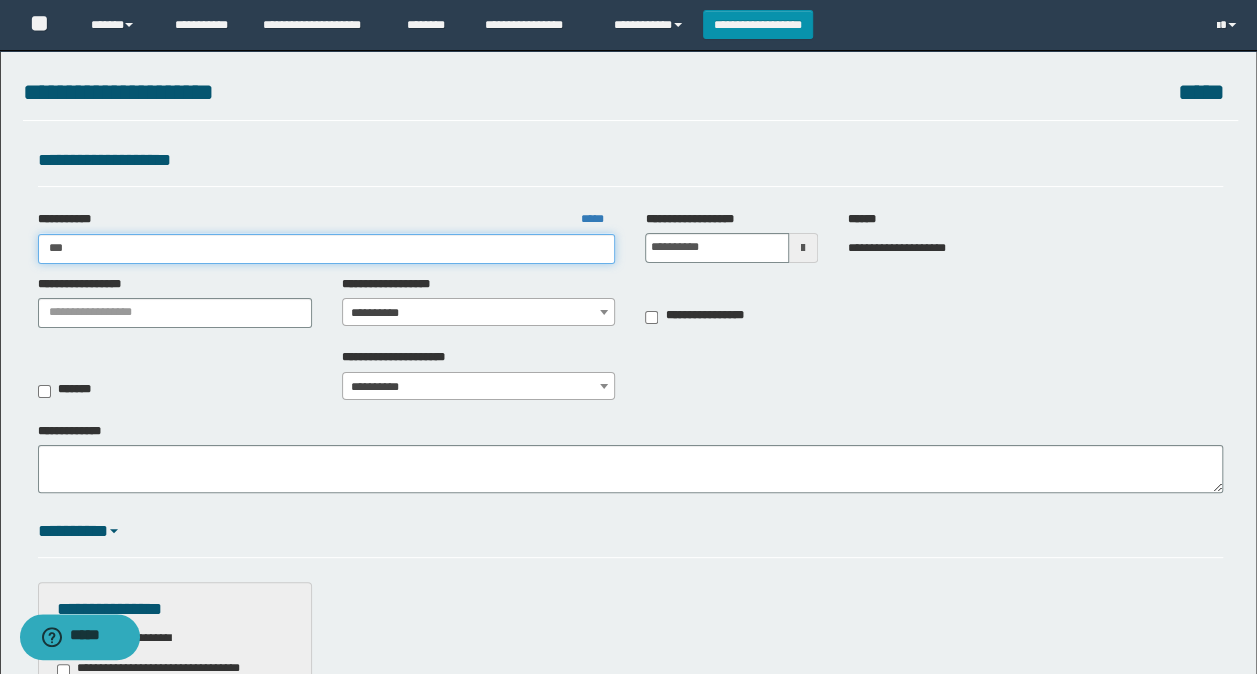 type on "**" 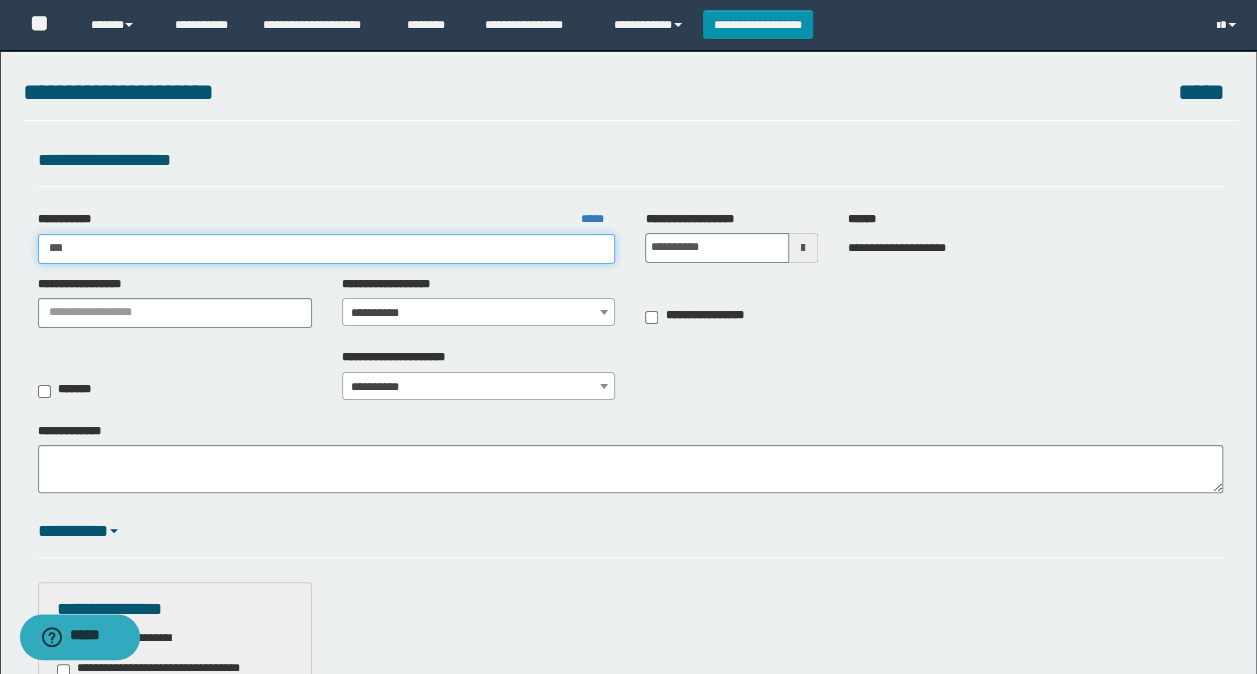 type 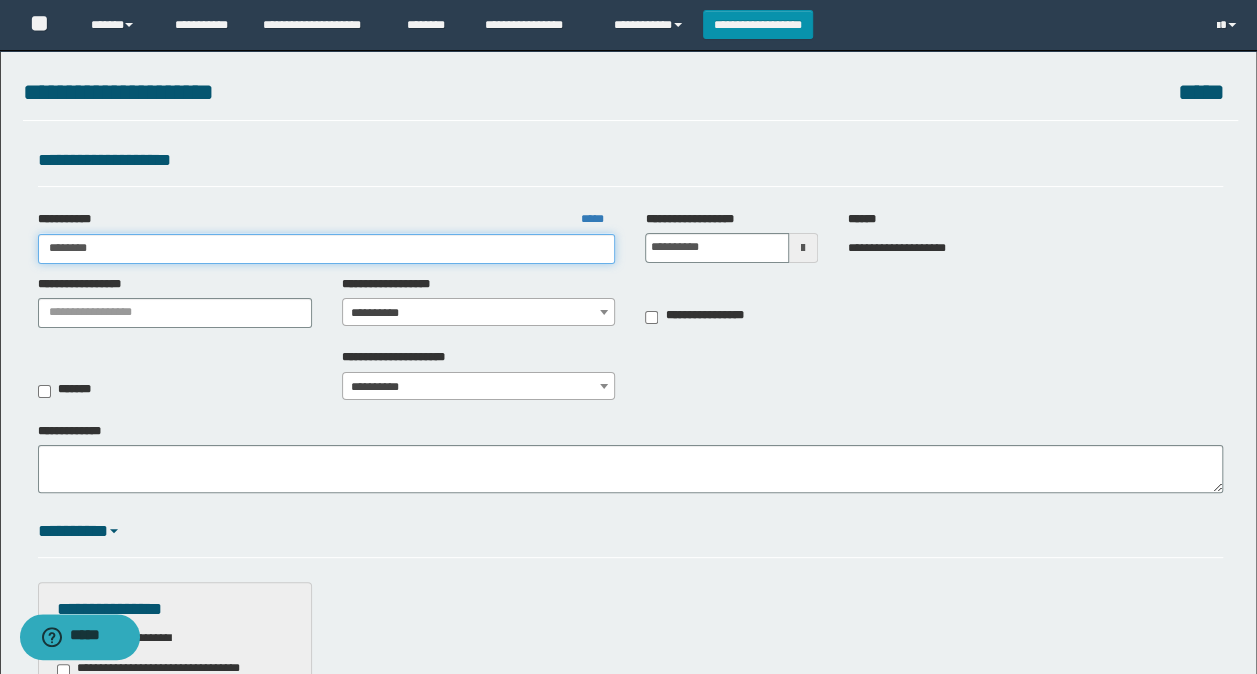 type on "*********" 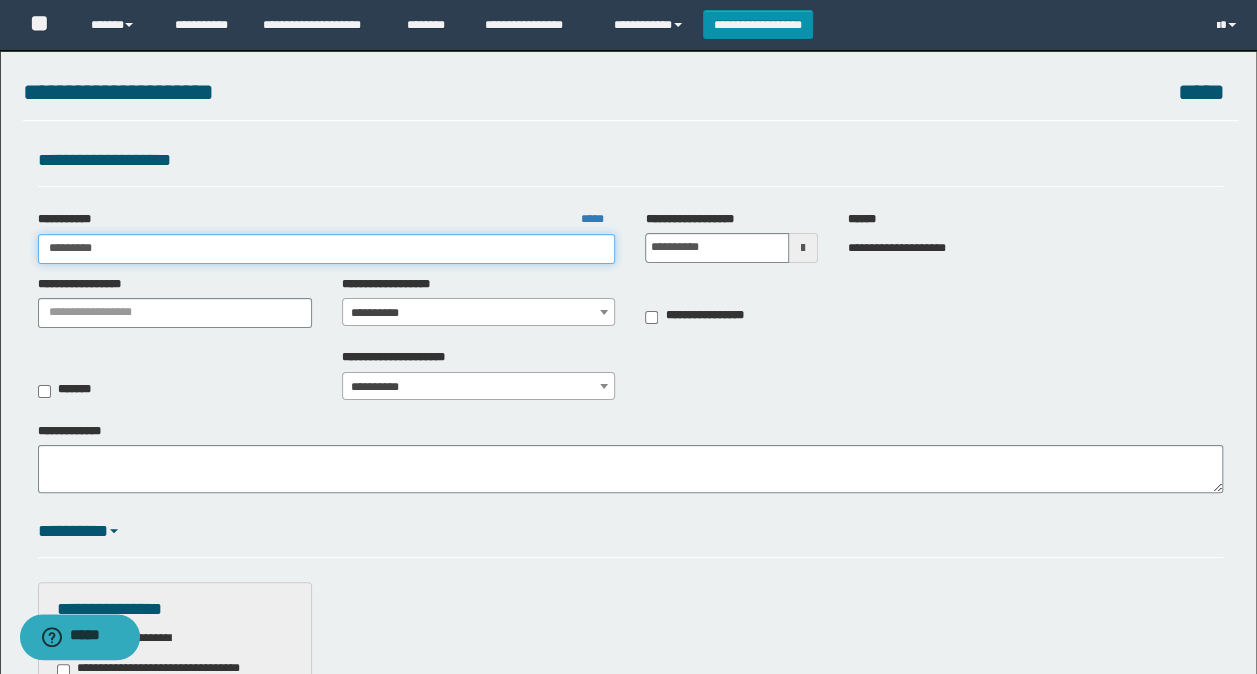 type on "*********" 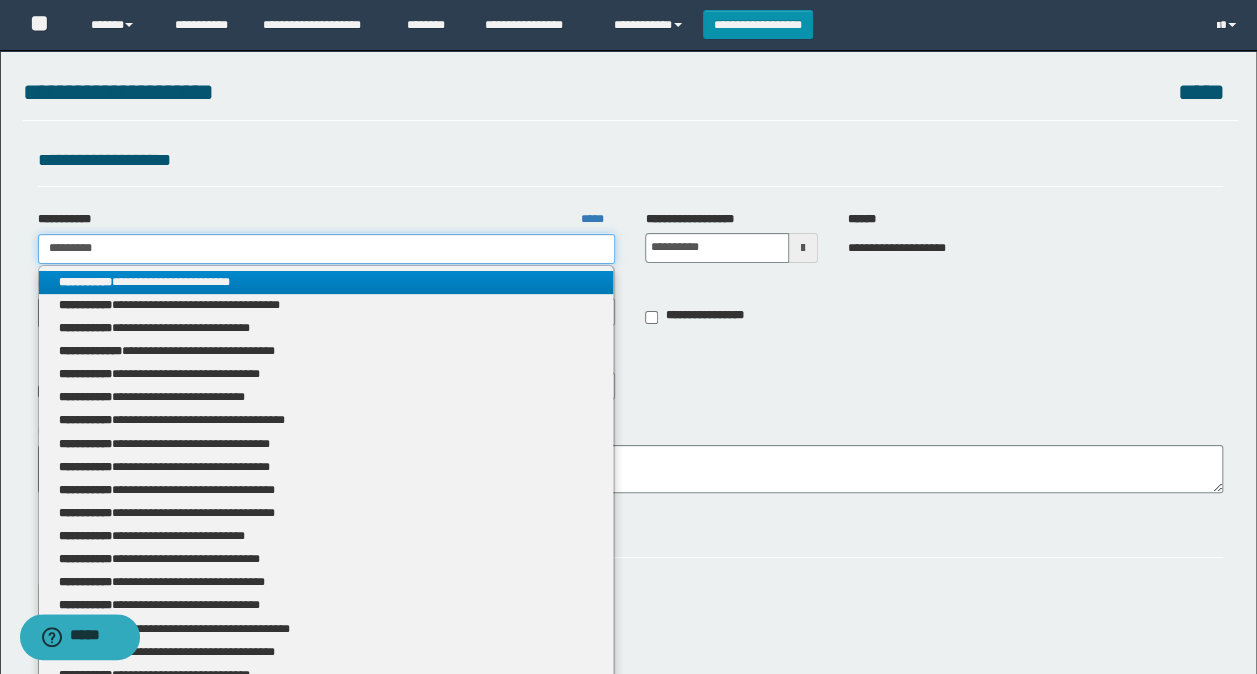 type 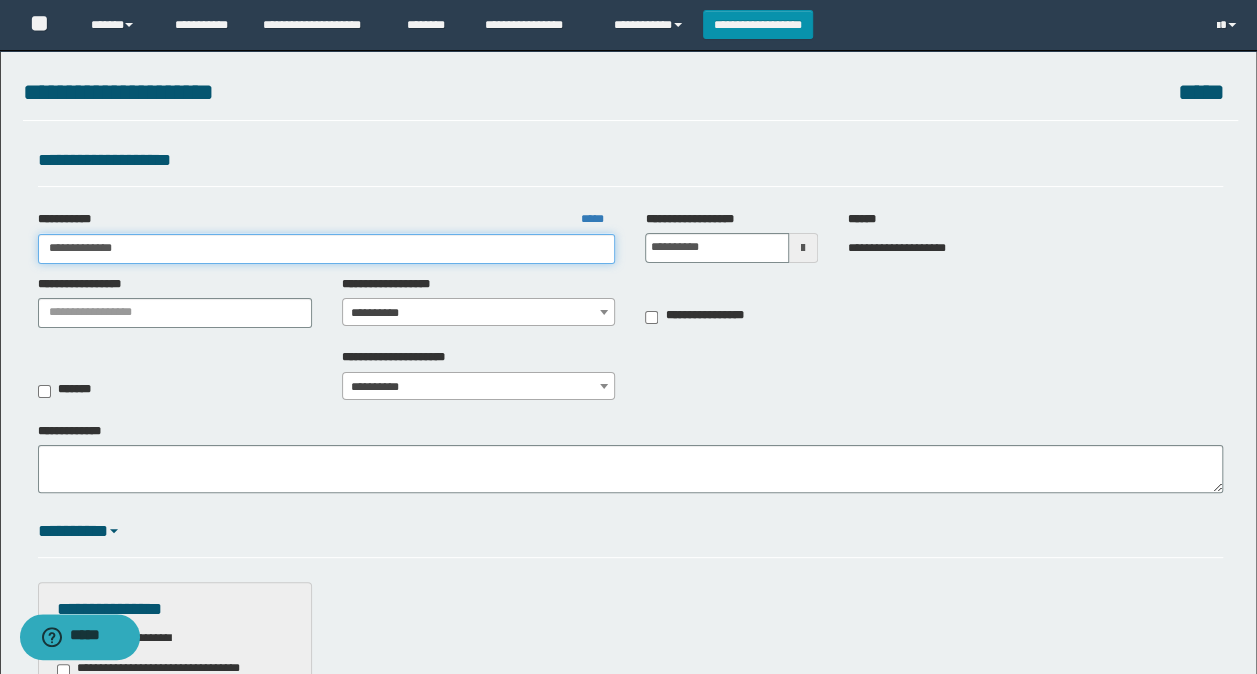 type on "**********" 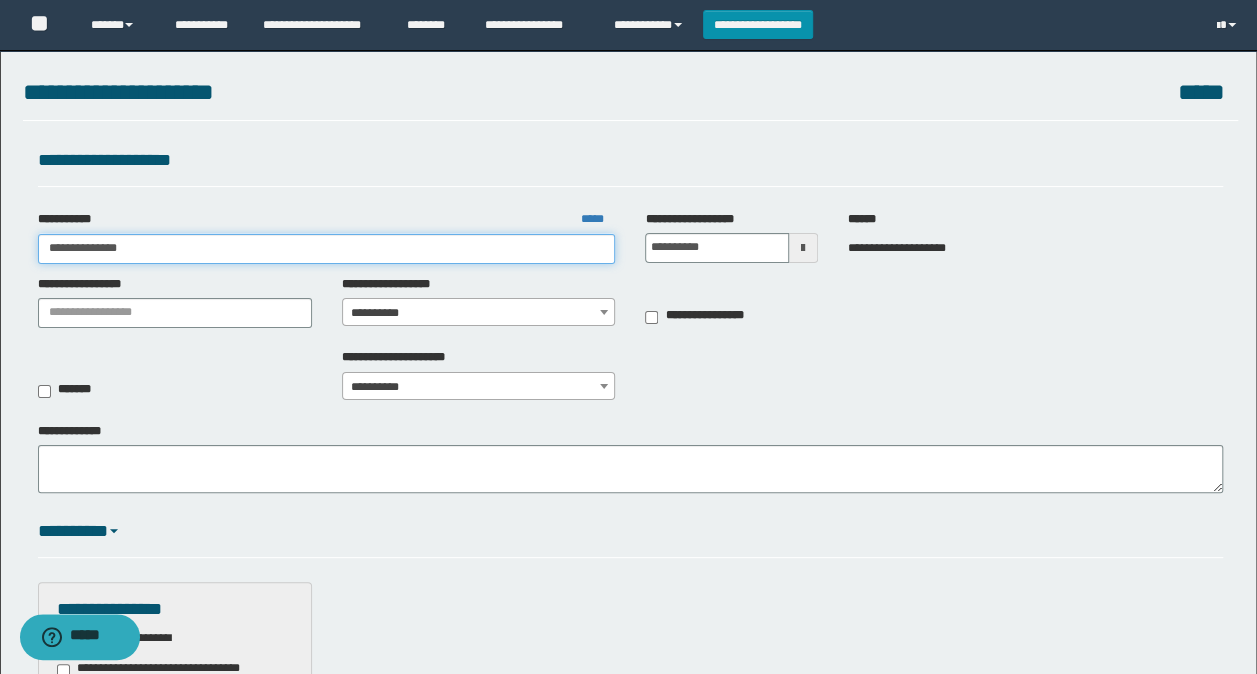type on "**********" 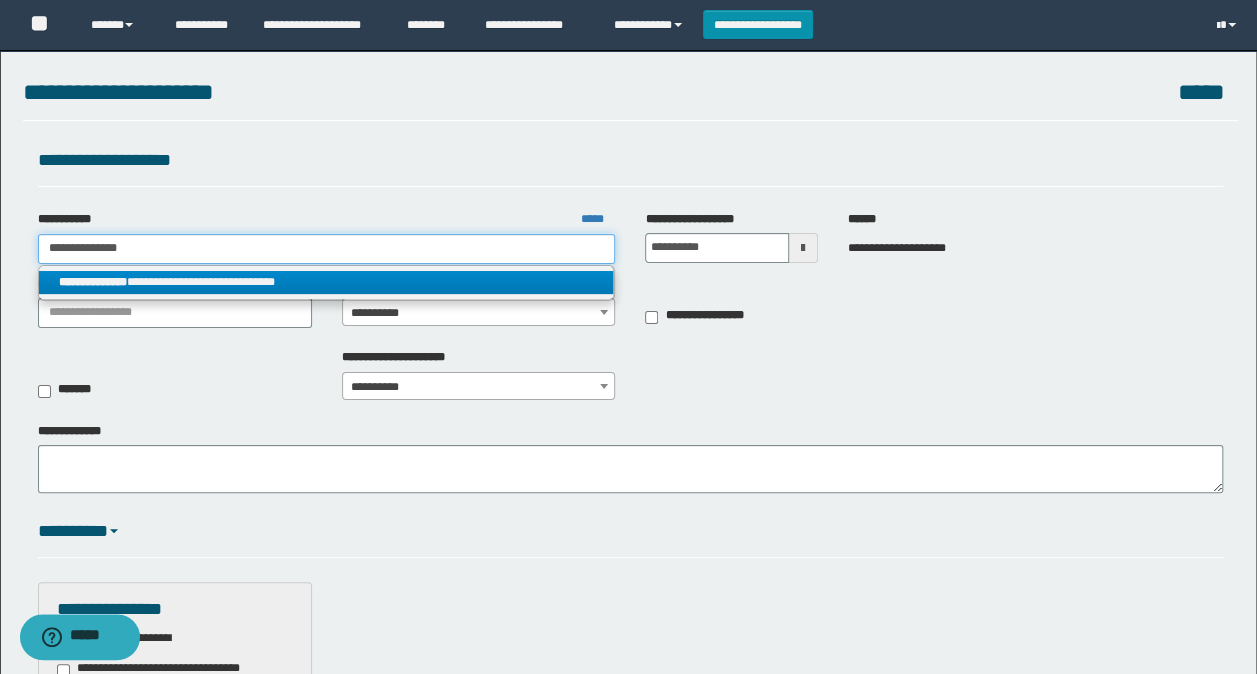 type on "**********" 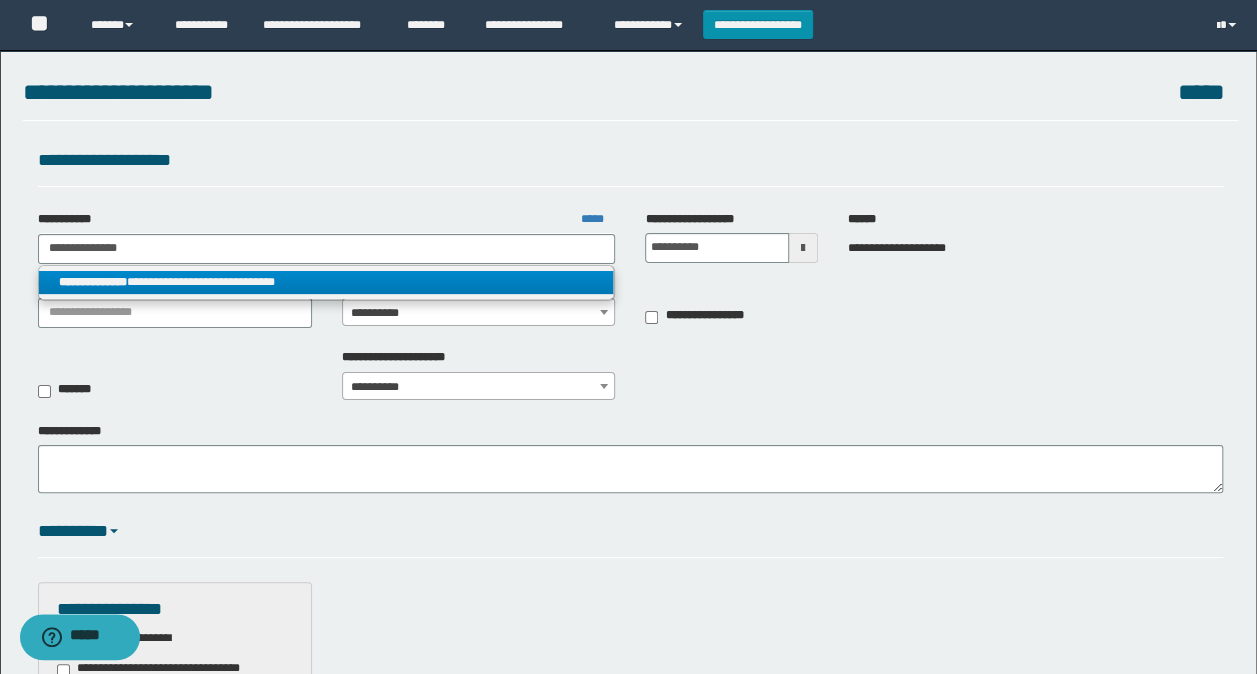click on "**********" at bounding box center [326, 282] 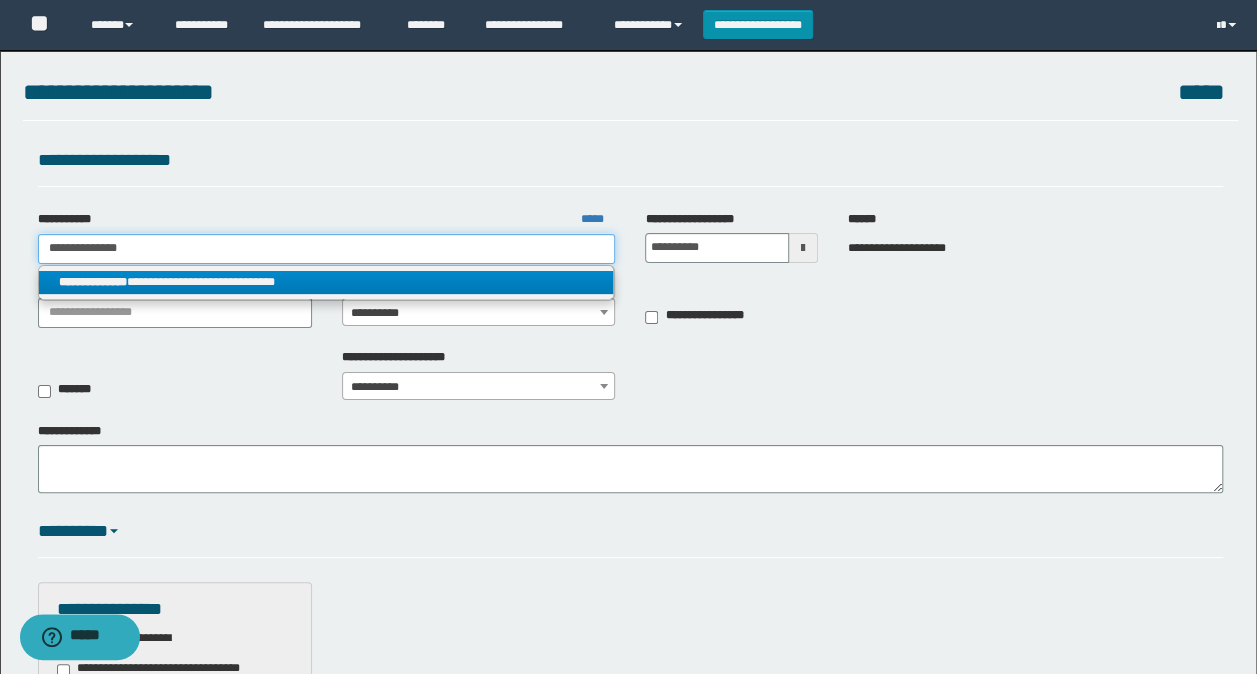 type 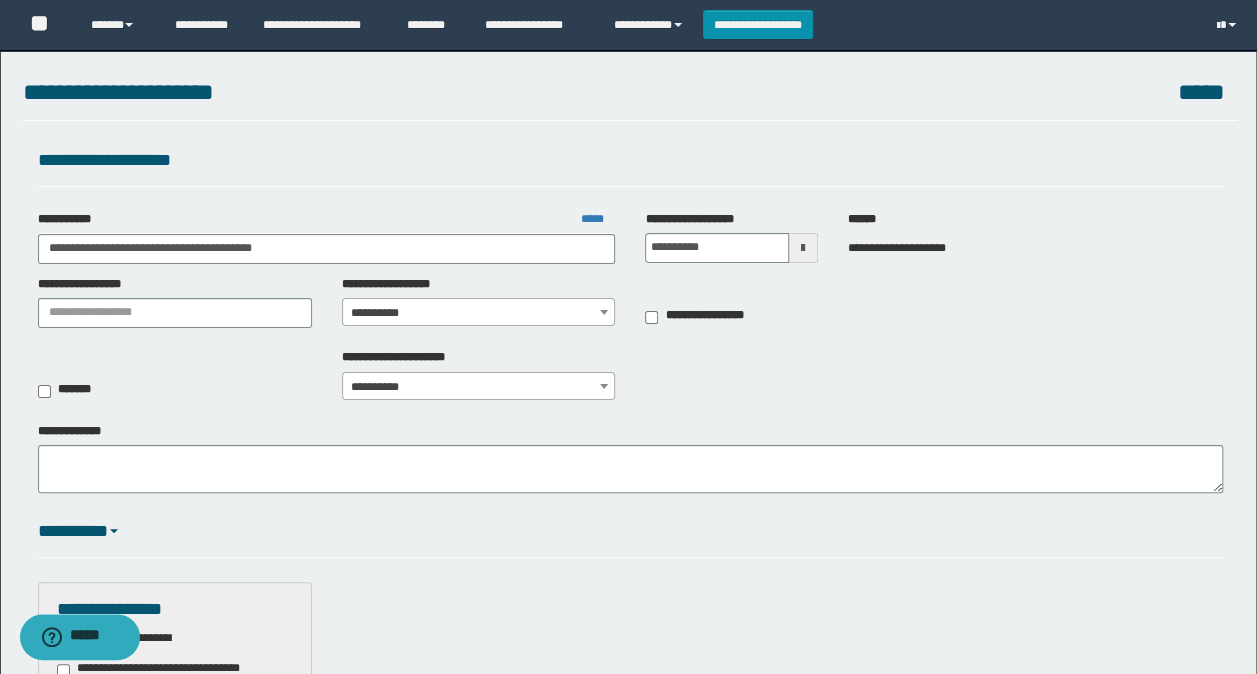 drag, startPoint x: 416, startPoint y: 308, endPoint x: 428, endPoint y: 322, distance: 18.439089 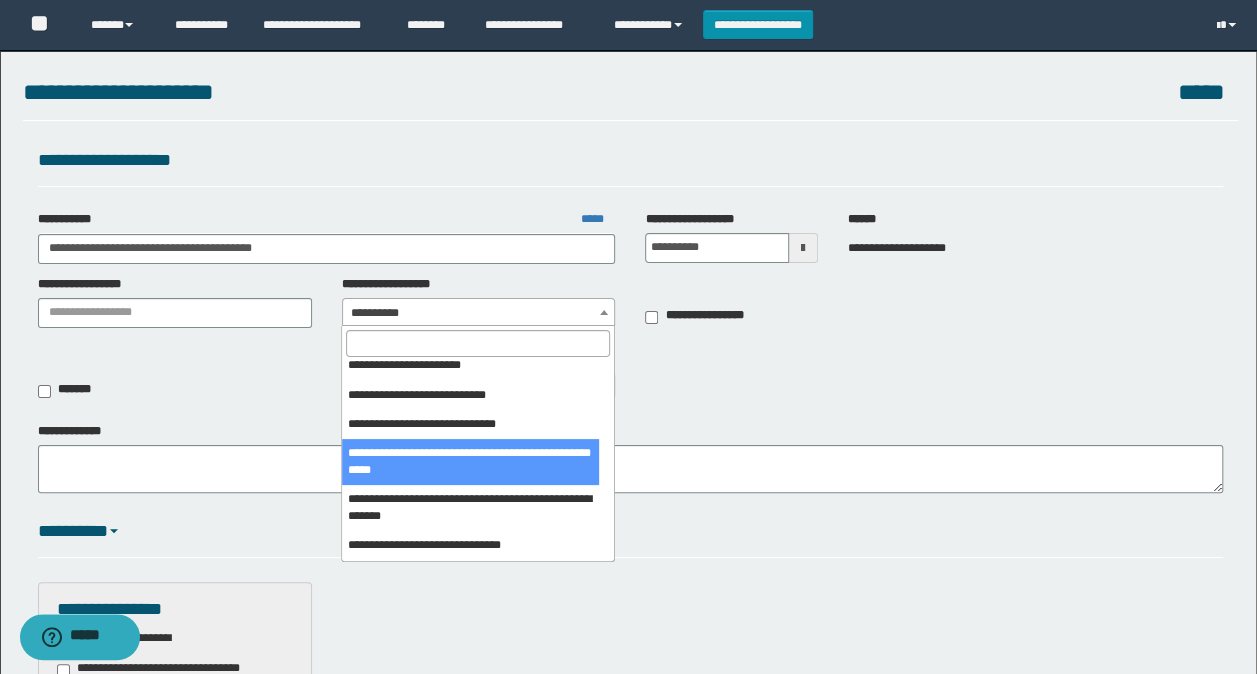 scroll, scrollTop: 550, scrollLeft: 0, axis: vertical 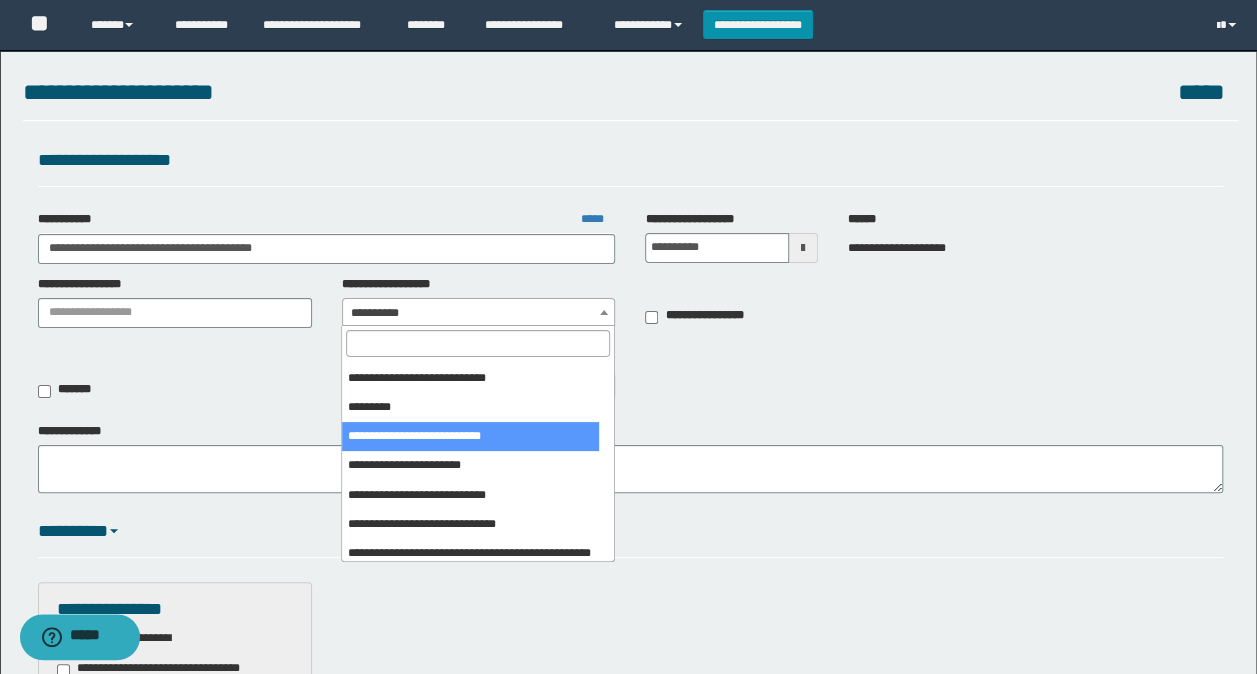 select on "***" 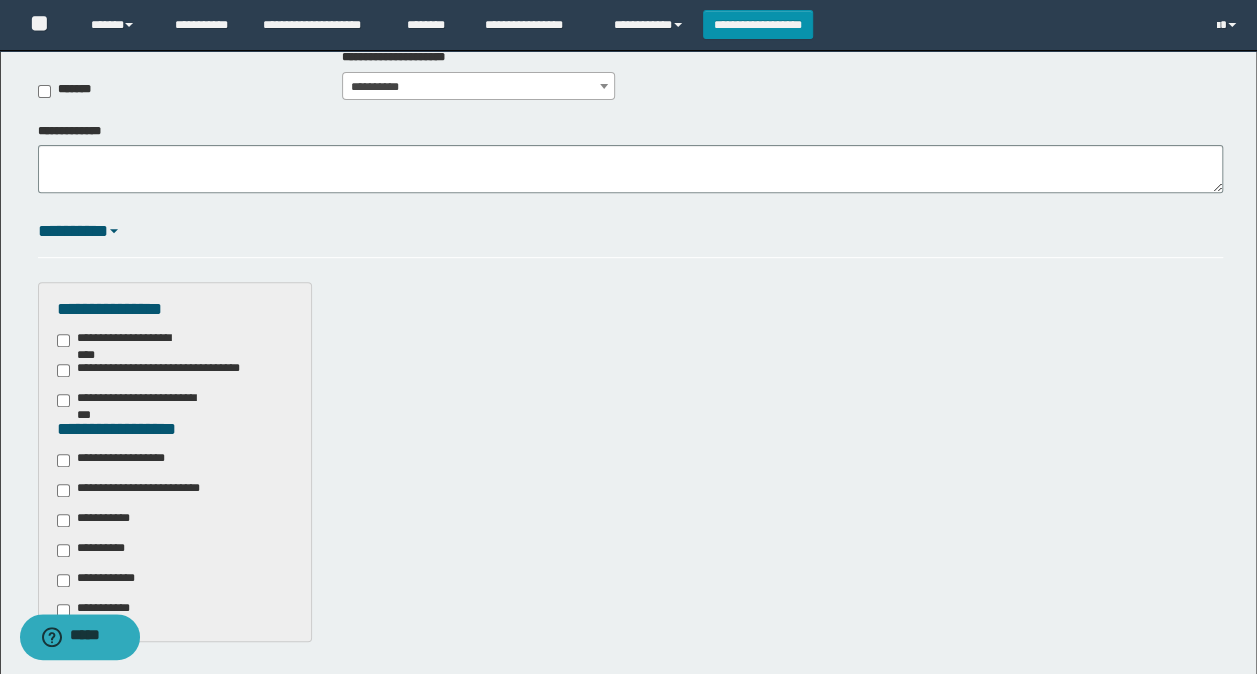 scroll, scrollTop: 400, scrollLeft: 0, axis: vertical 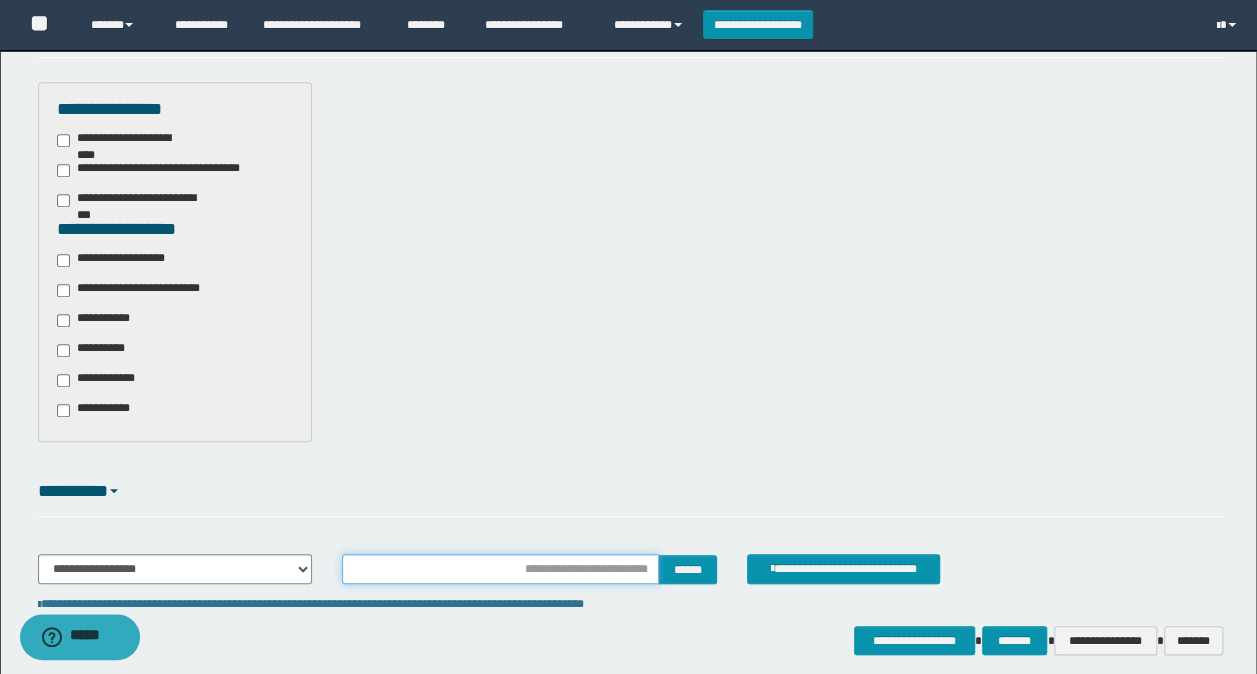 click at bounding box center [501, 569] 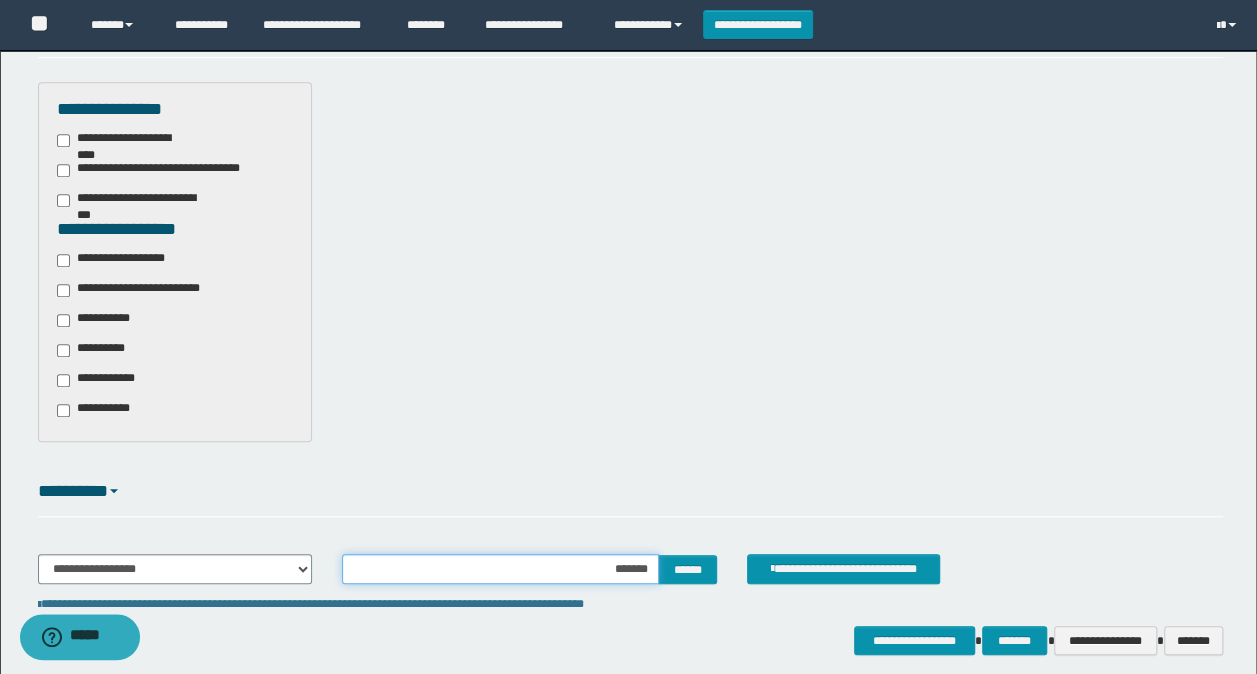type on "********" 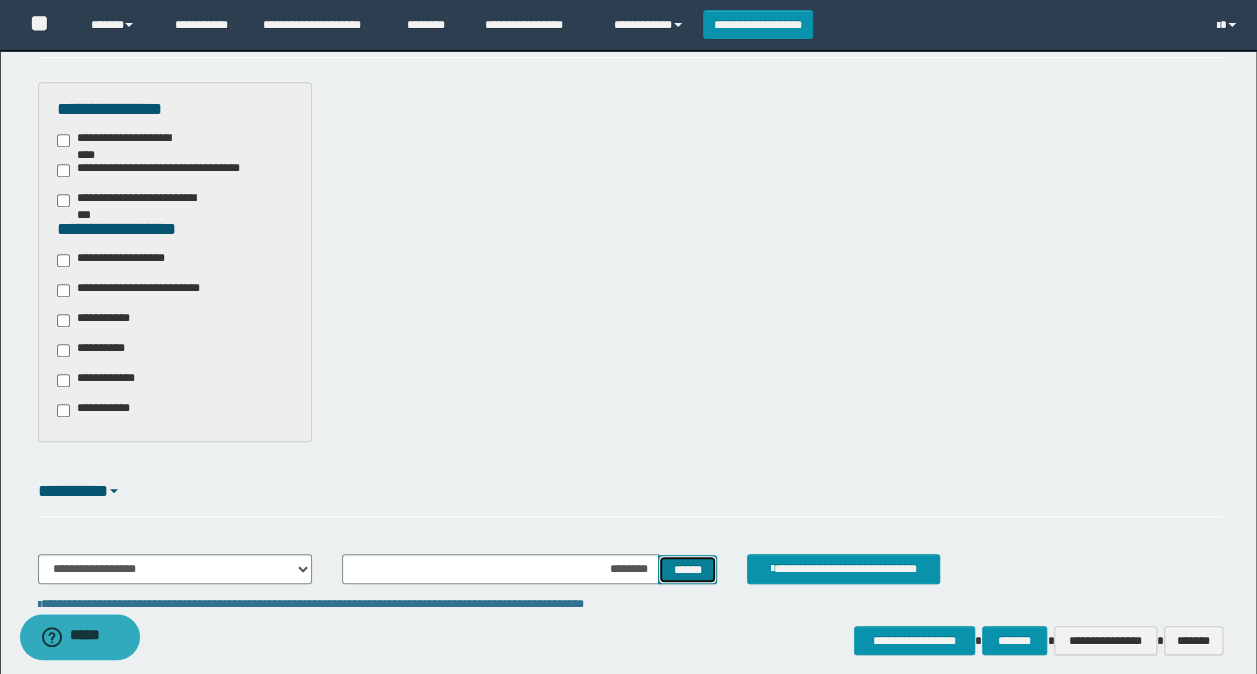 click on "******" at bounding box center [687, 569] 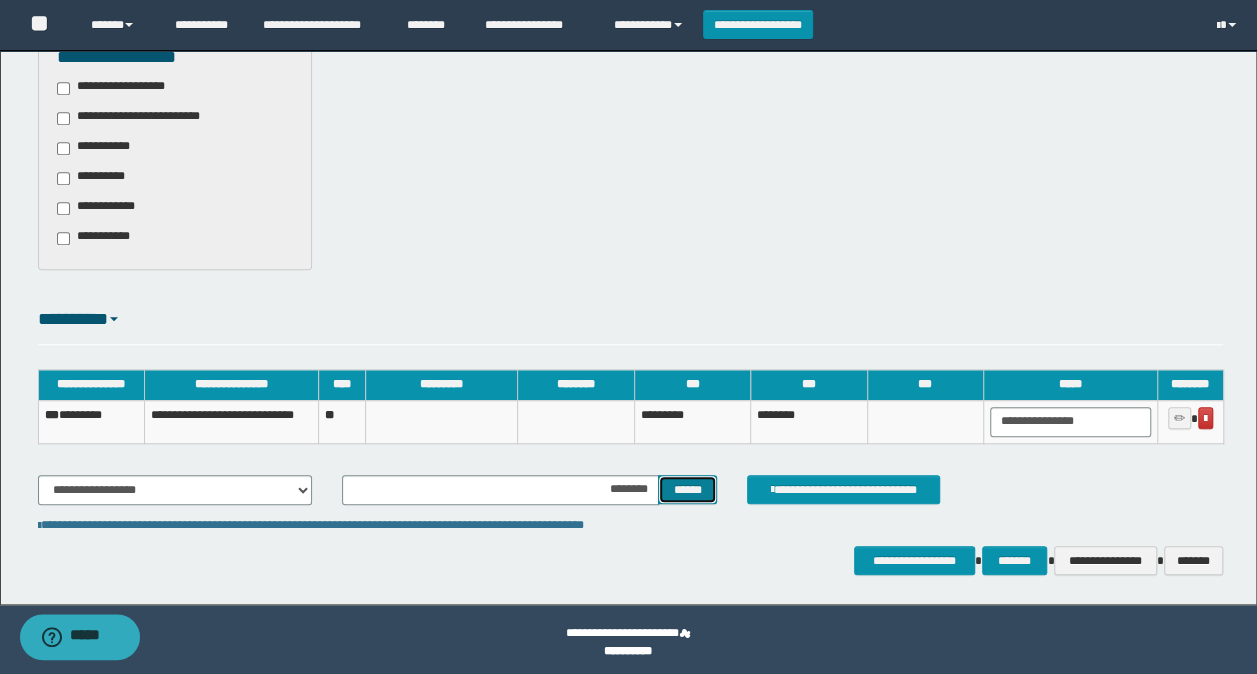 scroll, scrollTop: 678, scrollLeft: 0, axis: vertical 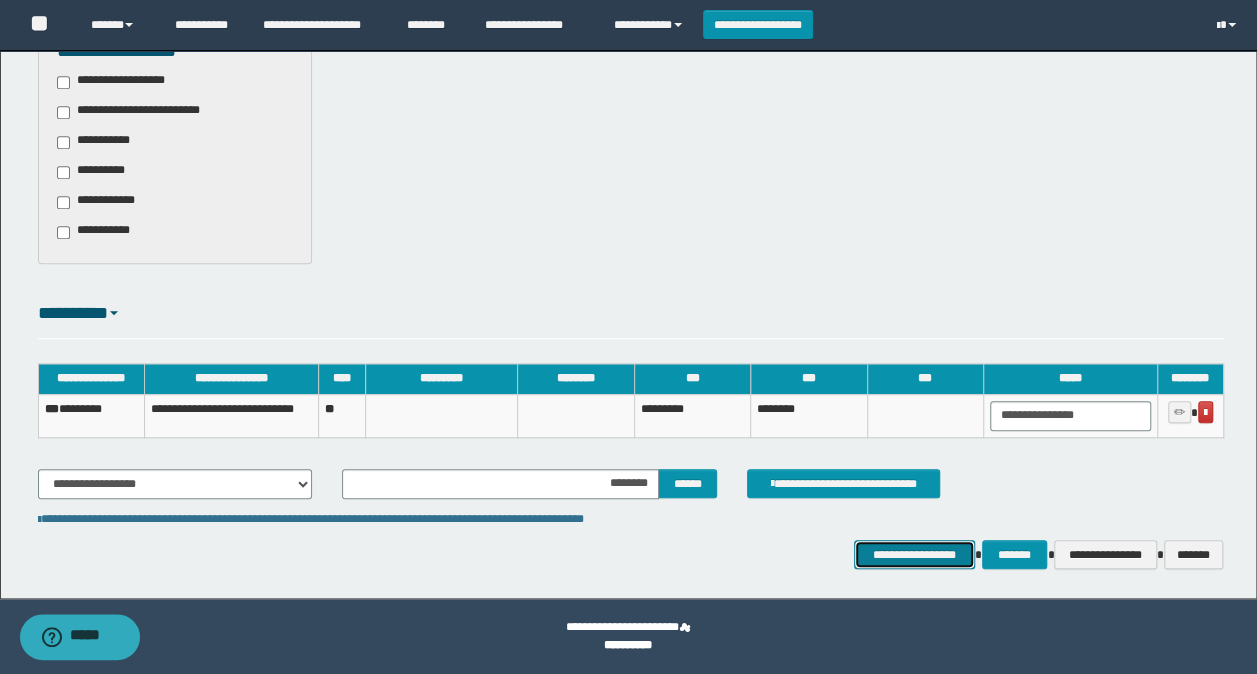 click on "**********" at bounding box center (914, 554) 